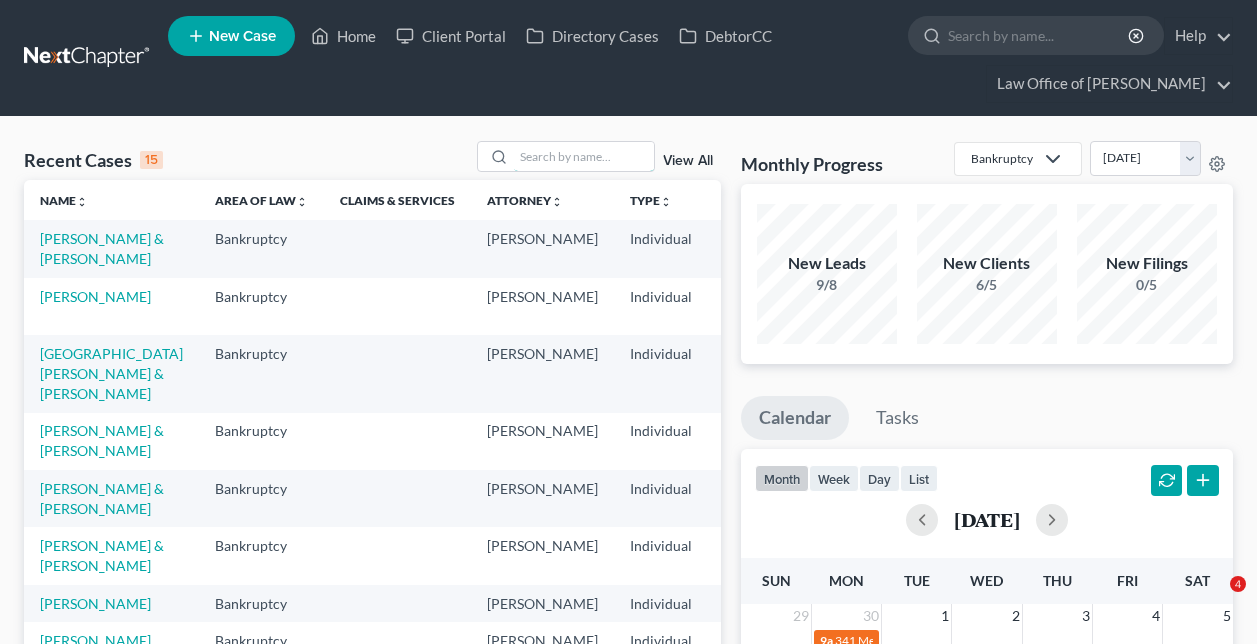 scroll, scrollTop: 0, scrollLeft: 0, axis: both 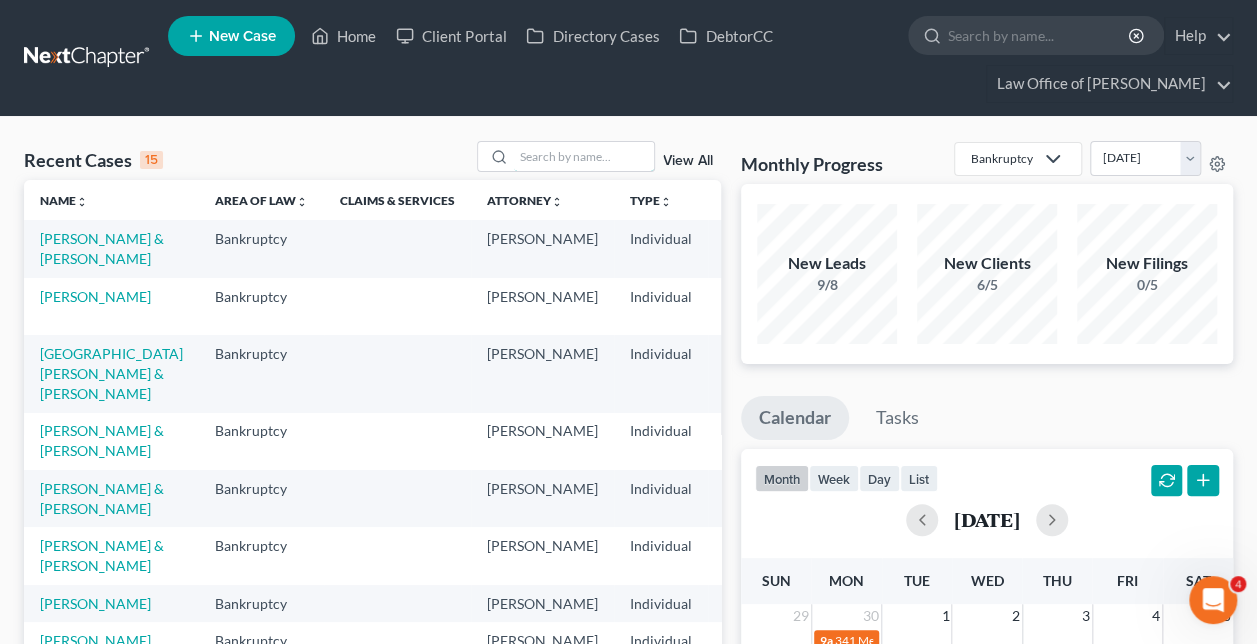 click at bounding box center (584, 156) 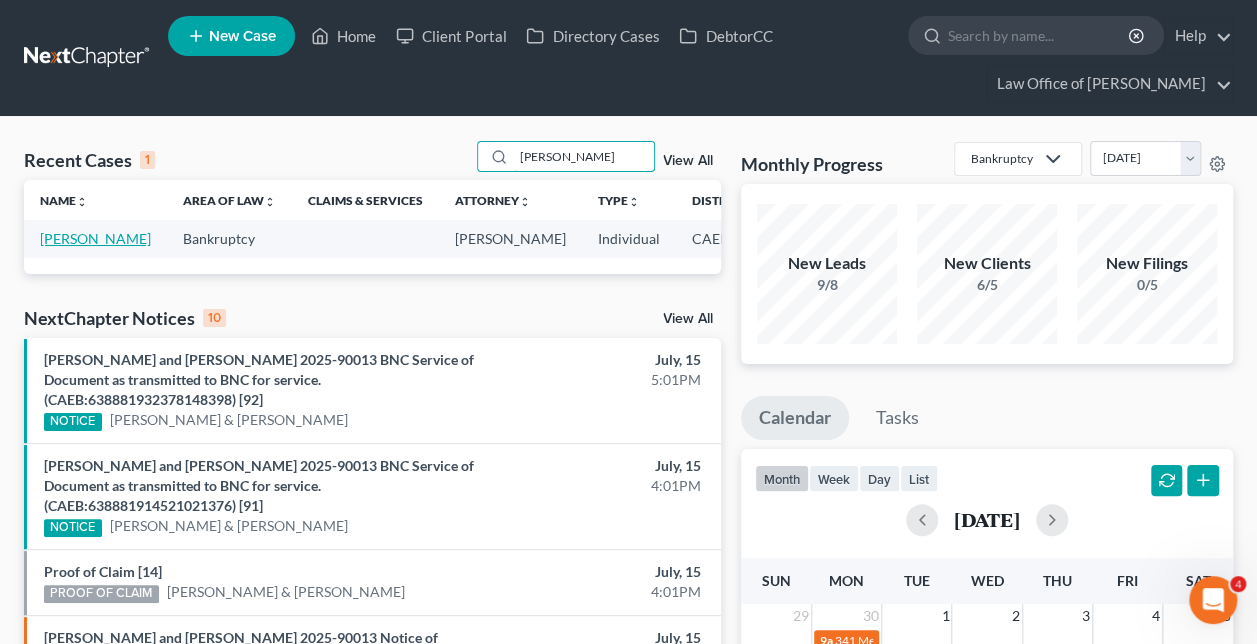 type on "[PERSON_NAME]" 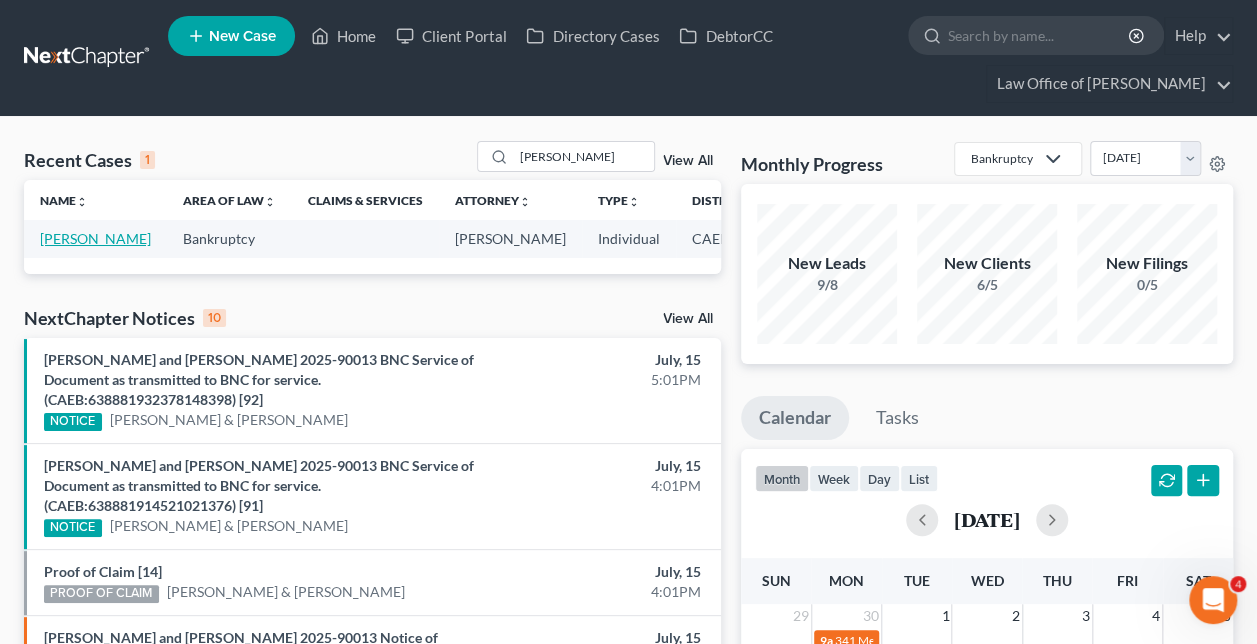 click on "[PERSON_NAME]" at bounding box center (95, 238) 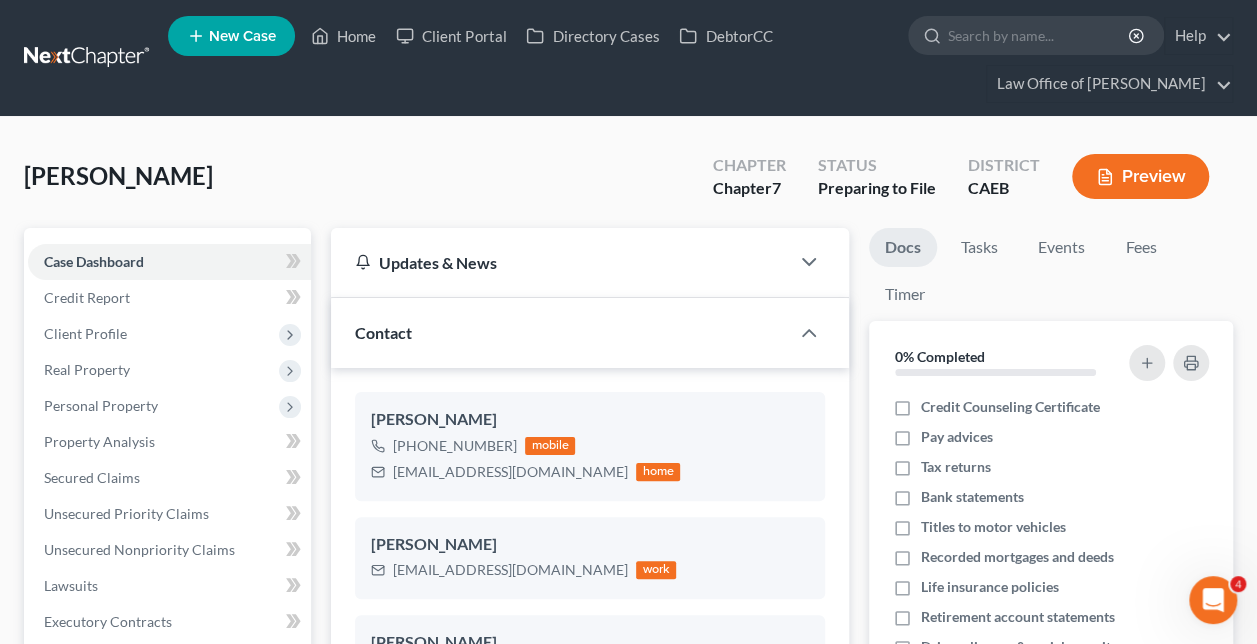 scroll, scrollTop: 376, scrollLeft: 0, axis: vertical 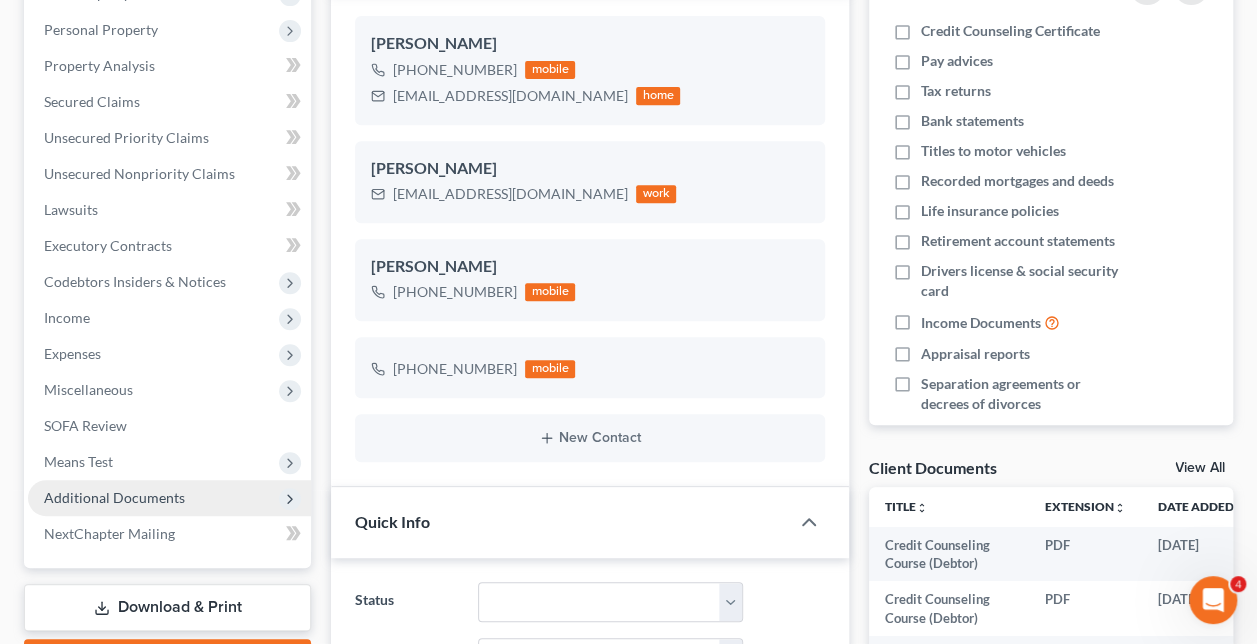 click on "Additional Documents" at bounding box center [114, 497] 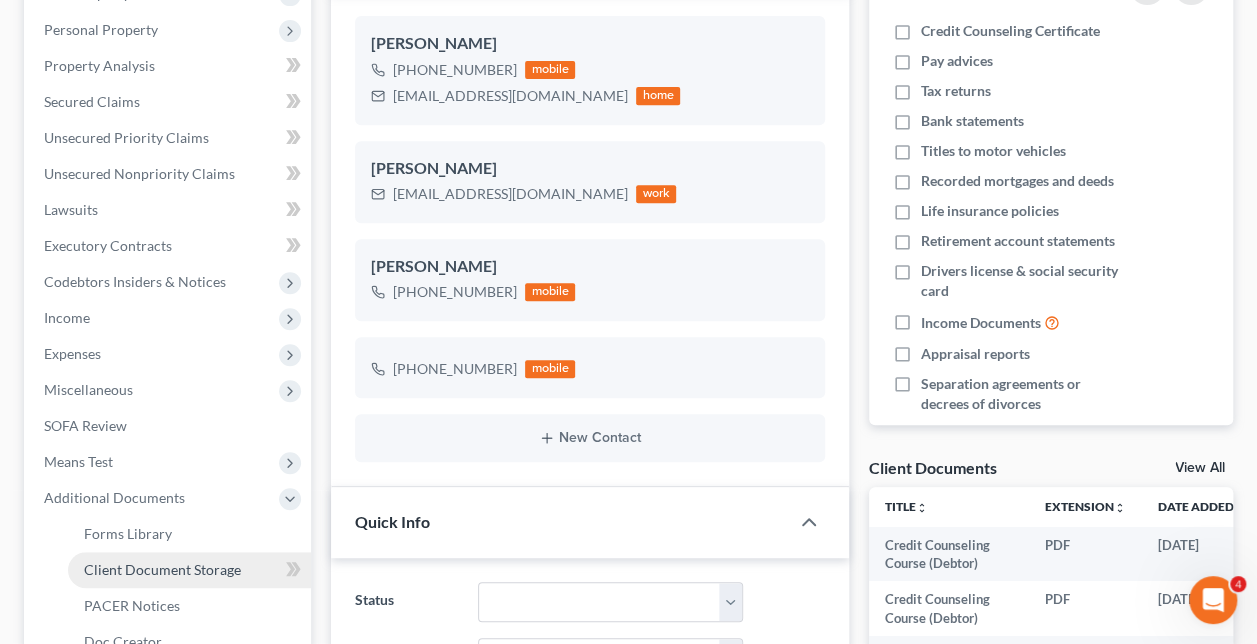 click on "Client Document Storage" at bounding box center (189, 570) 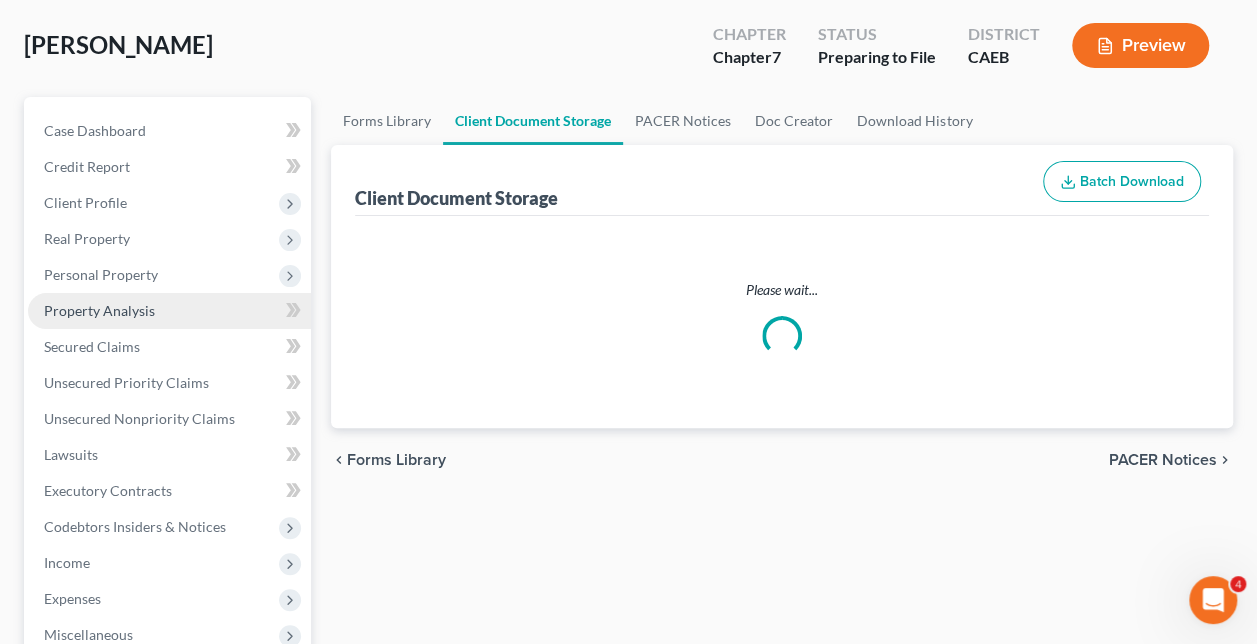 scroll, scrollTop: 63, scrollLeft: 0, axis: vertical 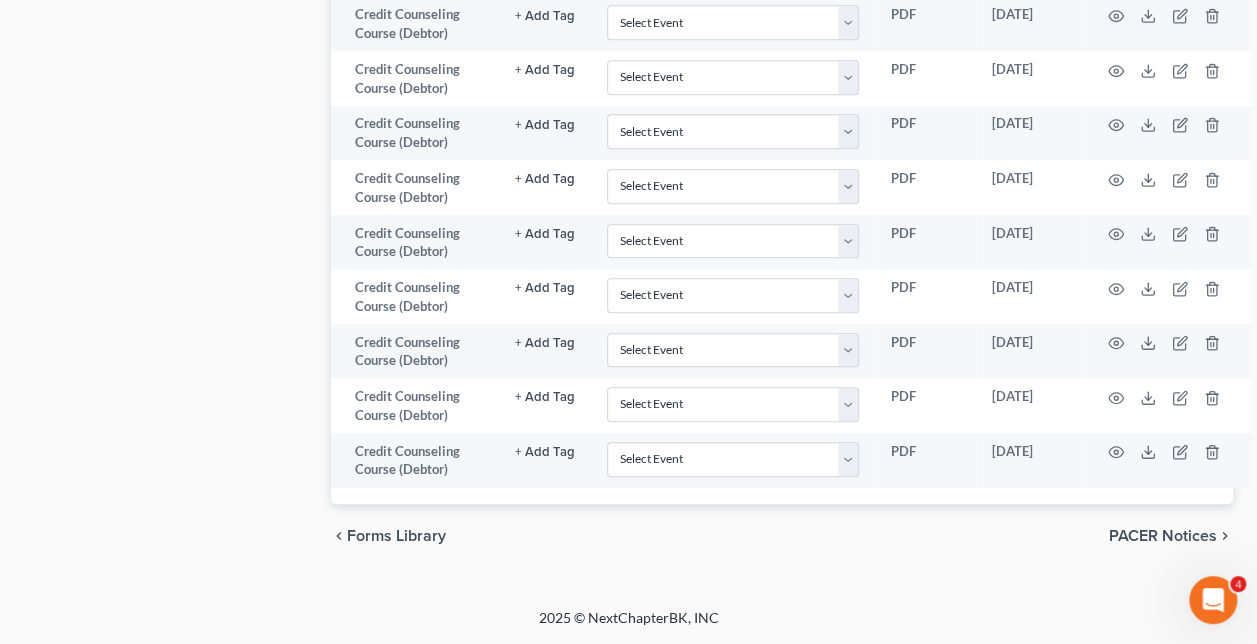 click 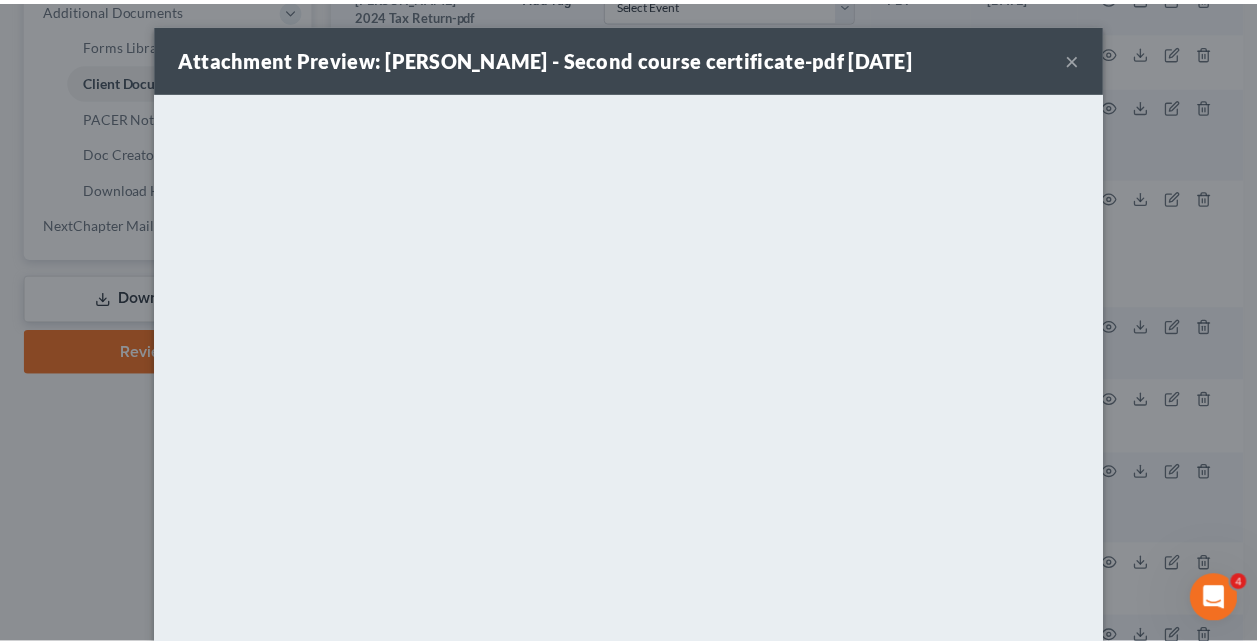 scroll, scrollTop: 0, scrollLeft: 0, axis: both 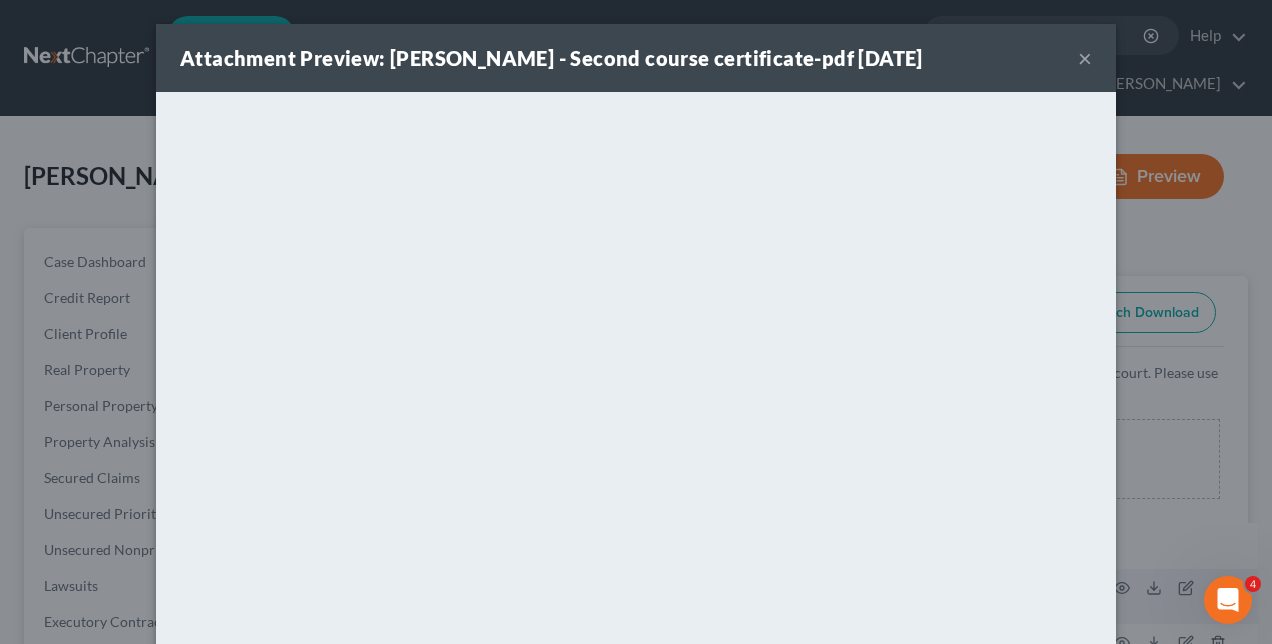 click on "Attachment Preview: [PERSON_NAME] - Second course certificate-pdf [DATE] ×
Download" at bounding box center (636, 322) 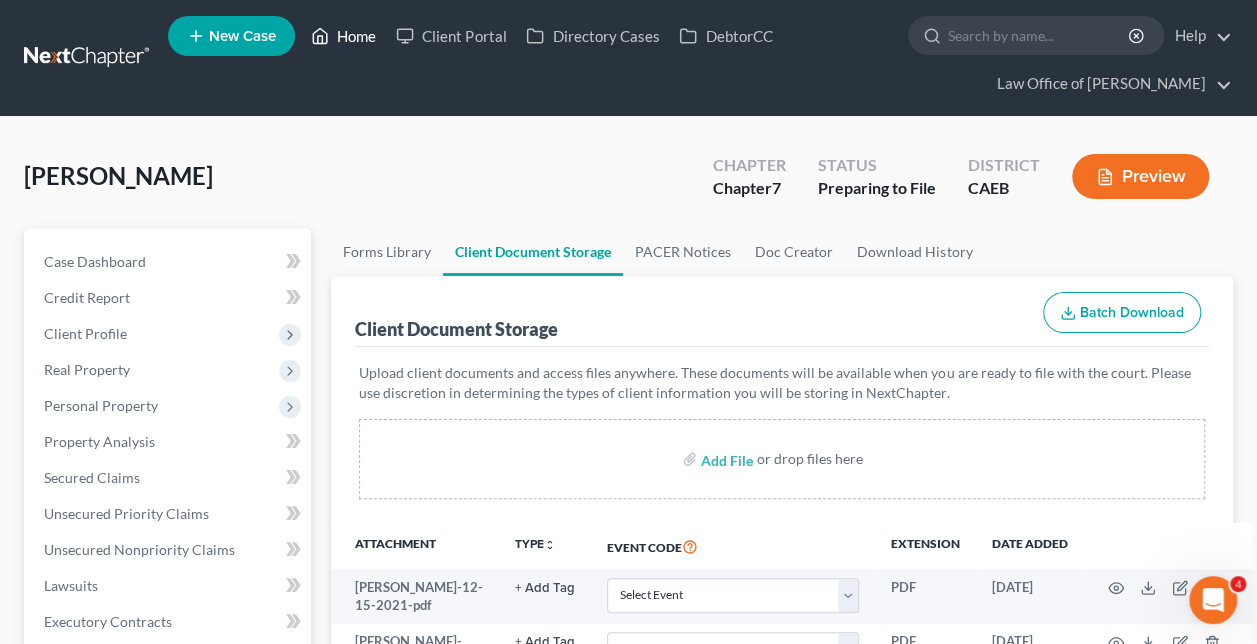 click on "Home" at bounding box center (343, 36) 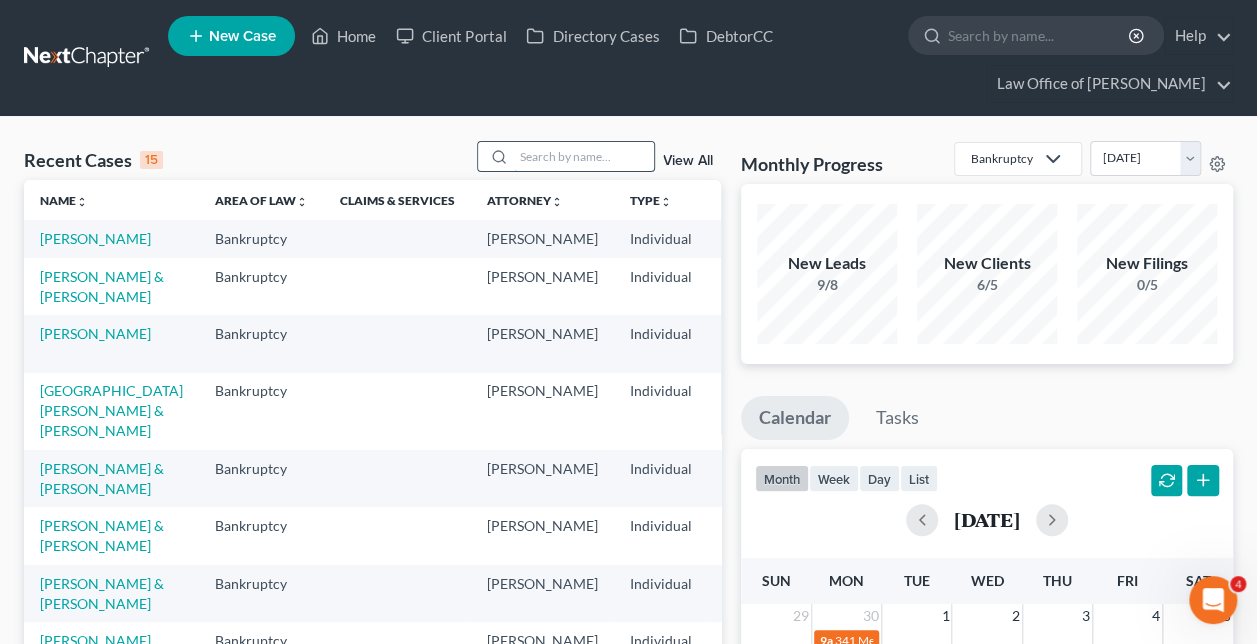 click at bounding box center [584, 156] 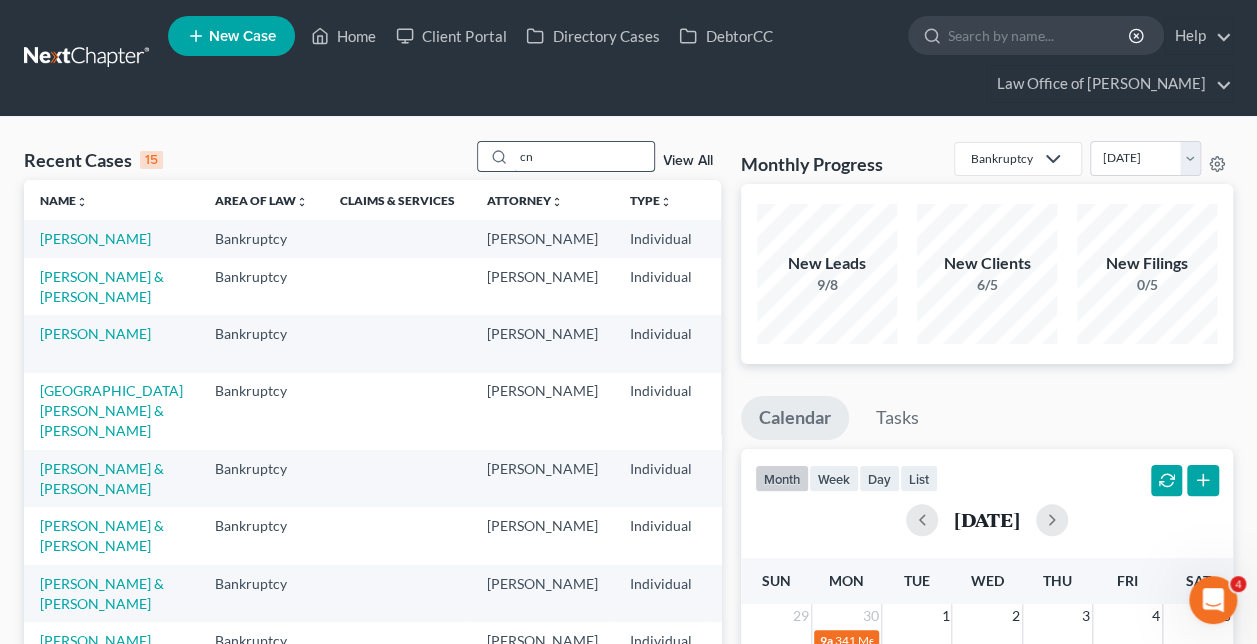 type on "c" 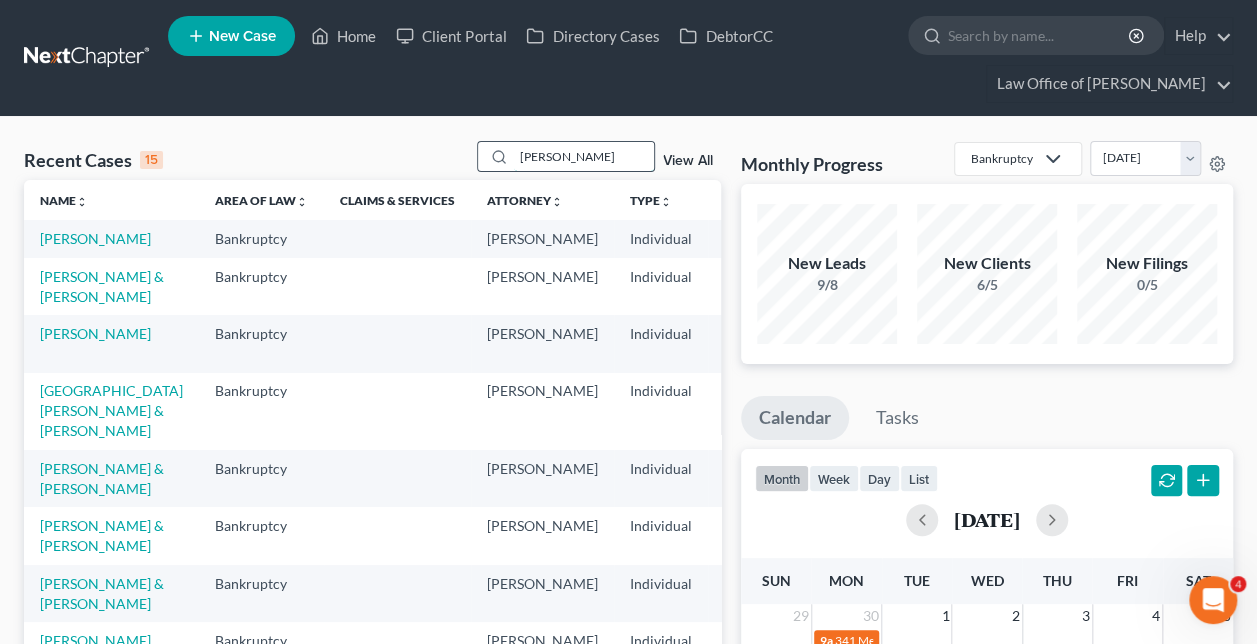 type on "[PERSON_NAME]" 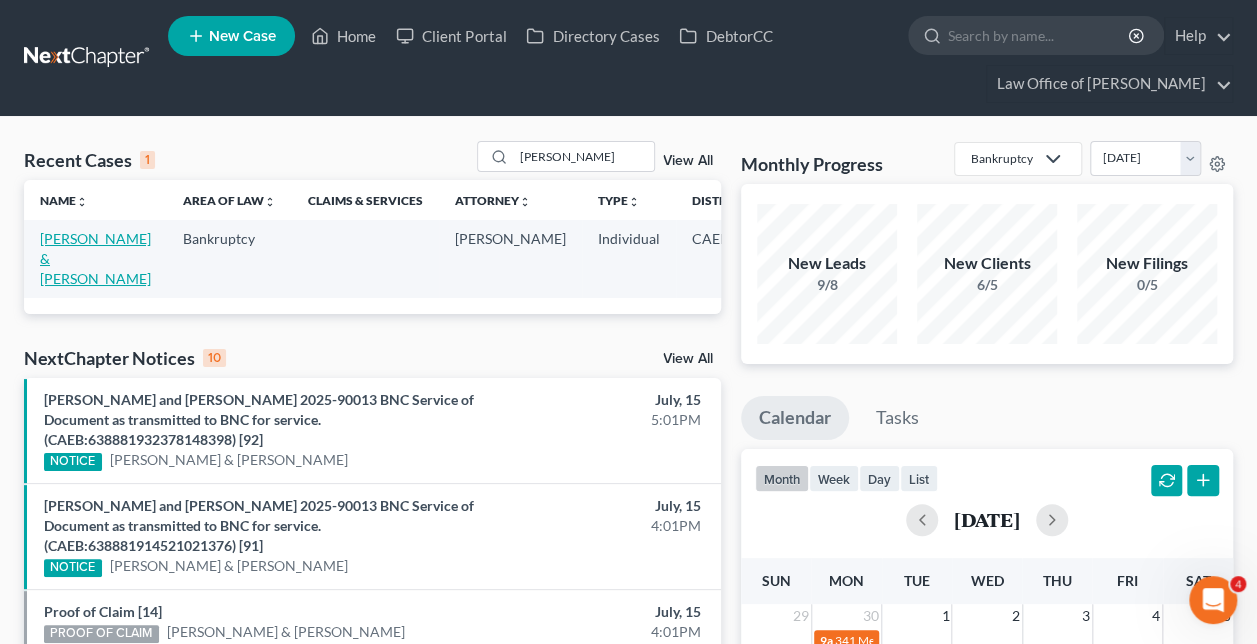 click on "[PERSON_NAME] & [PERSON_NAME]" at bounding box center [95, 258] 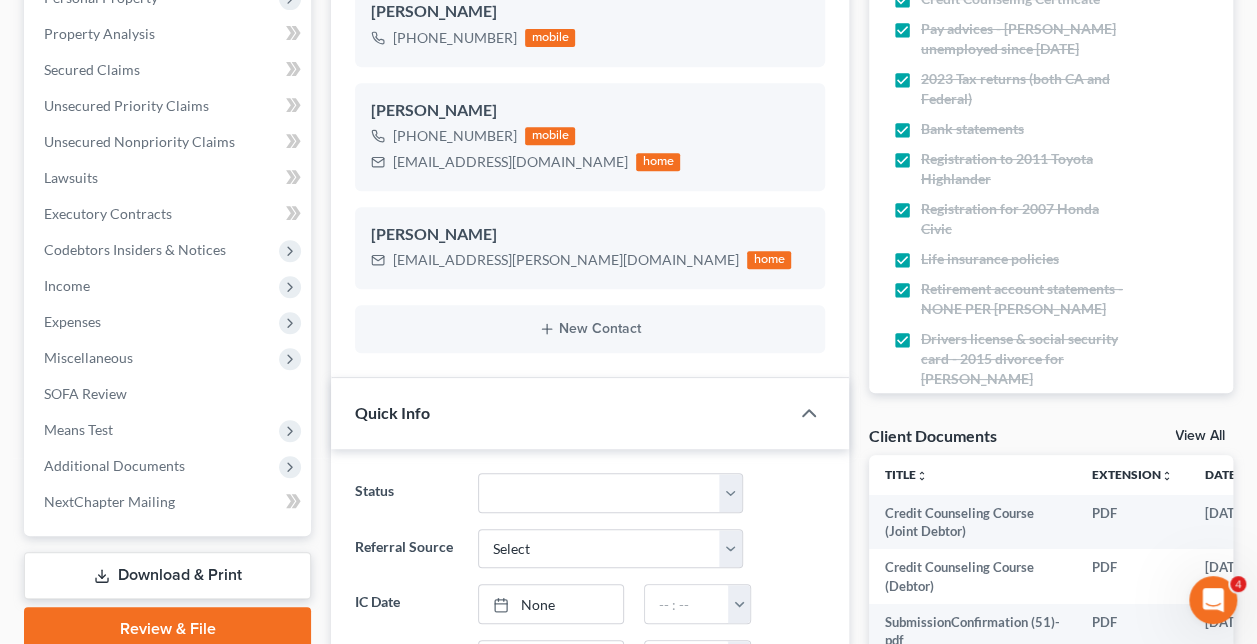 scroll, scrollTop: 521, scrollLeft: 0, axis: vertical 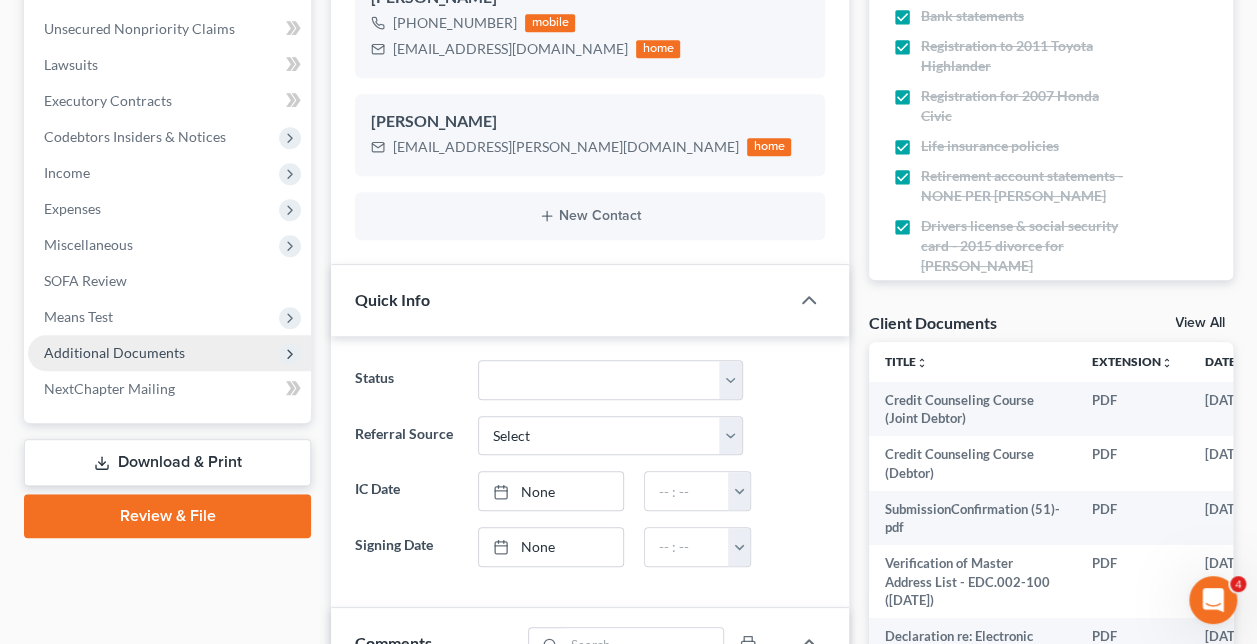click on "Additional Documents" at bounding box center (169, 353) 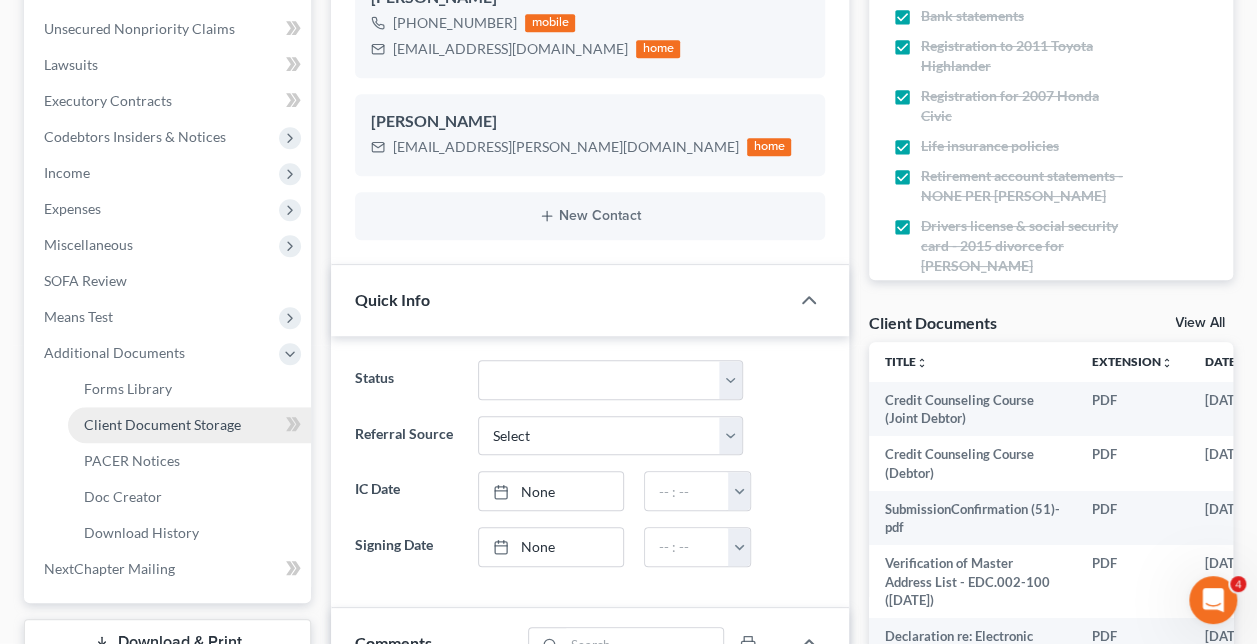 click on "Client Document Storage" at bounding box center (162, 424) 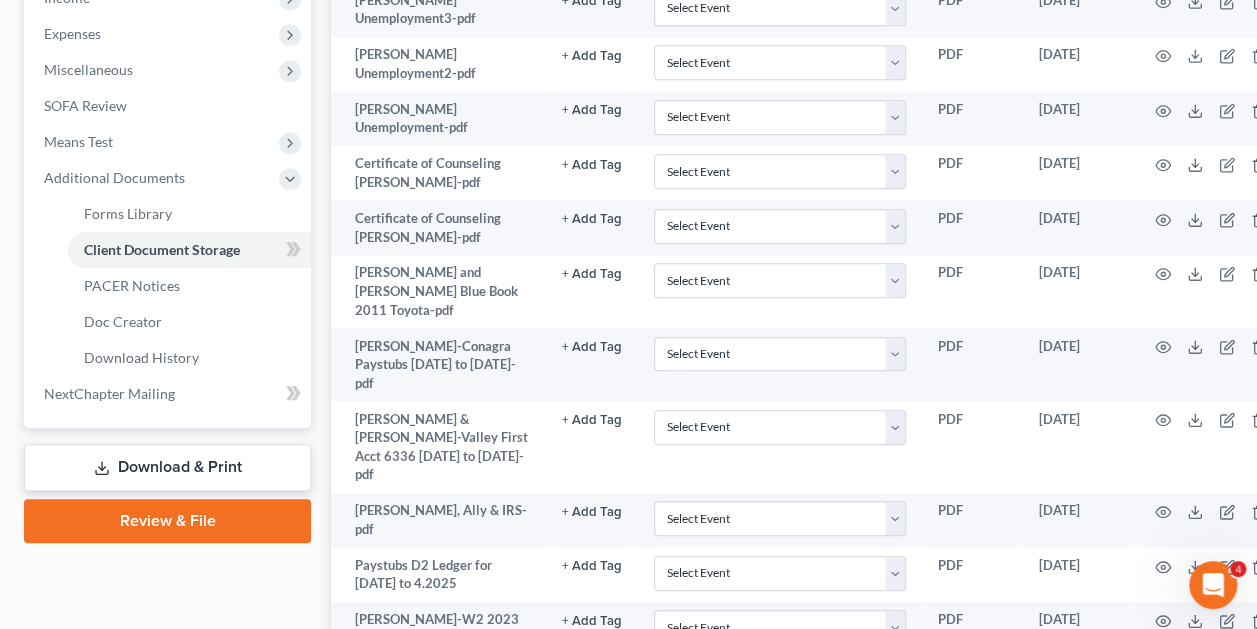 scroll, scrollTop: 490, scrollLeft: 0, axis: vertical 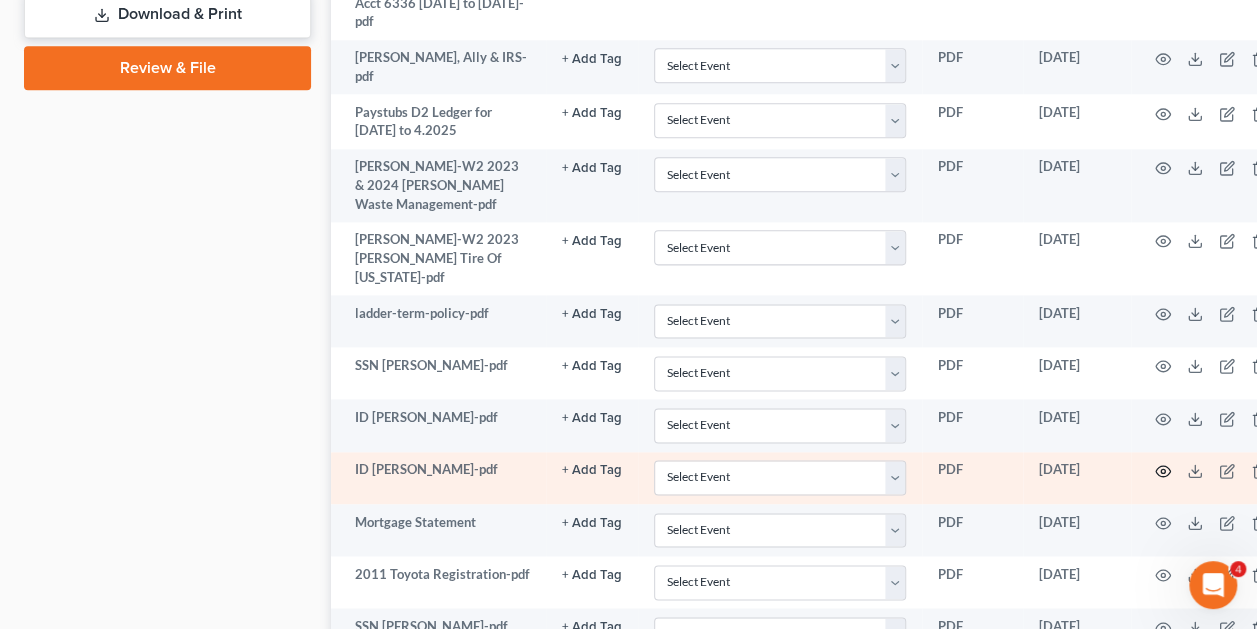 click 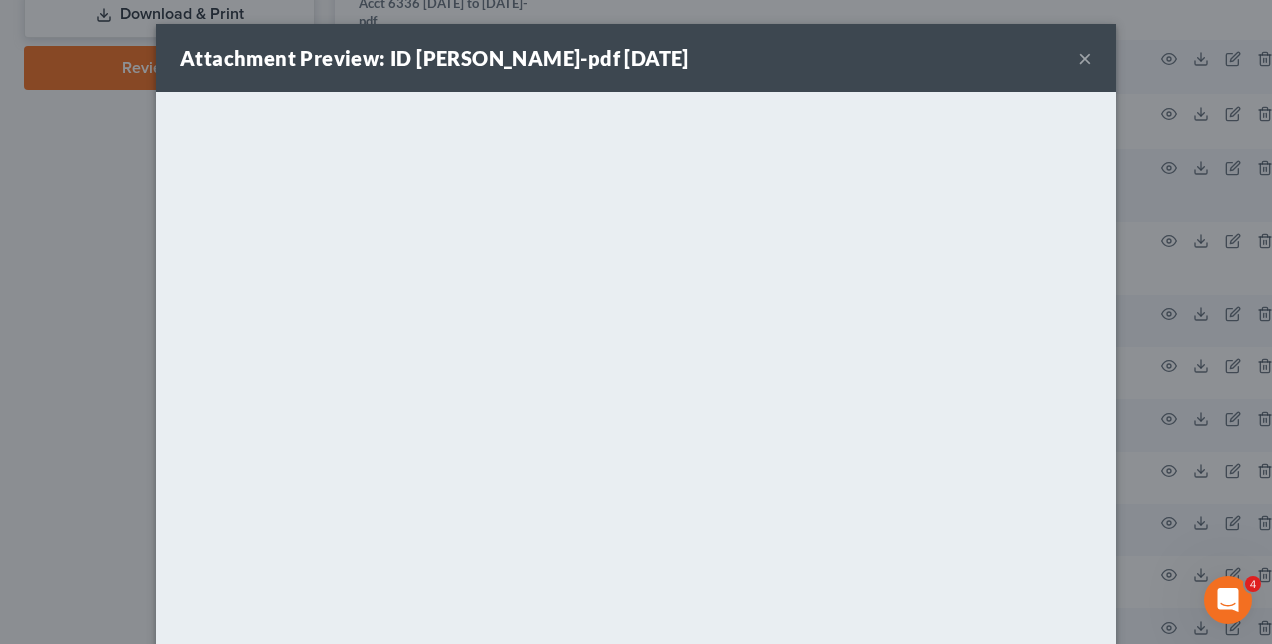 drag, startPoint x: 59, startPoint y: 296, endPoint x: 347, endPoint y: -104, distance: 492.8935 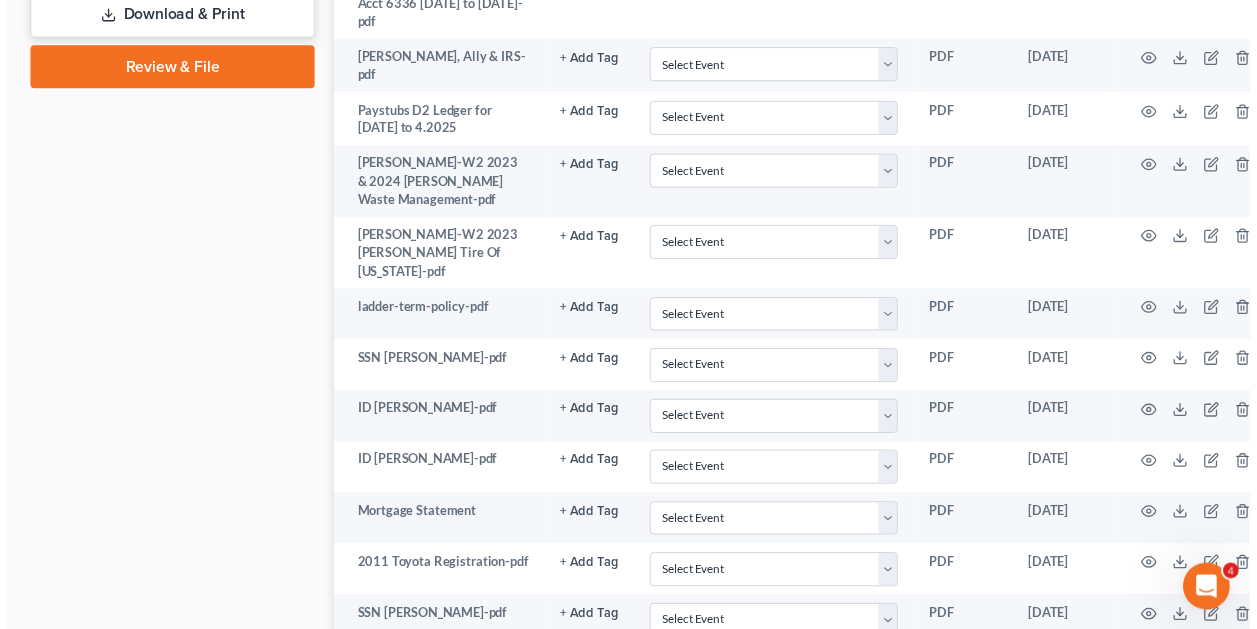 scroll, scrollTop: 445, scrollLeft: 0, axis: vertical 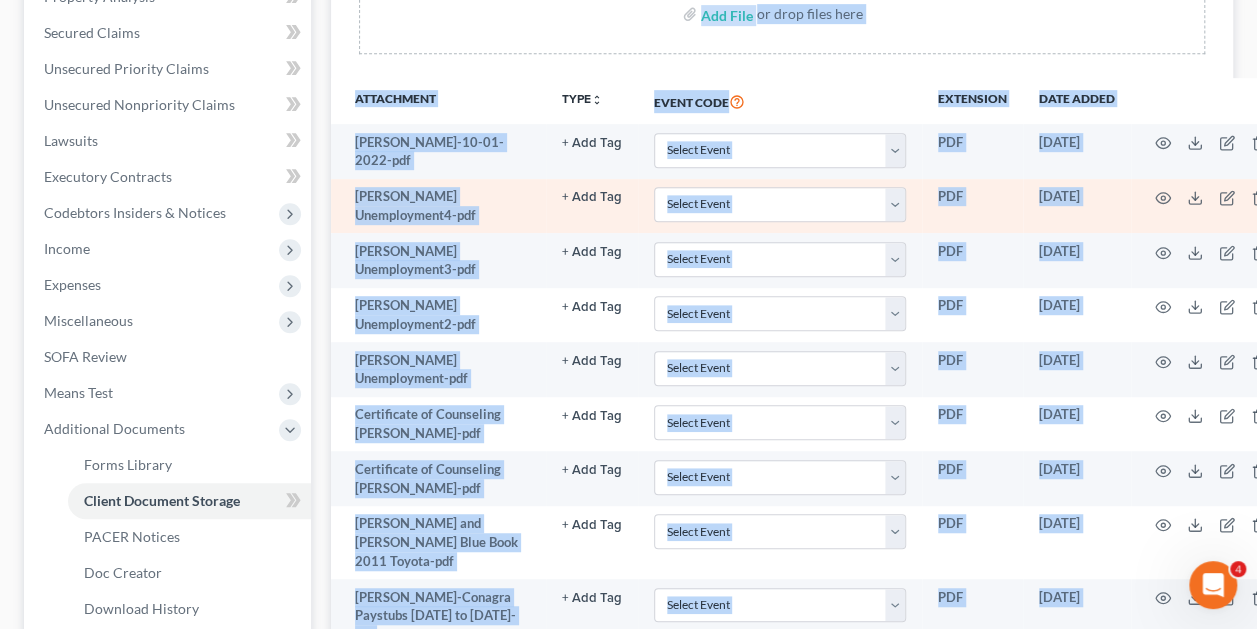 drag, startPoint x: 347, startPoint y: -104, endPoint x: 465, endPoint y: 208, distance: 333.56857 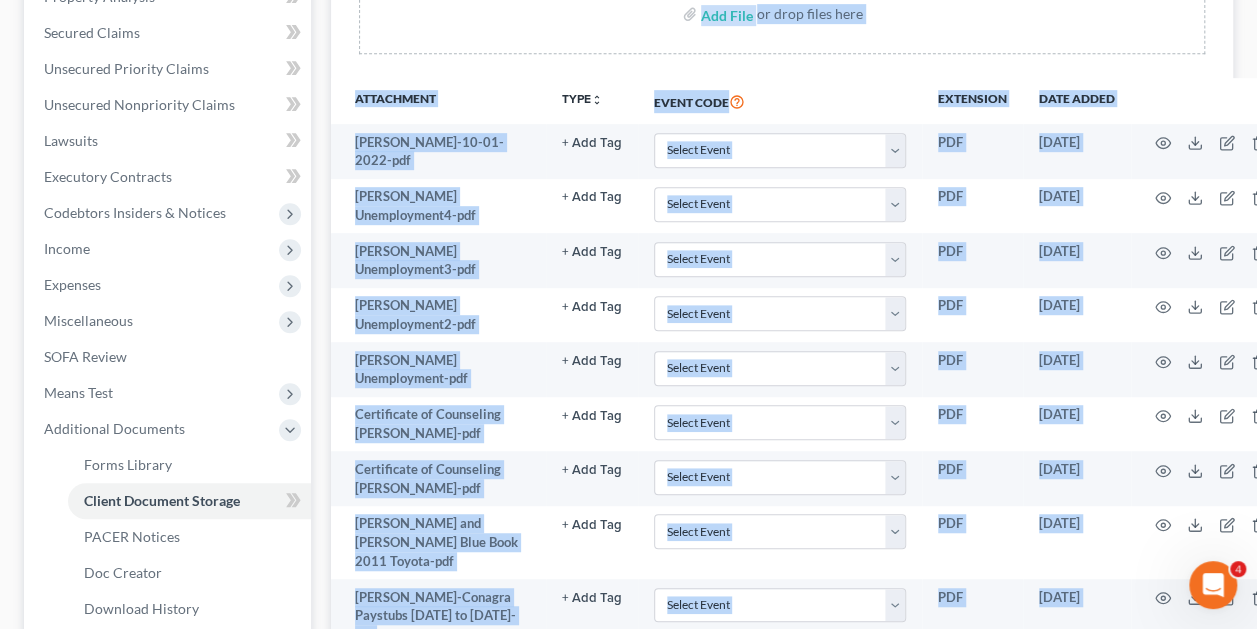click on "Forms Library
Client Document Storage
PACER Notices
Doc Creator
Download History
Client Document Storage
Batch Download
Upload client documents and access files anywhere. These documents will be available when you are ready to file with the court. Please use discretion in determining the types of client information you will be storing in NextChapter.
Add File
or drop files here
Attachment TYPE unfold_more NONE AP CCC Debtor1 CCC Debtor2 Chef's Kiss END Hearing Notice Paystubs Petition Proof of Claim Unreadable Event Code  Extension Date added [PERSON_NAME]-10-01-2022-pdf + Add Tag Select an option or create one AP CCC Debtor1 CCC Debtor2 Chef's Kiss END Hearing Notice Paystubs Petition Proof of Claim Unreadable Select Event Verification of Master Address List Form PDF [DATE] [PERSON_NAME] Unemployment4-pdf + Add Tag Select an option or create one AP CCC Debtor1 CCC Debtor2 Chef's Kiss END Notice" at bounding box center [782, 1170] 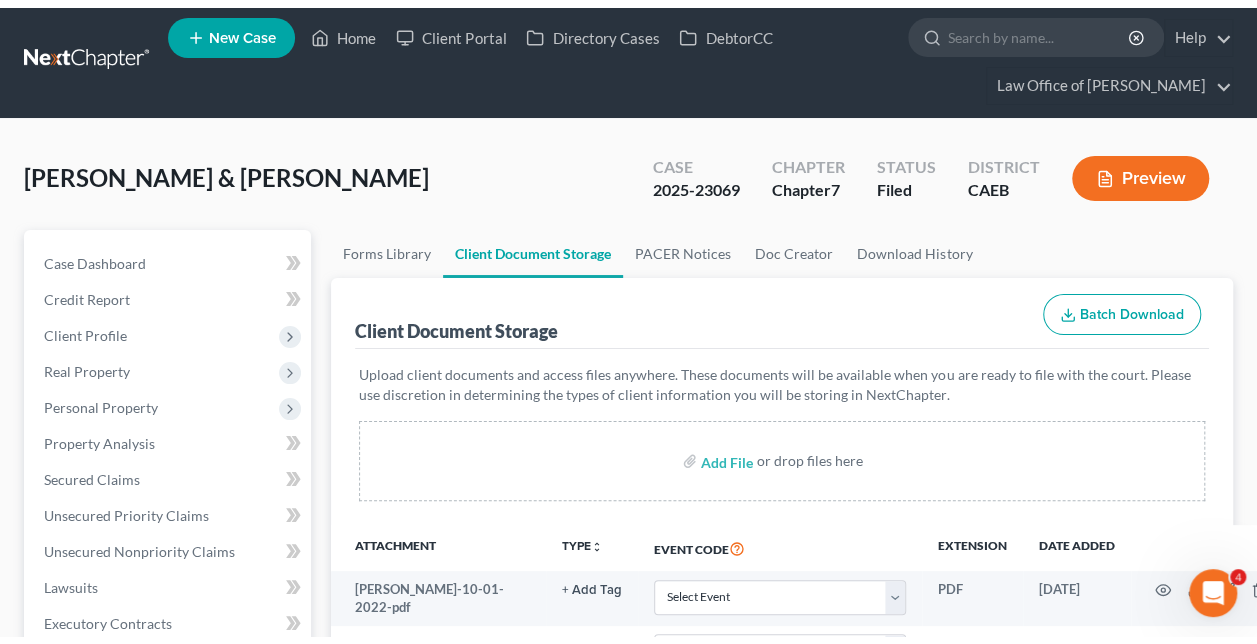 scroll, scrollTop: 0, scrollLeft: 0, axis: both 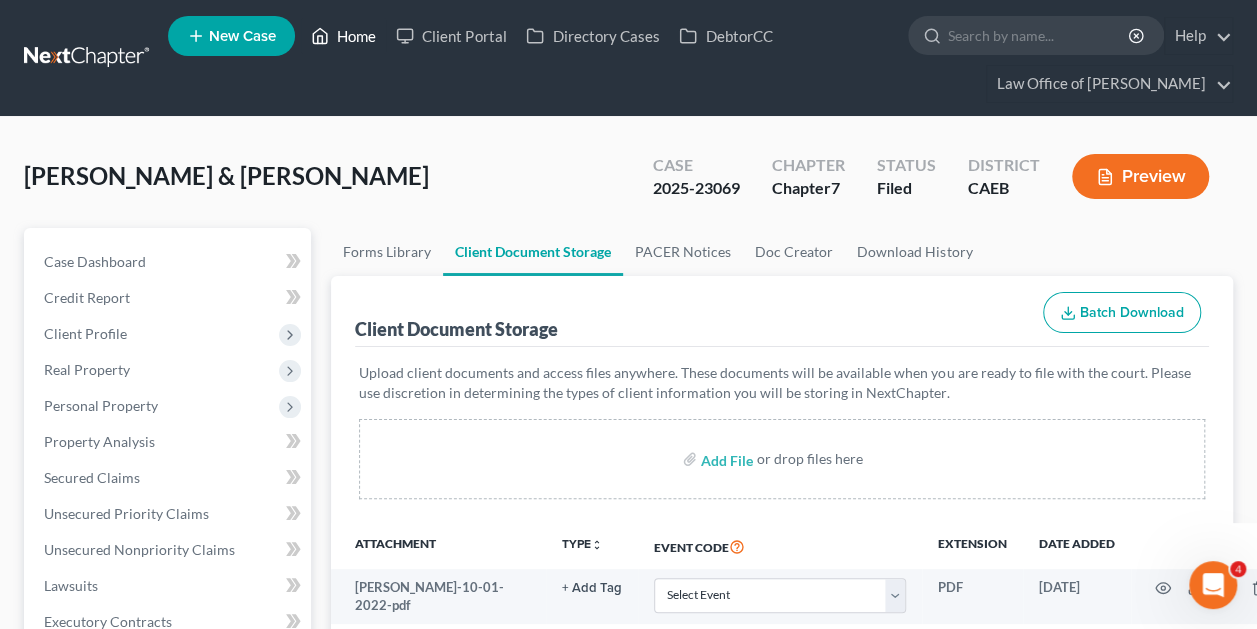 click on "Home" at bounding box center (343, 36) 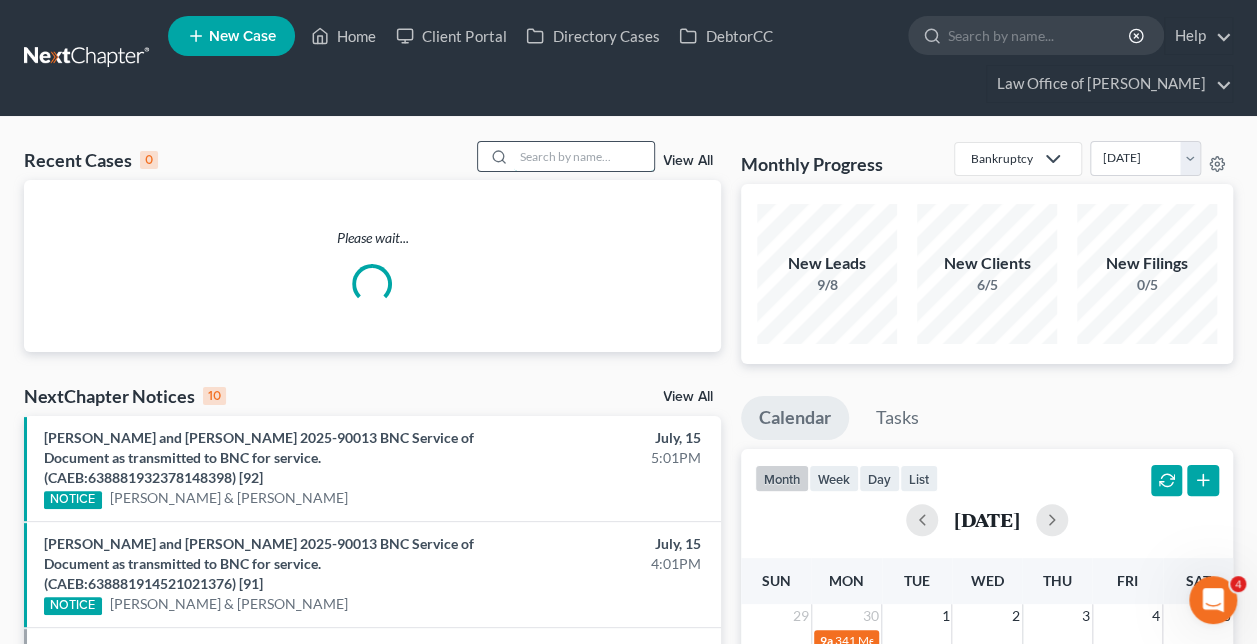 click at bounding box center (584, 156) 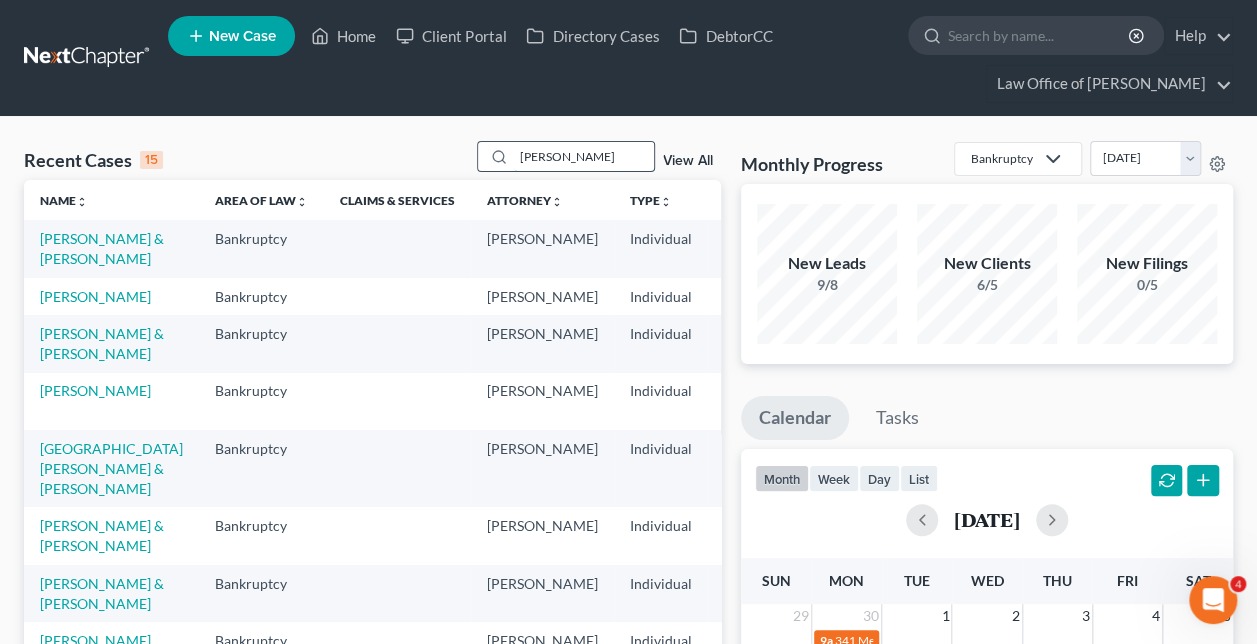 type on "[PERSON_NAME]" 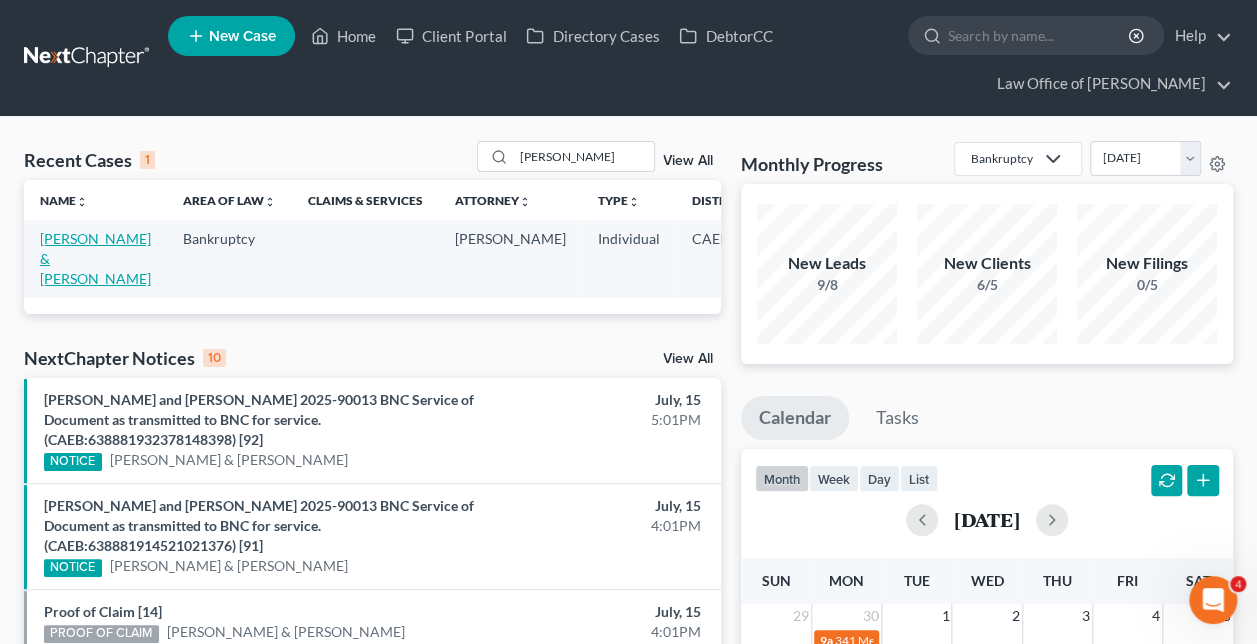 click on "[PERSON_NAME] & [PERSON_NAME]" at bounding box center [95, 258] 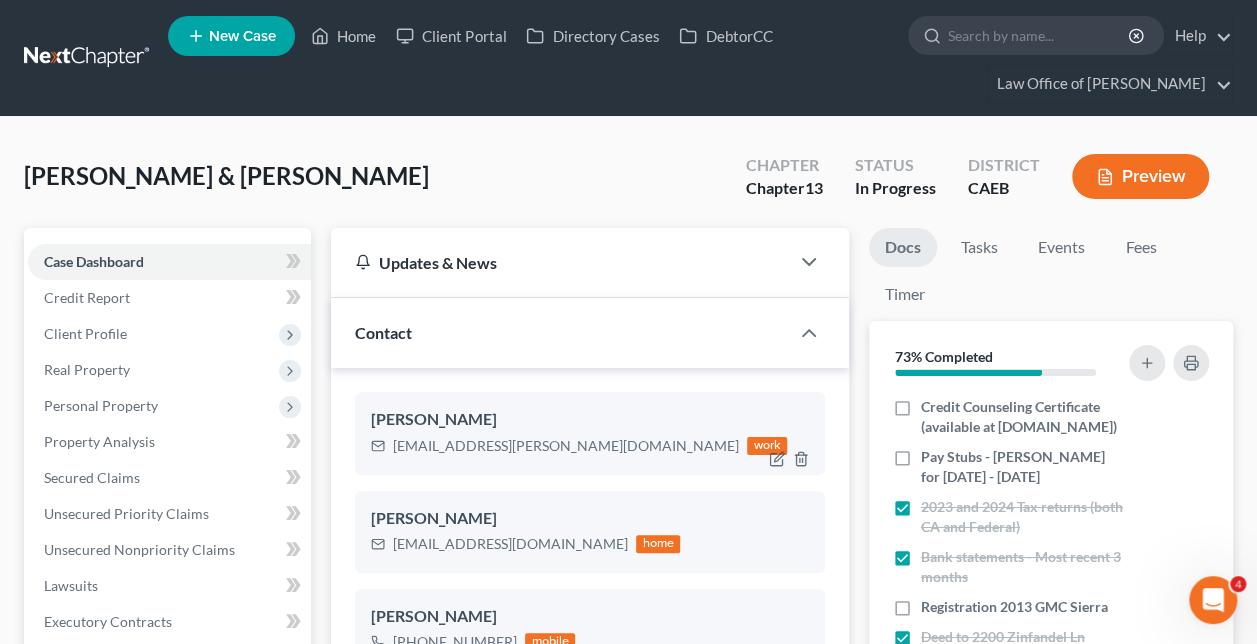 scroll, scrollTop: 1814, scrollLeft: 0, axis: vertical 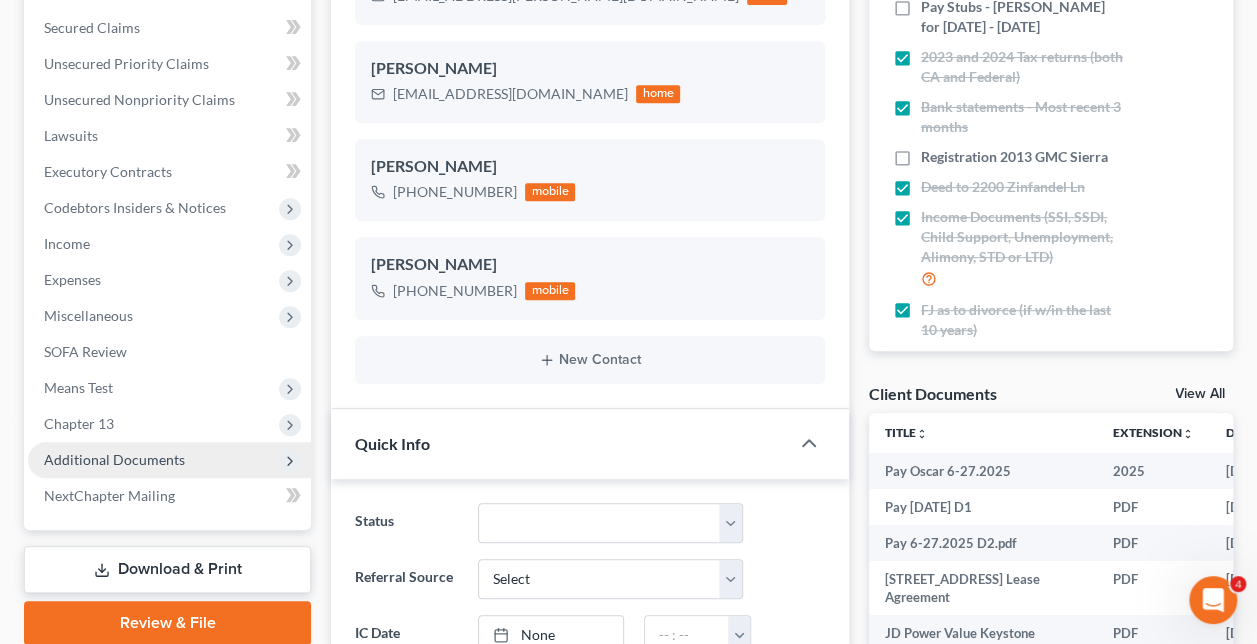 click on "Additional Documents" at bounding box center (169, 460) 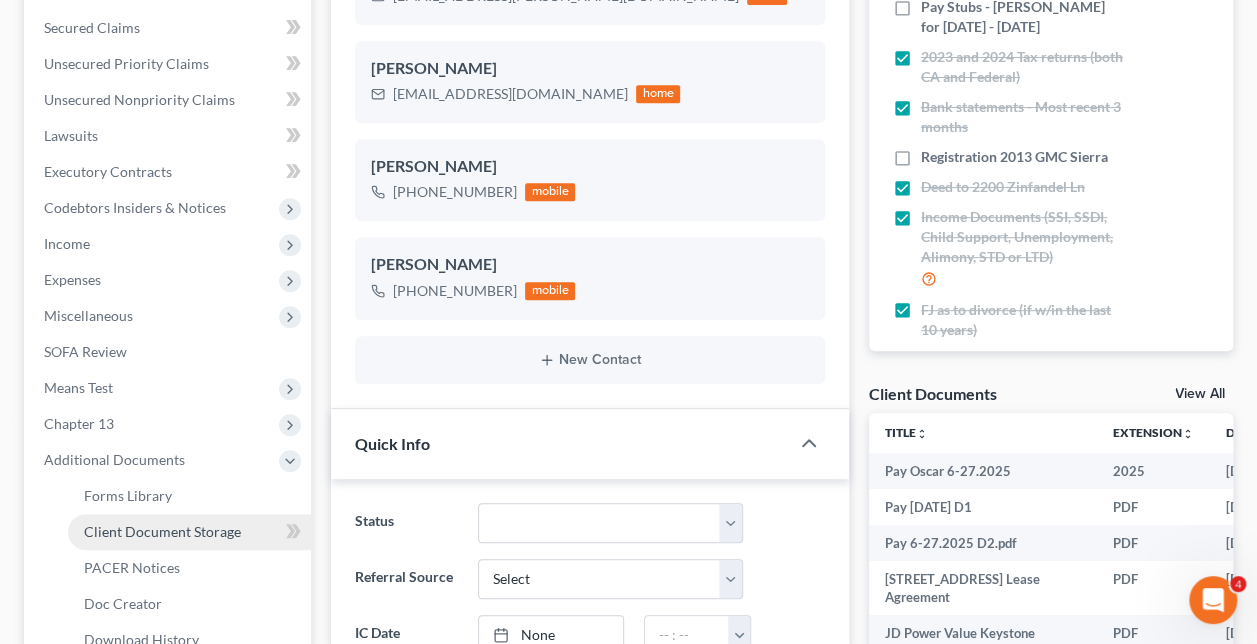click on "Client Document Storage" at bounding box center (189, 532) 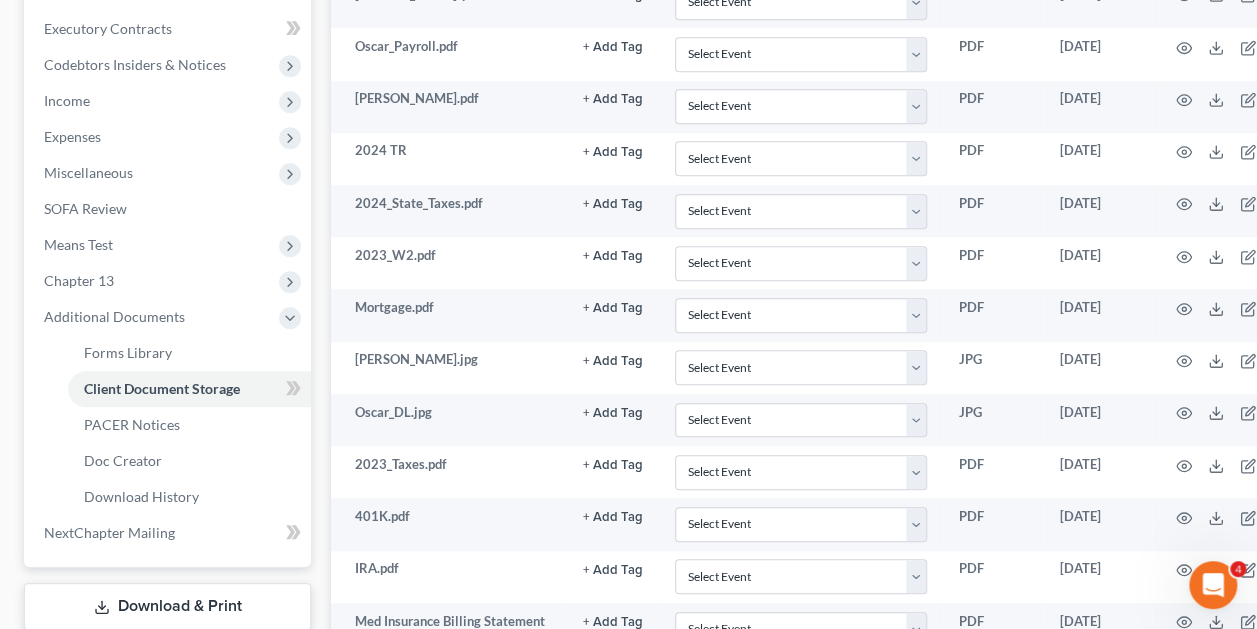 scroll, scrollTop: 592, scrollLeft: 0, axis: vertical 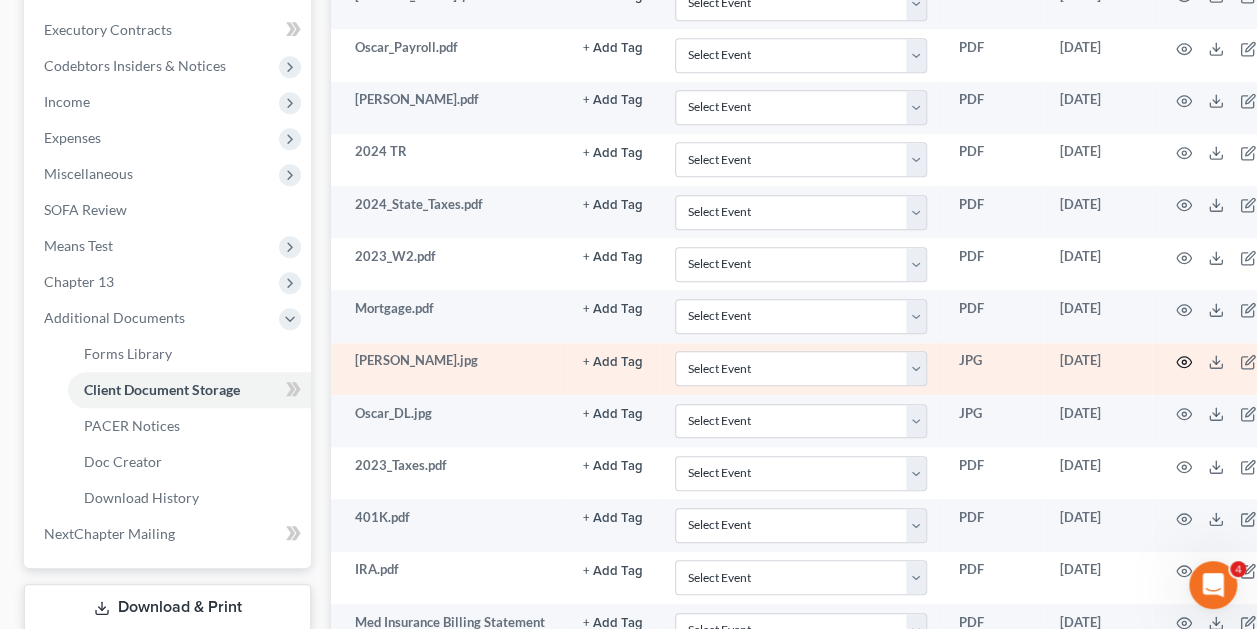 click 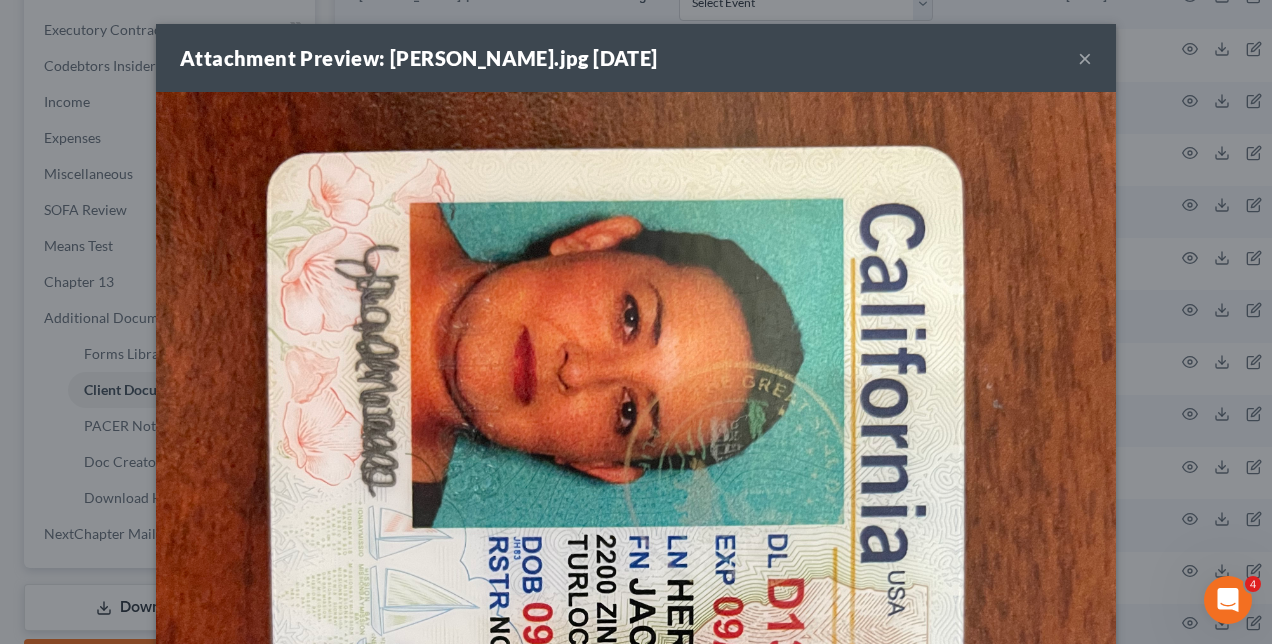 click on "Attachment Preview: [PERSON_NAME].jpg [DATE] × Download" at bounding box center (636, 322) 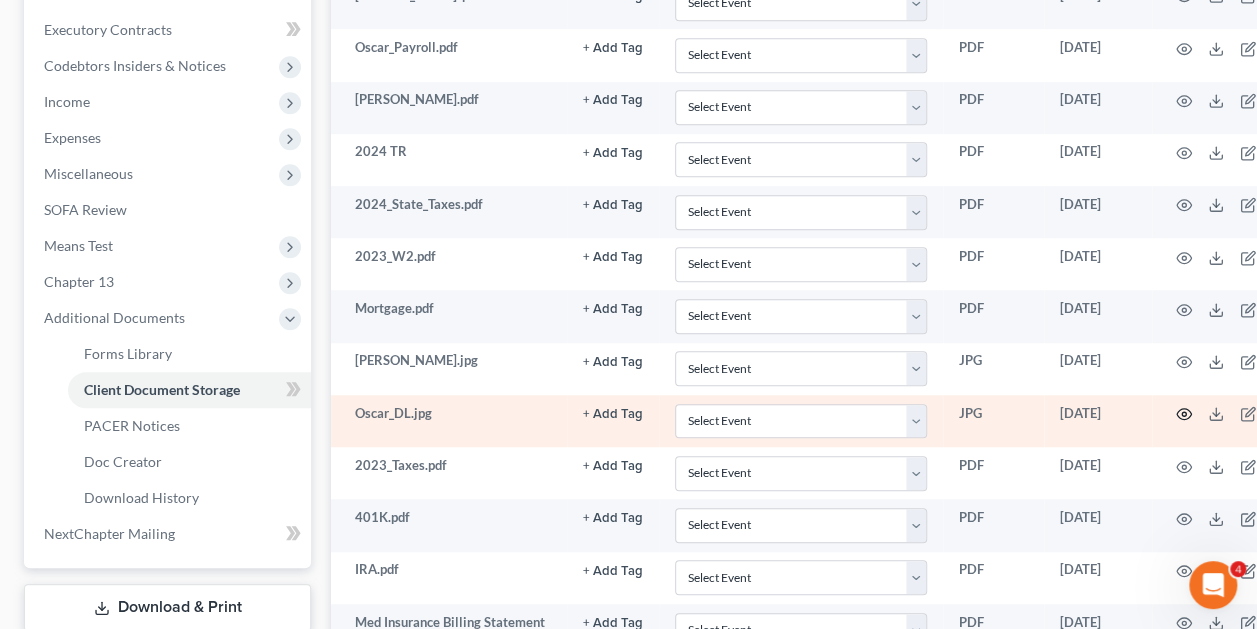 click 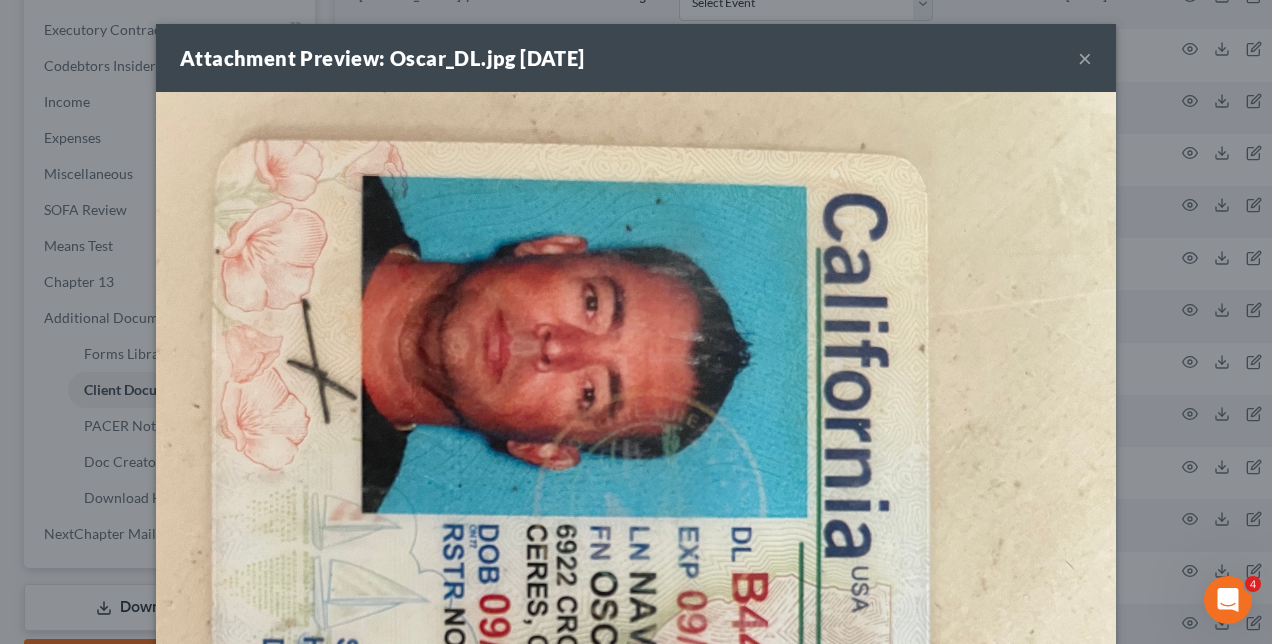 click on "Attachment Preview: Oscar_DL.jpg [DATE] × Download" at bounding box center (636, 322) 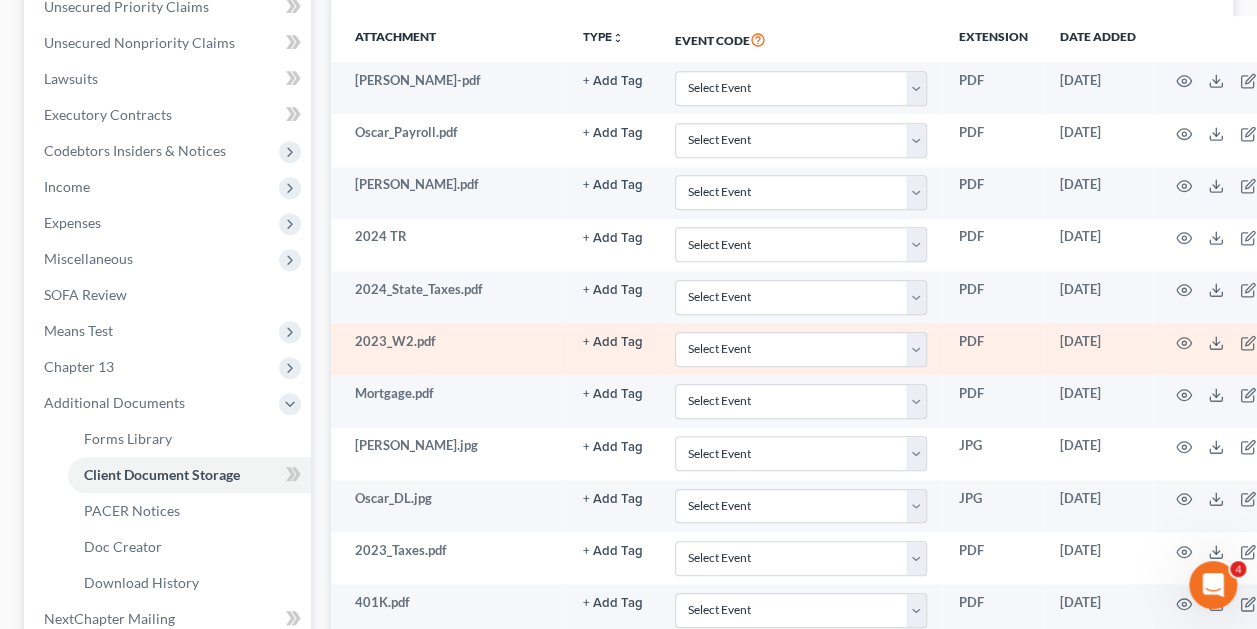 scroll, scrollTop: 506, scrollLeft: 0, axis: vertical 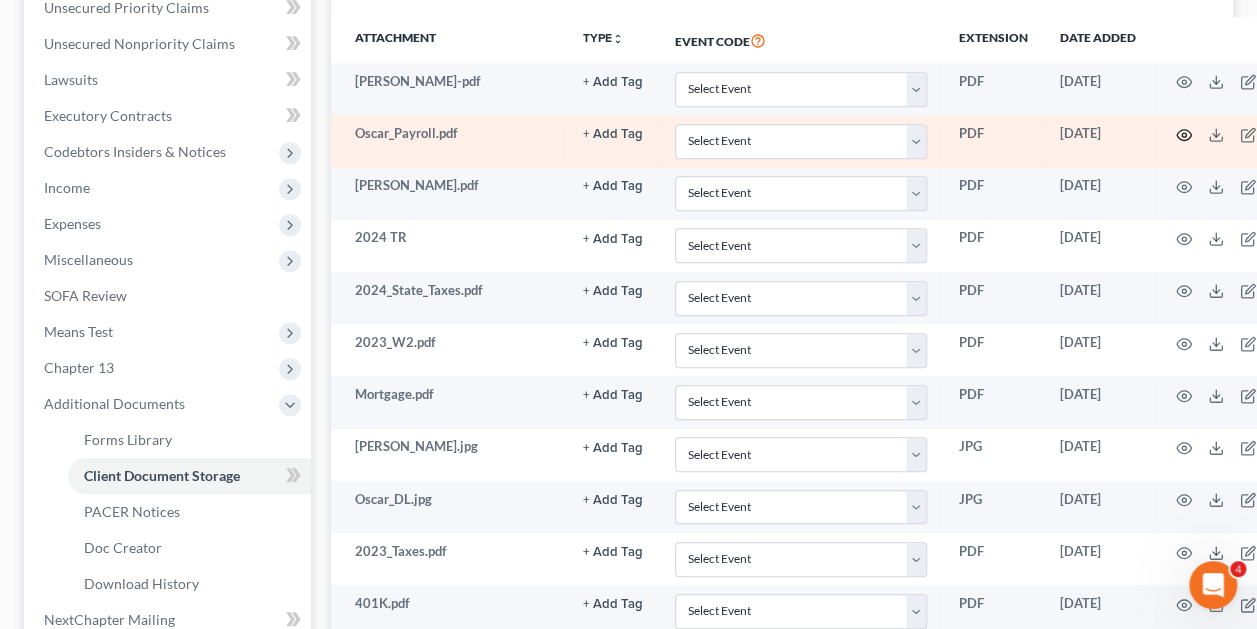 click 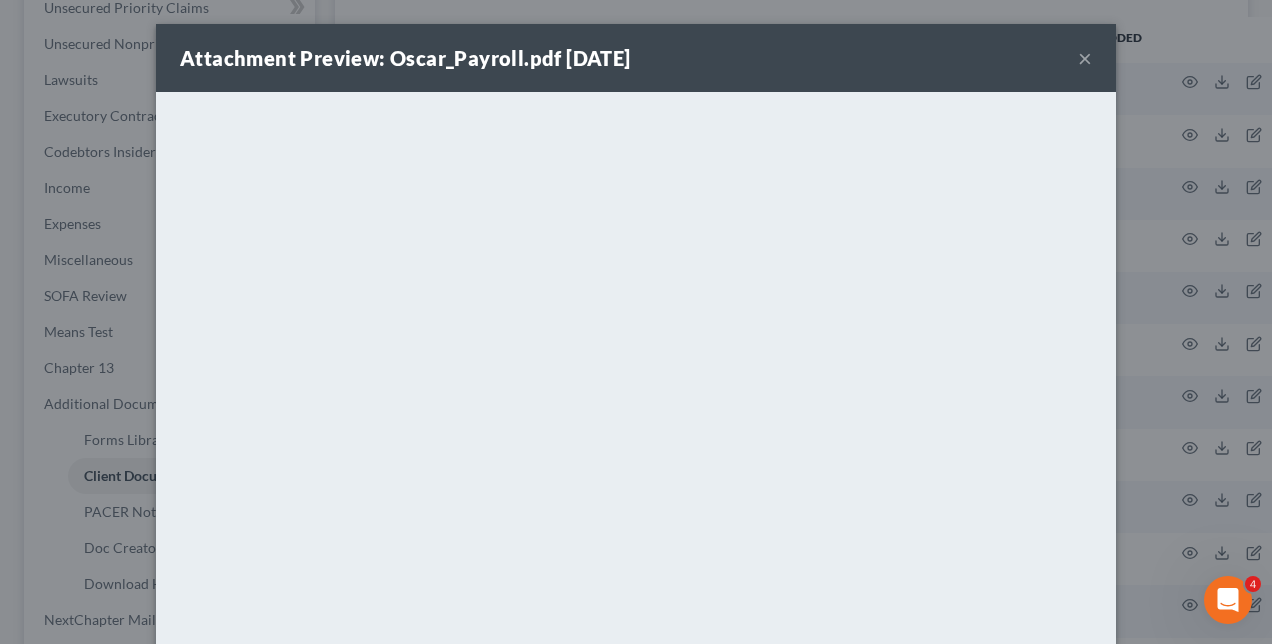 click on "Attachment Preview: Oscar_Payroll.pdf [DATE] ×
<object ng-attr-data='[URL][DOMAIN_NAME]' type='application/pdf' width='100%' height='650px'></object>
<p><a href='[URL][DOMAIN_NAME]' target='_blank'>Click here</a> to open in a new window.</p>
Download" at bounding box center [636, 322] 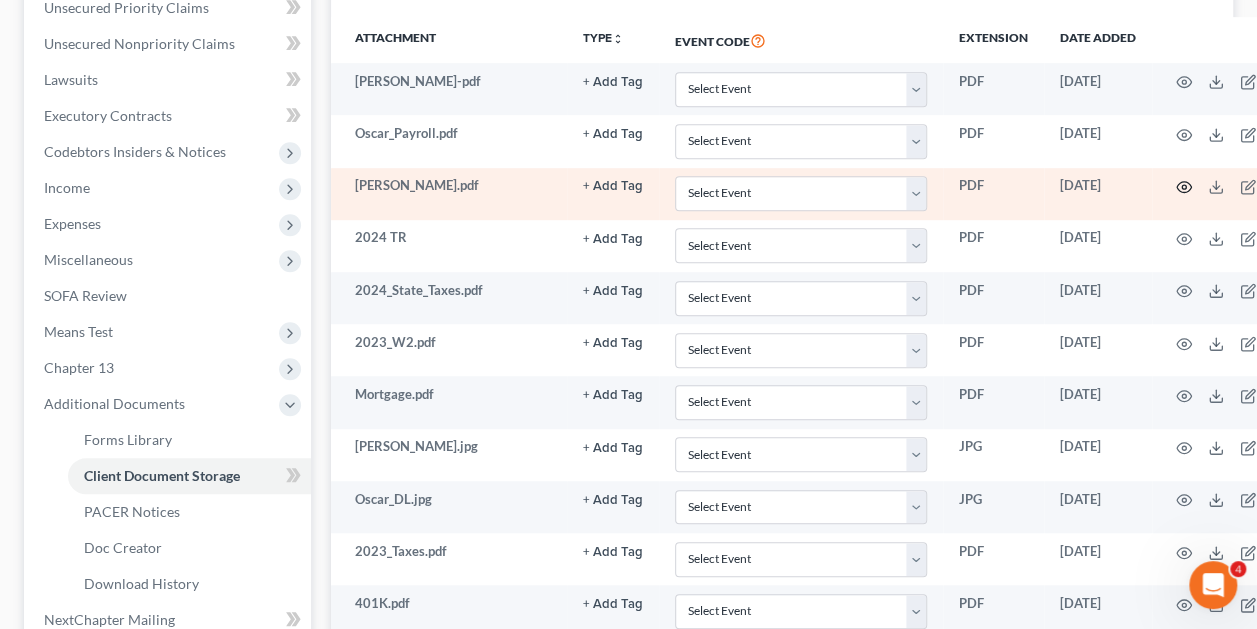 click 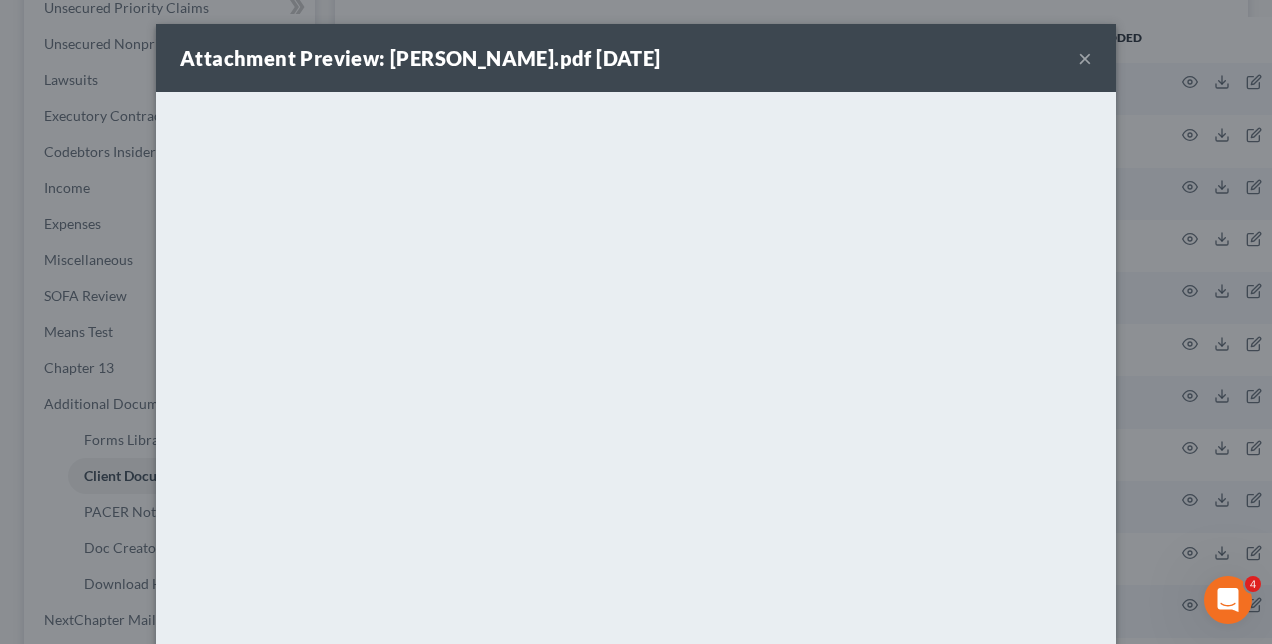 click on "Attachment Preview: [PERSON_NAME].pdf [DATE] ×
<object ng-attr-data='[URL][DOMAIN_NAME]' type='application/pdf' width='100%' height='650px'></object>
<p><a href='[URL][DOMAIN_NAME]' target='_blank'>Click here</a> to open in a new window.</p>
Download" at bounding box center [636, 322] 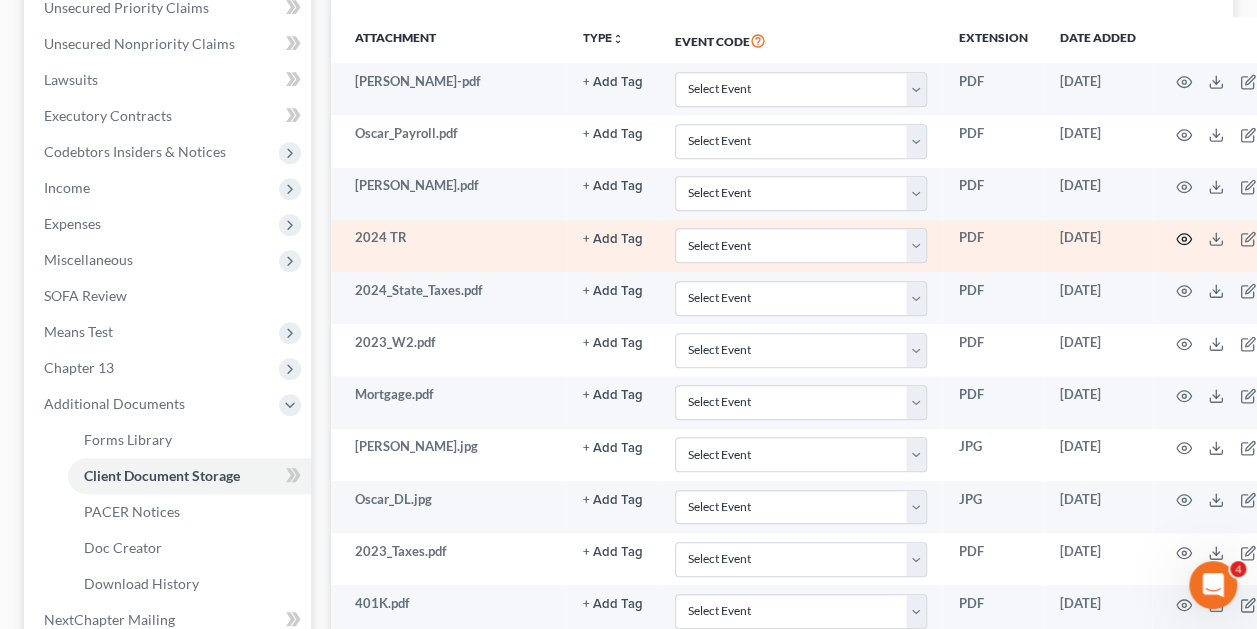 click 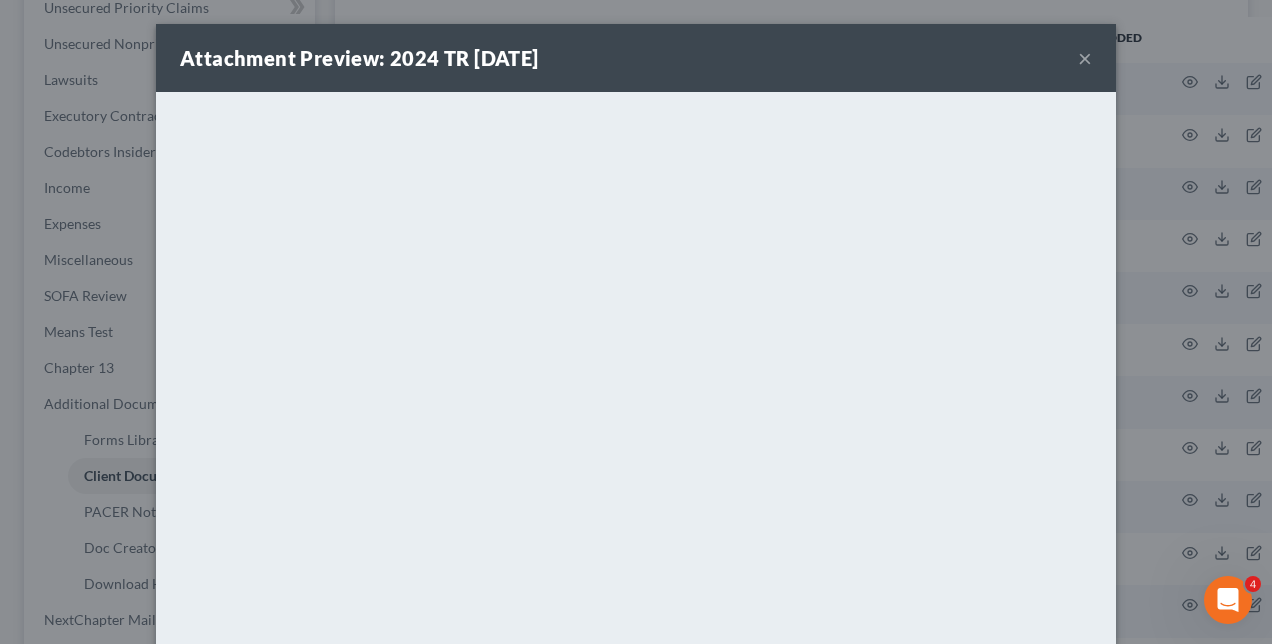 click on "Attachment Preview: 2024 TR [DATE] ×
<object ng-attr-data='[URL][DOMAIN_NAME]' type='application/pdf' width='100%' height='650px'></object>
<p><a href='[URL][DOMAIN_NAME]' target='_blank'>Click here</a> to open in a new window.</p>
Download" at bounding box center (636, 322) 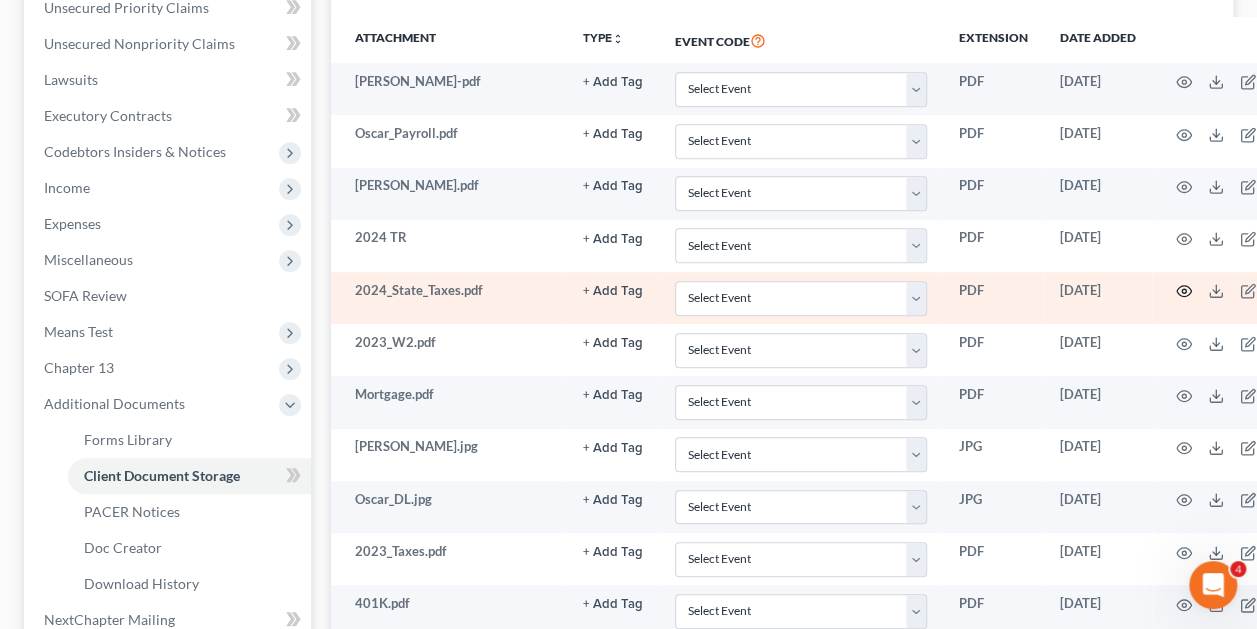 click 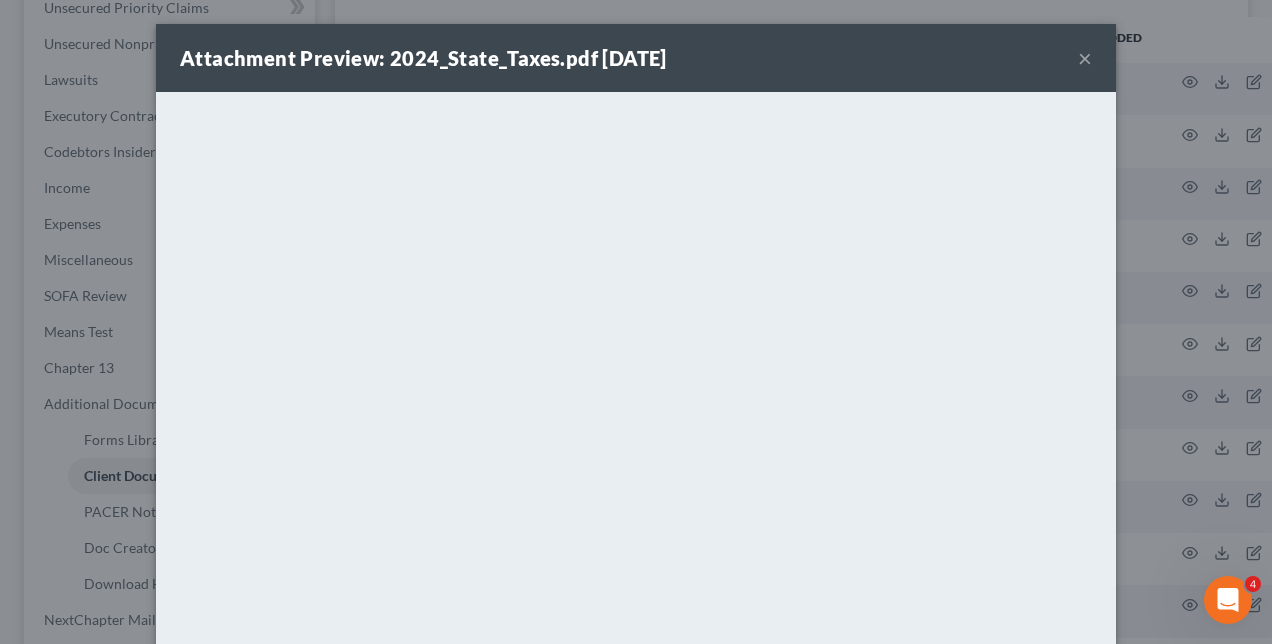 click on "Attachment Preview: 2024_State_Taxes.pdf [DATE] ×
<object ng-attr-data='[URL][DOMAIN_NAME]' type='application/pdf' width='100%' height='650px'></object>
<p><a href='[URL][DOMAIN_NAME]' target='_blank'>Click here</a> to open in a new window.</p>
Download" at bounding box center (636, 322) 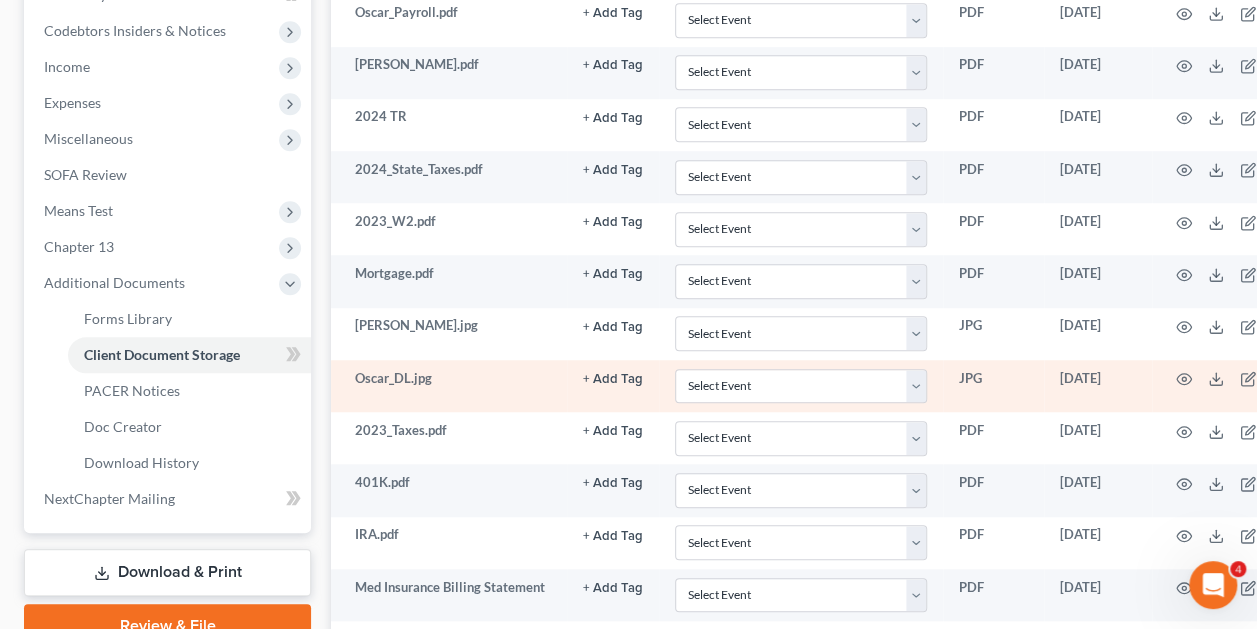 scroll, scrollTop: 630, scrollLeft: 0, axis: vertical 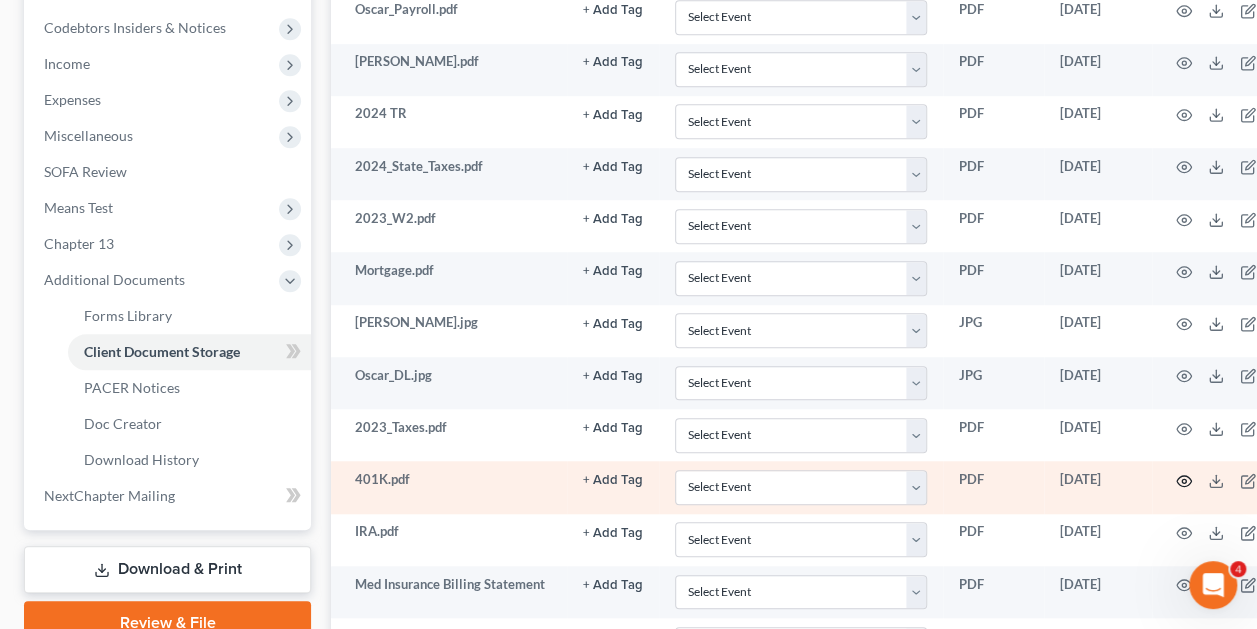 click 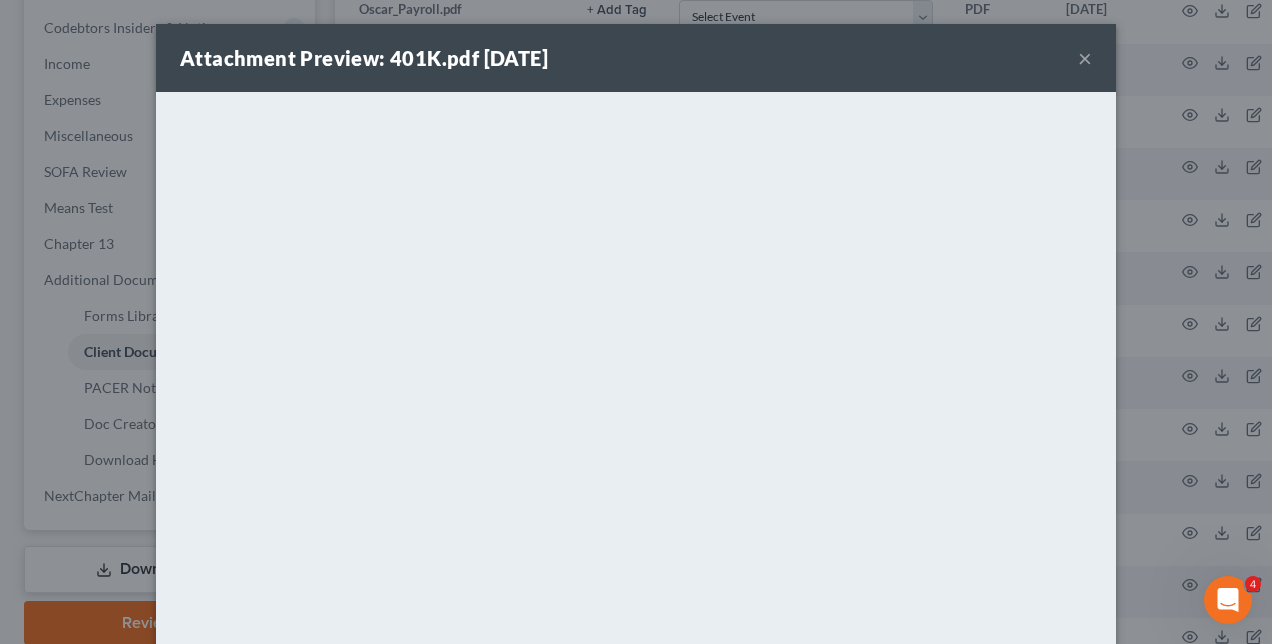 click on "Attachment Preview: 401K.pdf [DATE] ×
<object ng-attr-data='[URL][DOMAIN_NAME]' type='application/pdf' width='100%' height='650px'></object>
<p><a href='[URL][DOMAIN_NAME]' target='_blank'>Click here</a> to open in a new window.</p>
Download" at bounding box center (636, 322) 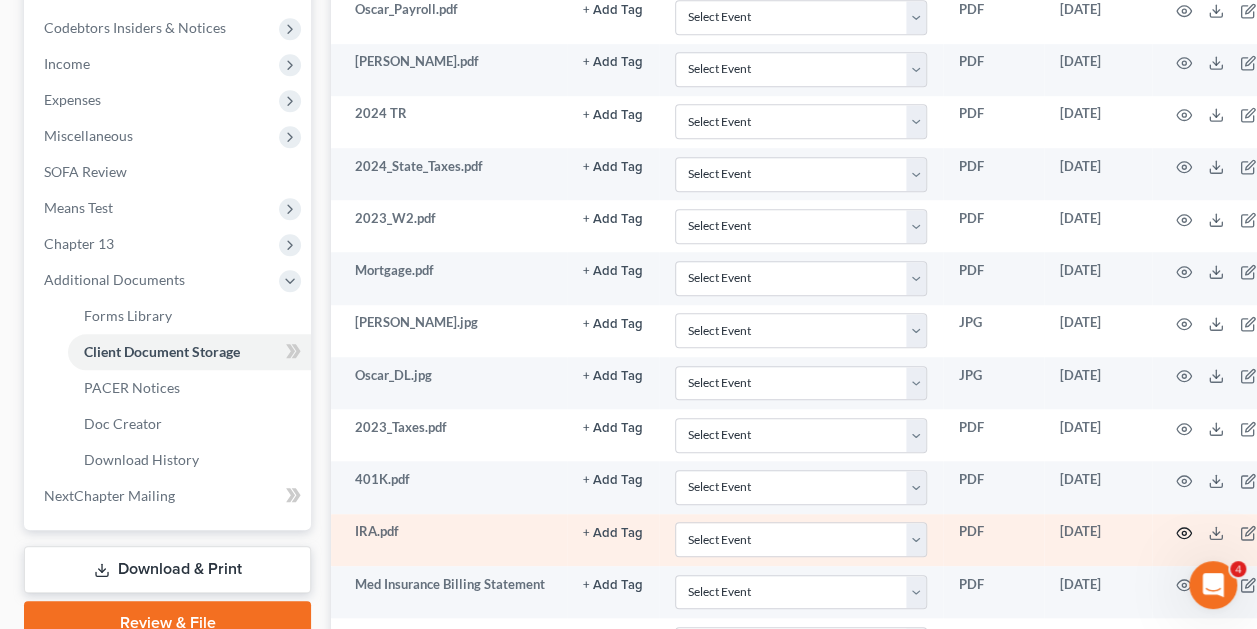 click 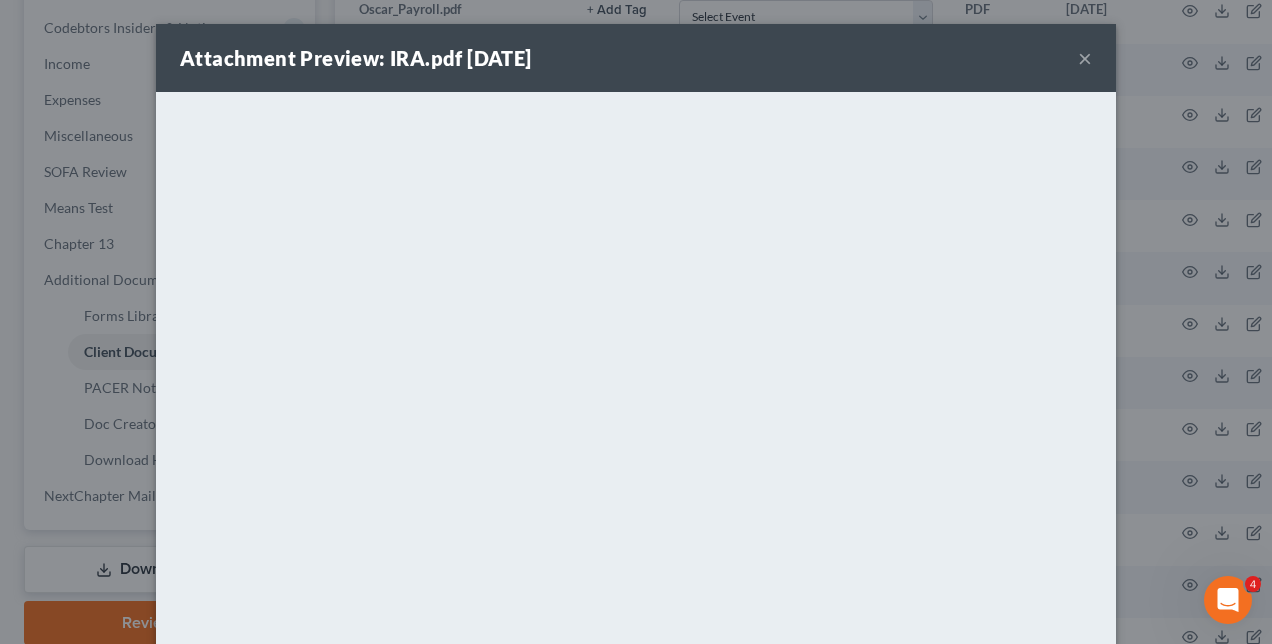 click on "×" at bounding box center [1085, 58] 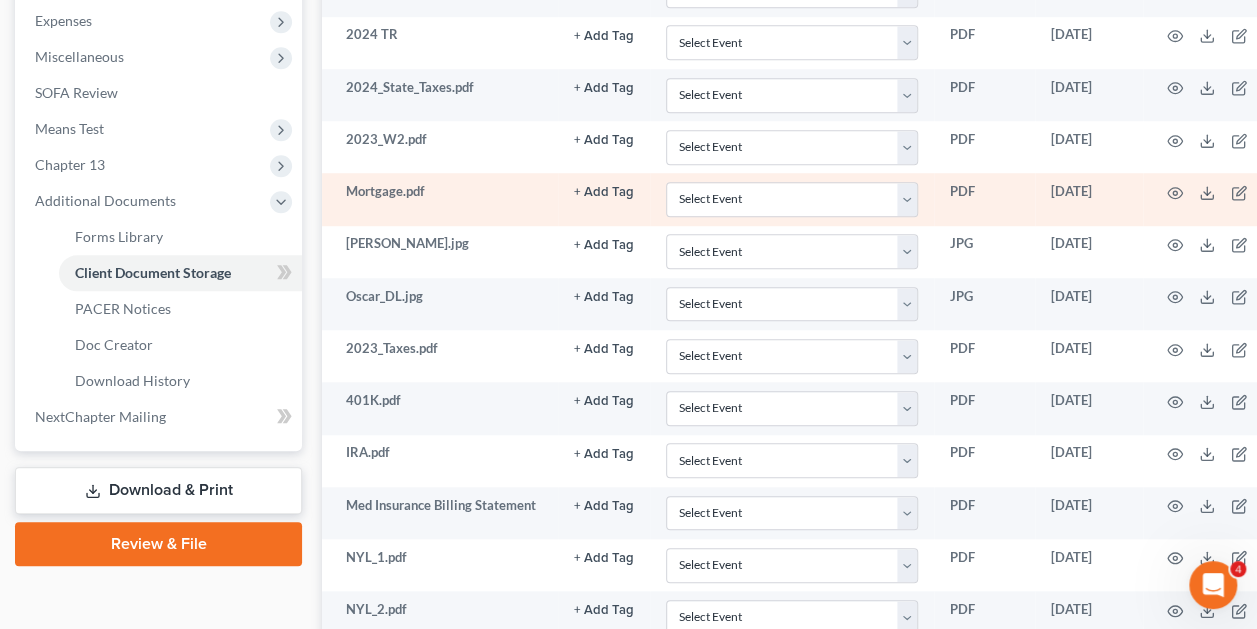 scroll, scrollTop: 0, scrollLeft: 31, axis: horizontal 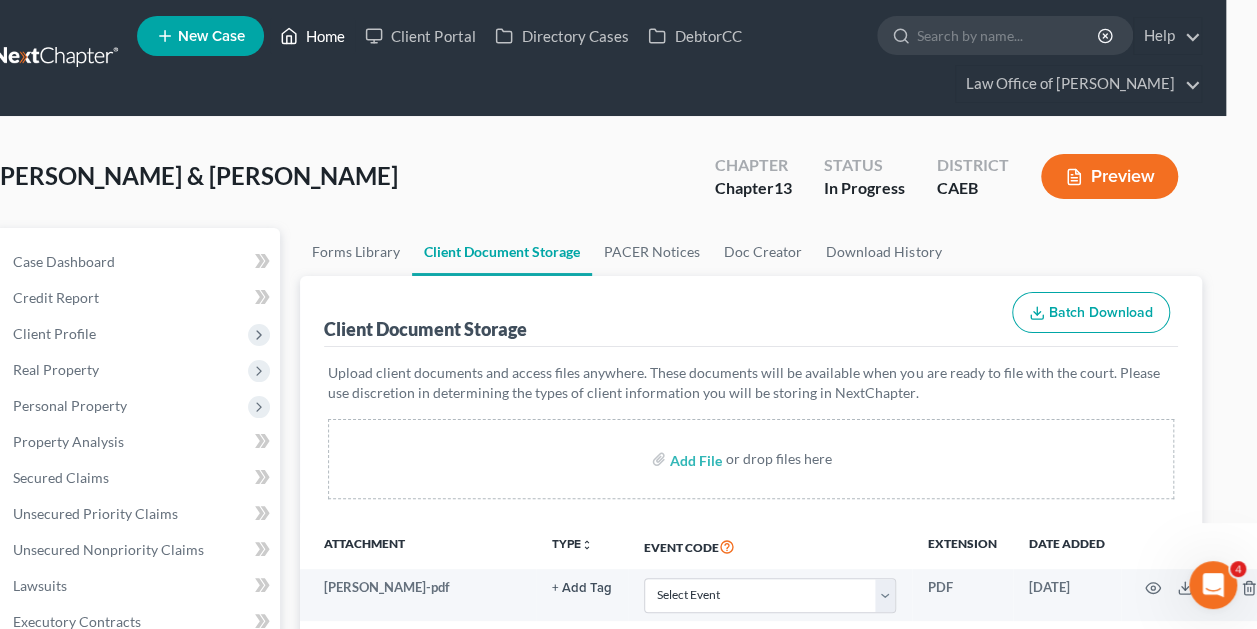 click on "Home" at bounding box center (312, 36) 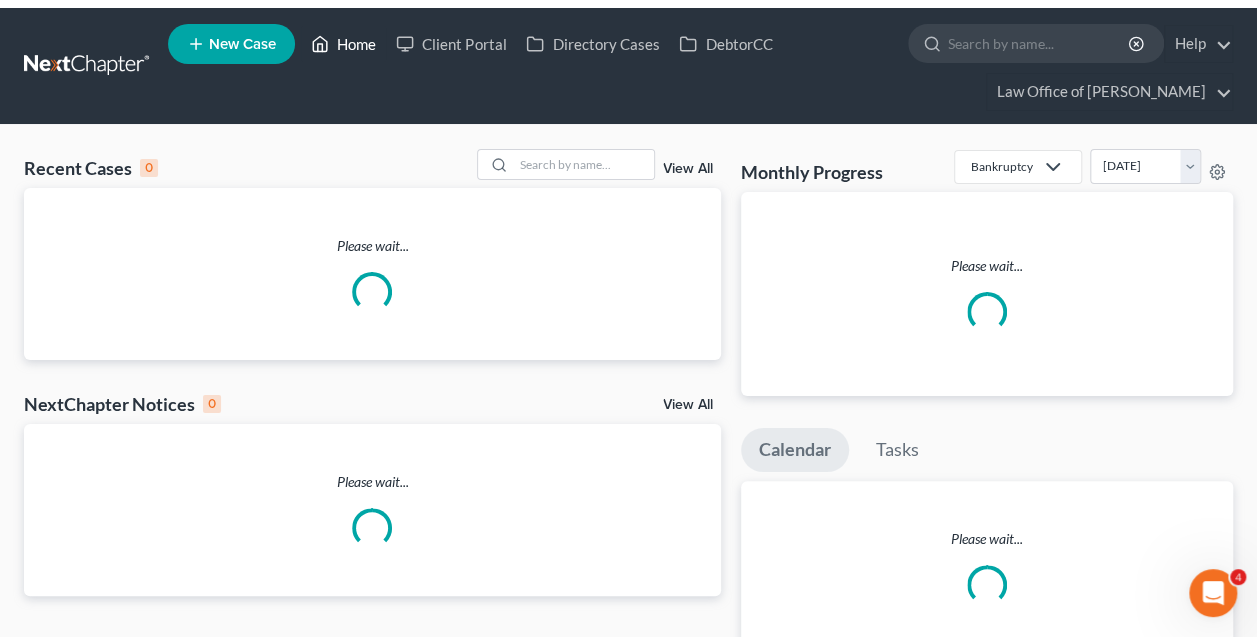 scroll, scrollTop: 0, scrollLeft: 0, axis: both 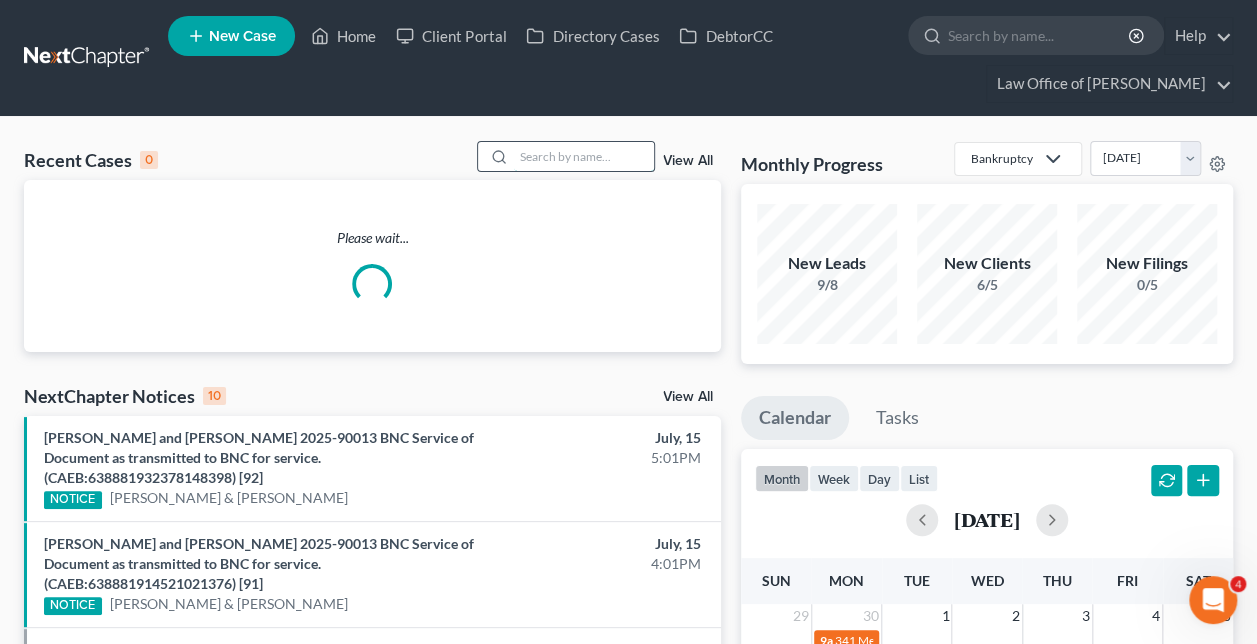 click at bounding box center [584, 156] 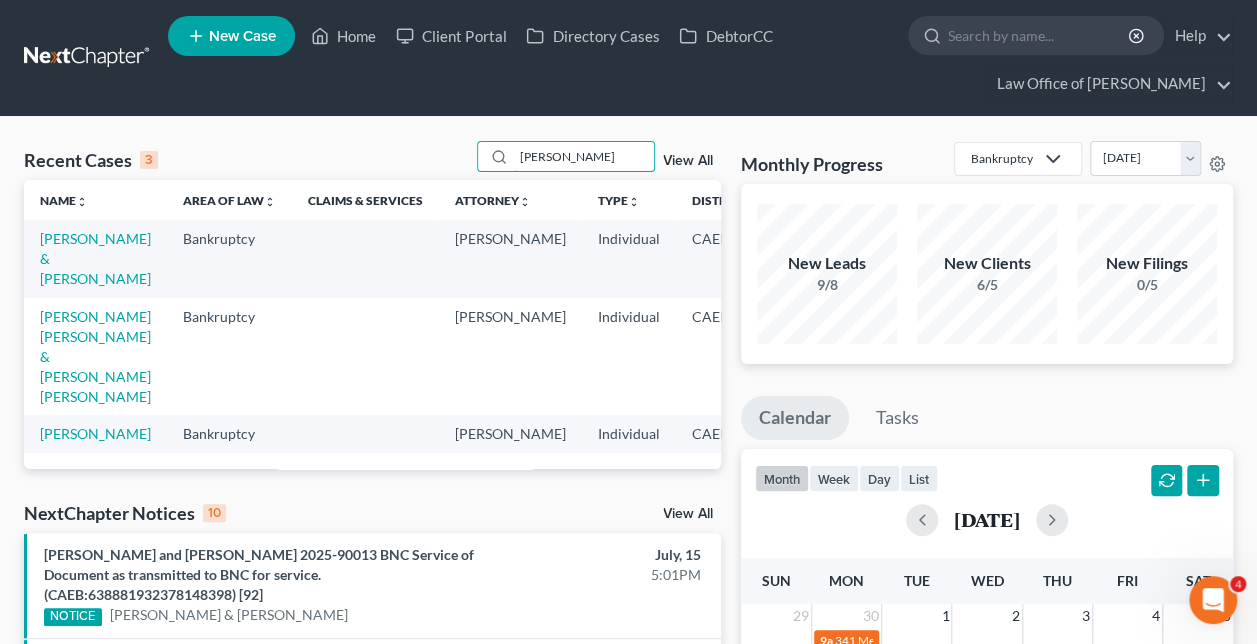 drag, startPoint x: 603, startPoint y: 158, endPoint x: 362, endPoint y: 117, distance: 244.46268 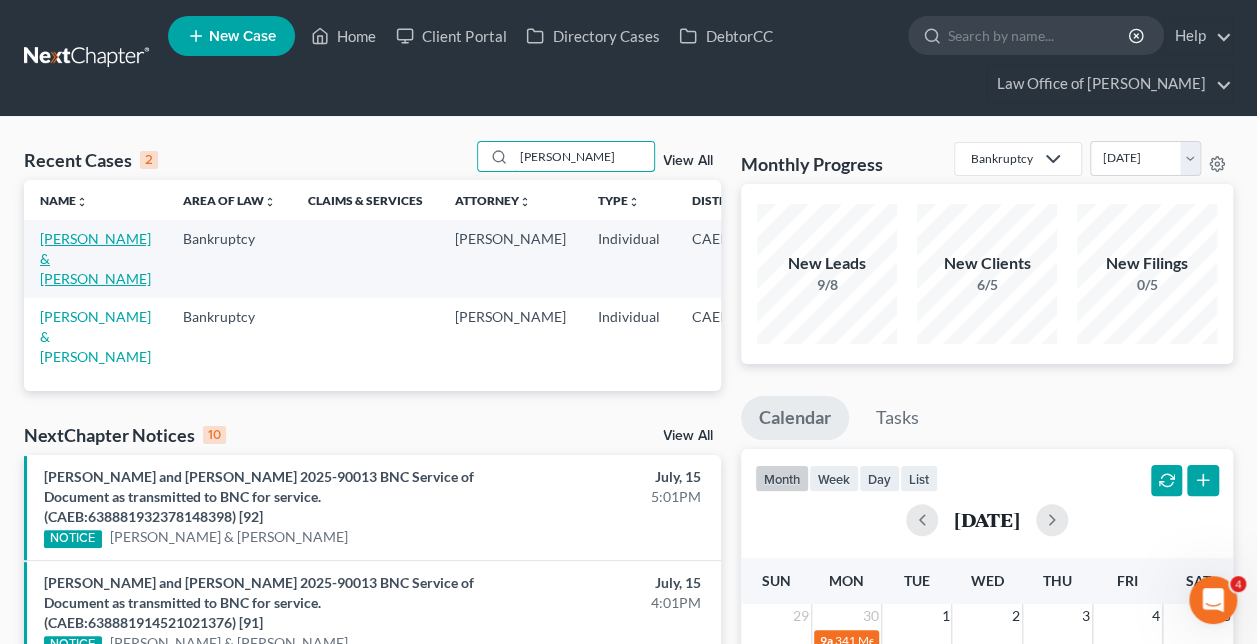 type on "[PERSON_NAME]" 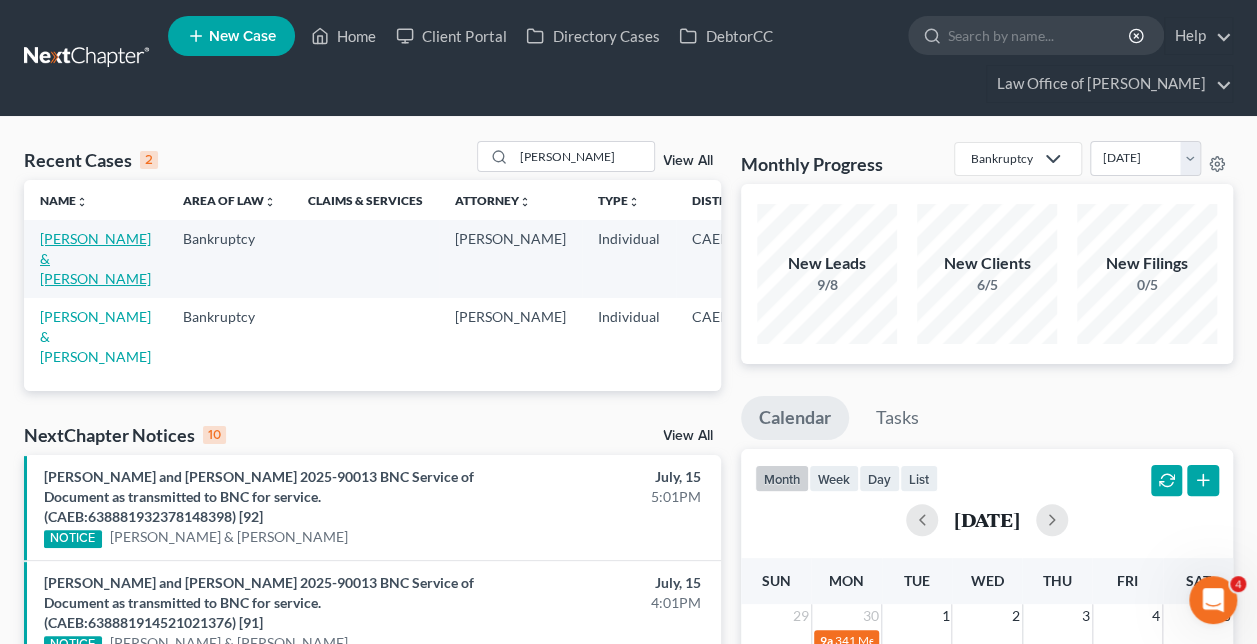 click on "[PERSON_NAME] & [PERSON_NAME]" at bounding box center [95, 258] 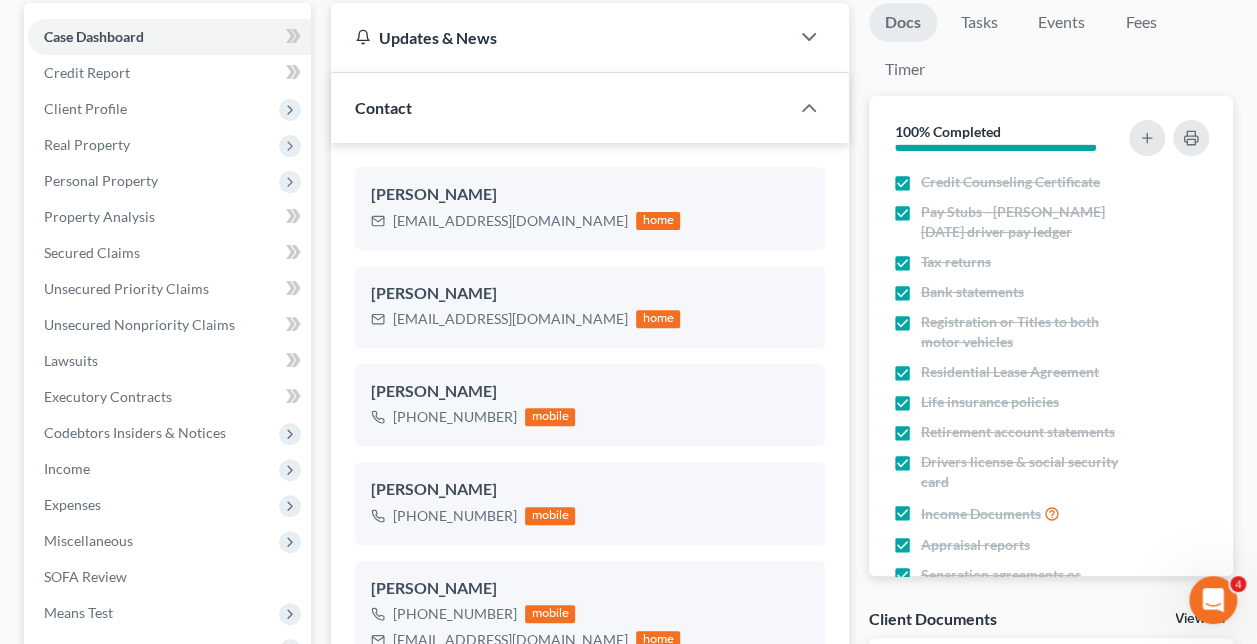 scroll, scrollTop: 292, scrollLeft: 0, axis: vertical 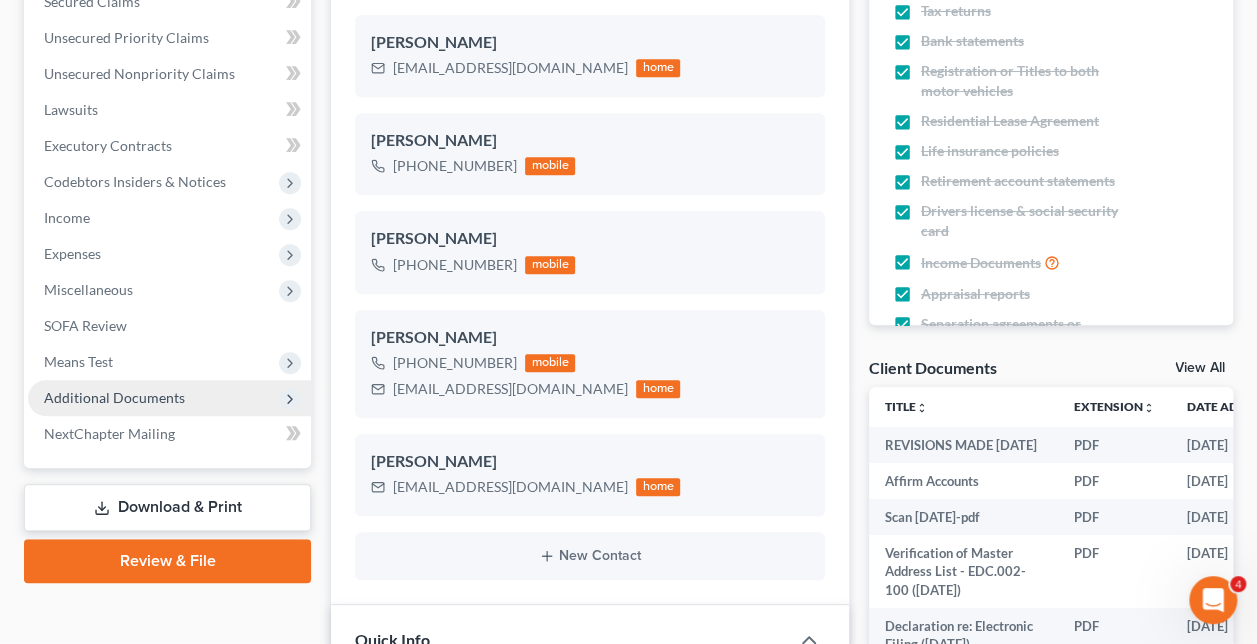 click on "Additional Documents" at bounding box center (169, 398) 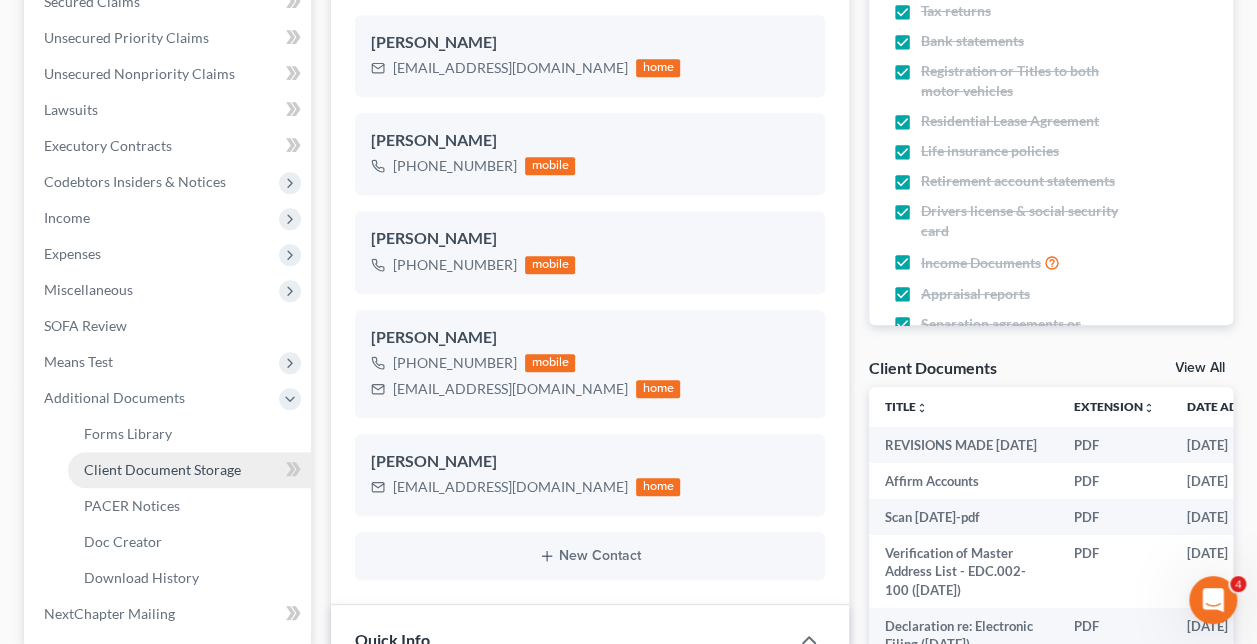 click on "Client Document Storage" at bounding box center [189, 470] 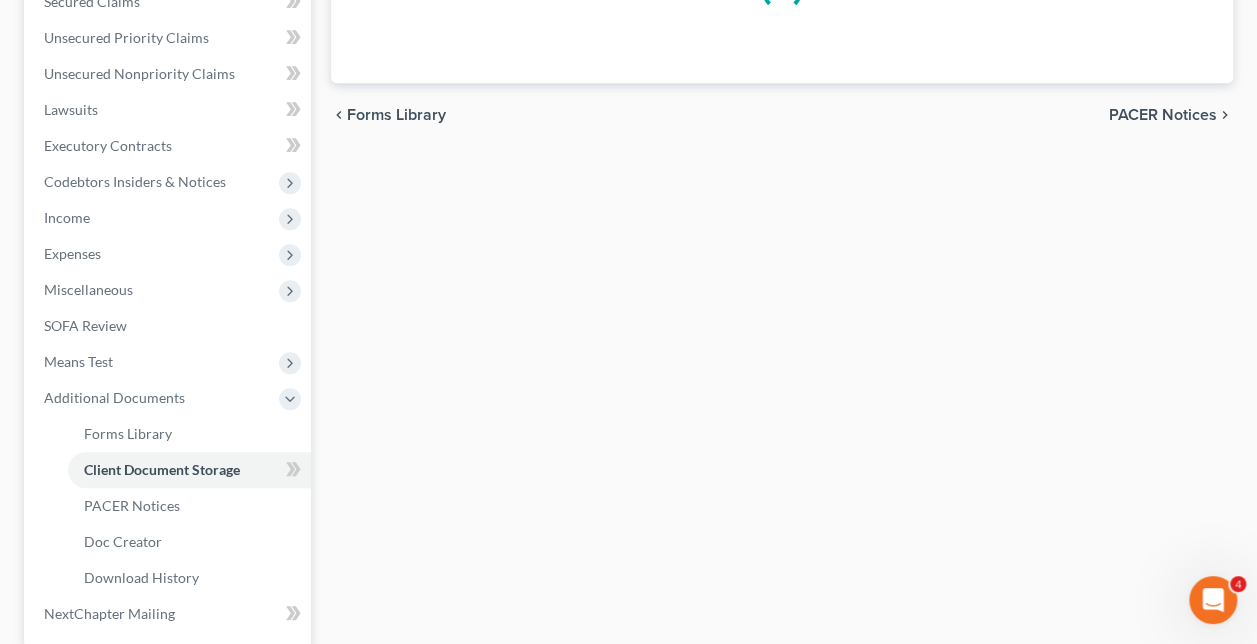 scroll, scrollTop: 363, scrollLeft: 0, axis: vertical 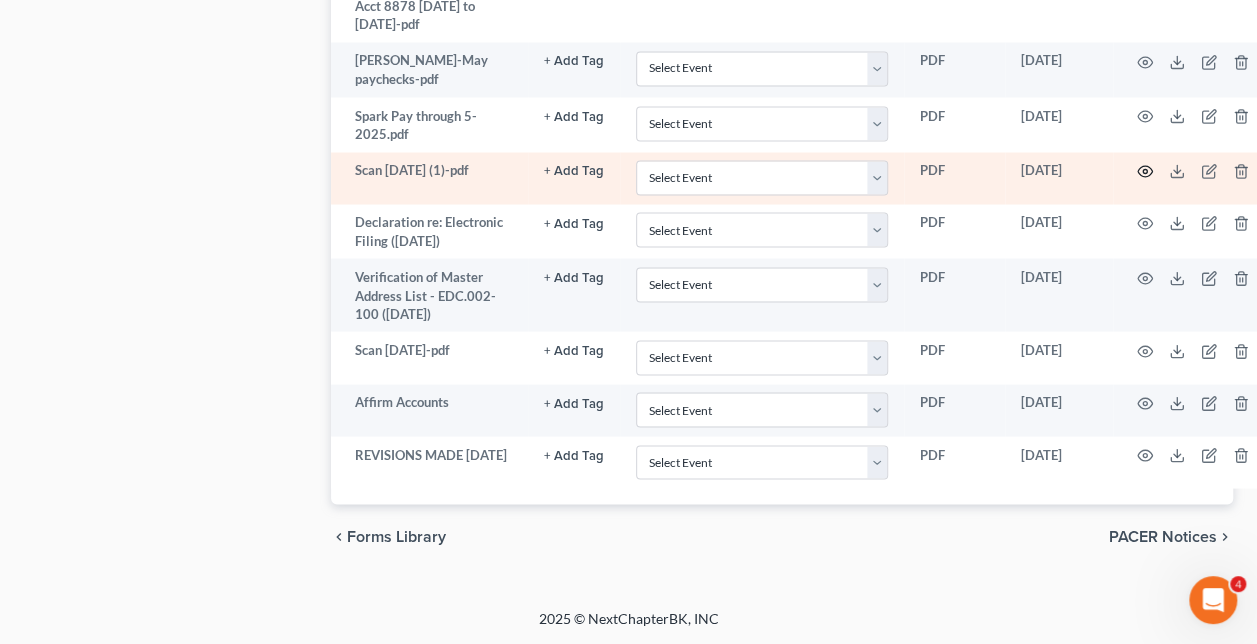 click 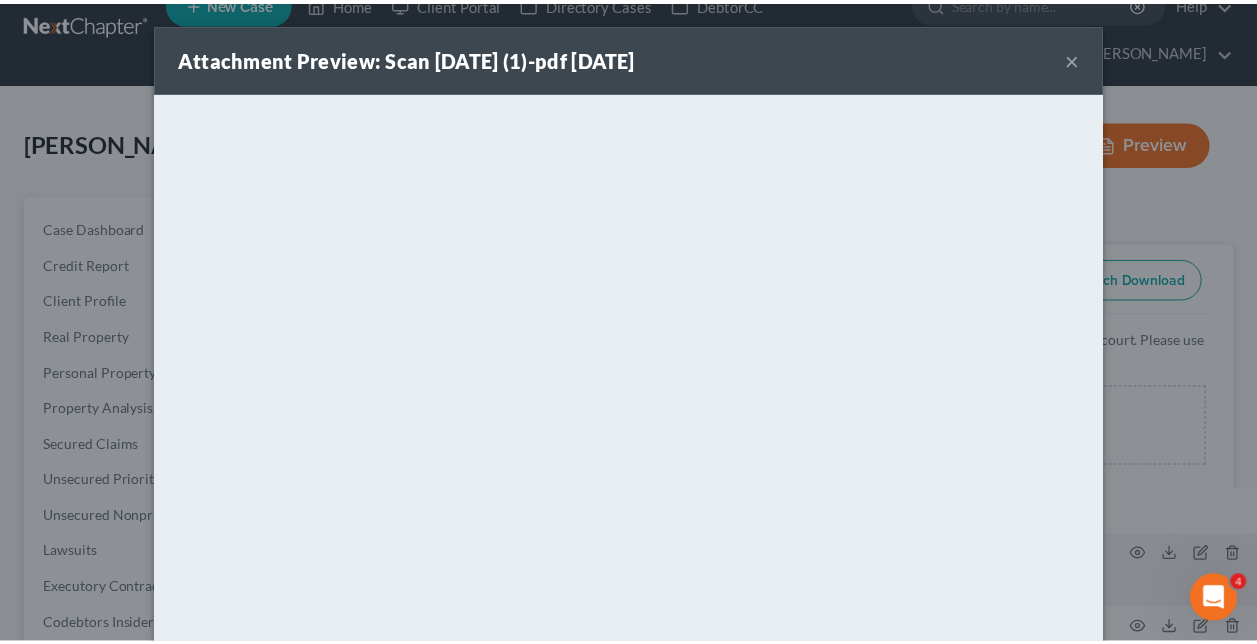 scroll, scrollTop: 0, scrollLeft: 0, axis: both 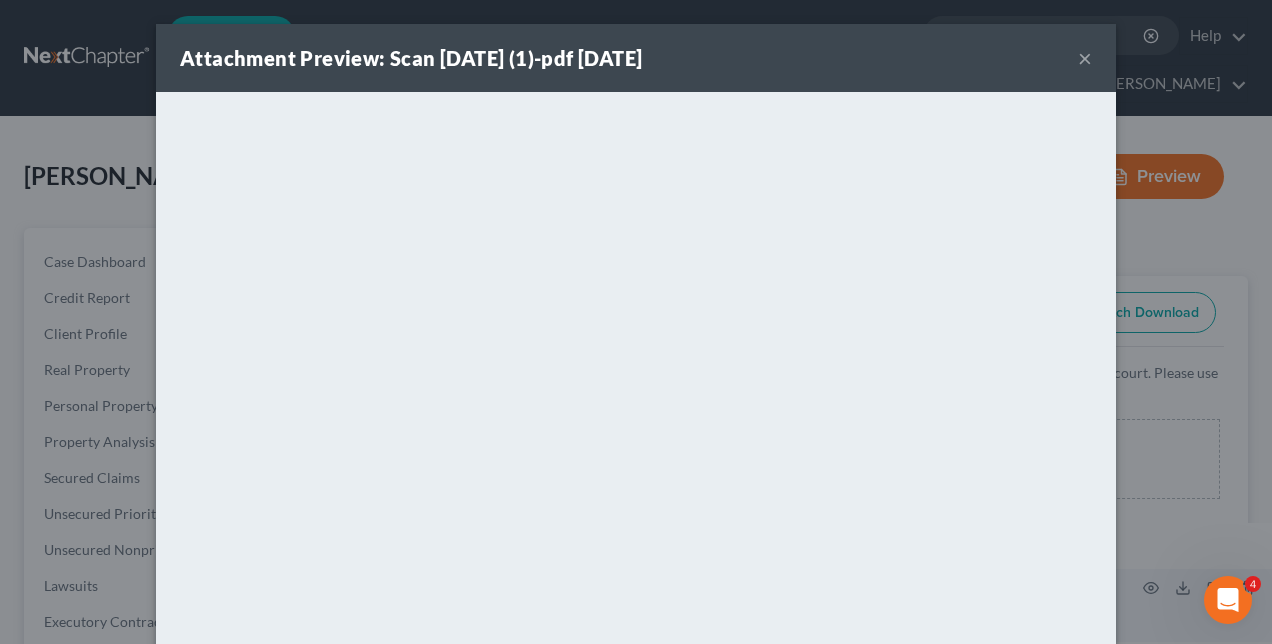 click on "Attachment Preview: Scan [DATE] (1)-pdf [DATE] ×
<object ng-attr-data='[URL][DOMAIN_NAME]' type='application/pdf' width='100%' height='650px'></object>
<p><a href='[URL][DOMAIN_NAME]' target='_blank'>Click here</a> to open in a new window.</p>
Download" at bounding box center (636, 322) 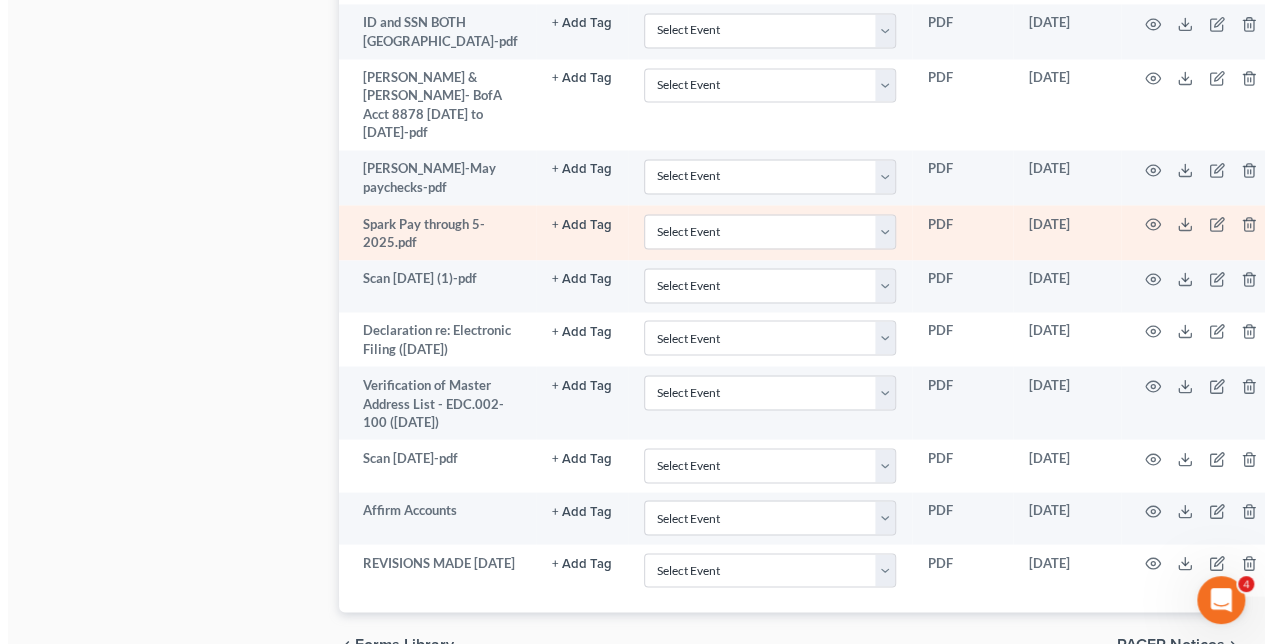 scroll, scrollTop: 1673, scrollLeft: 0, axis: vertical 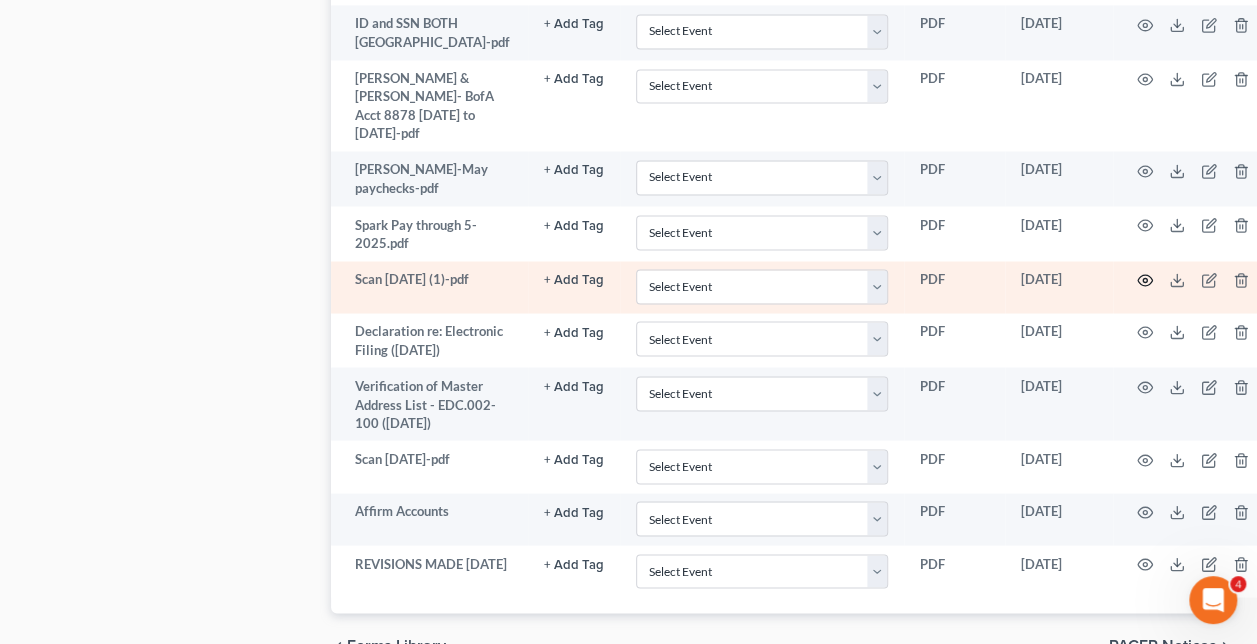 click 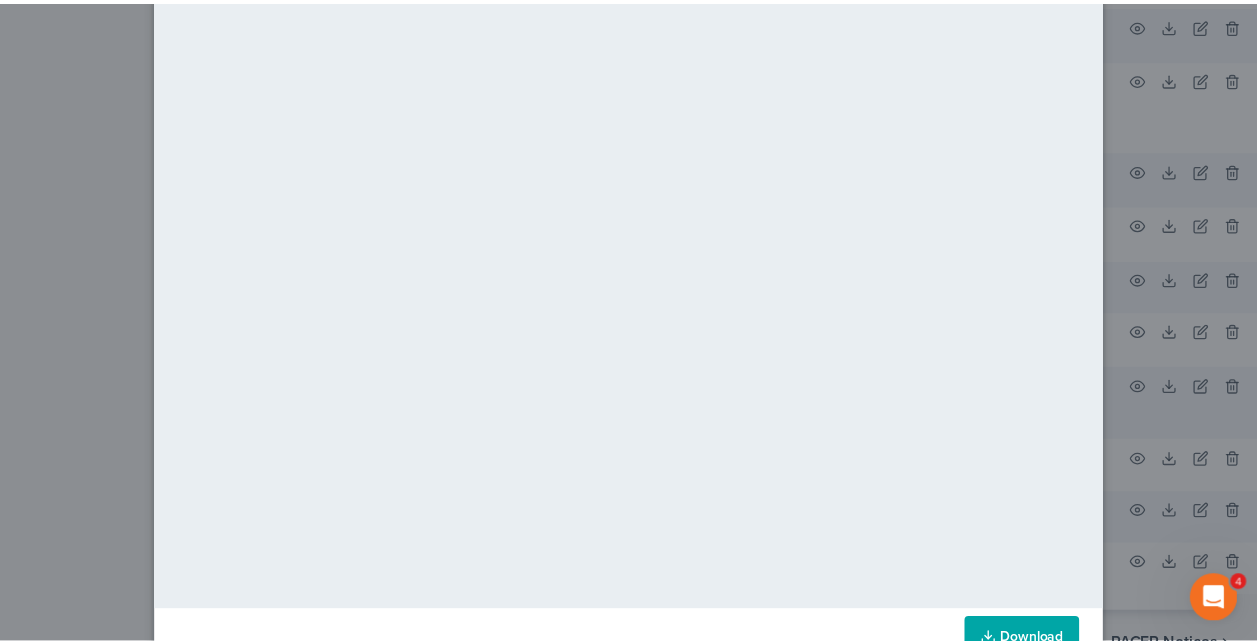 scroll, scrollTop: 0, scrollLeft: 0, axis: both 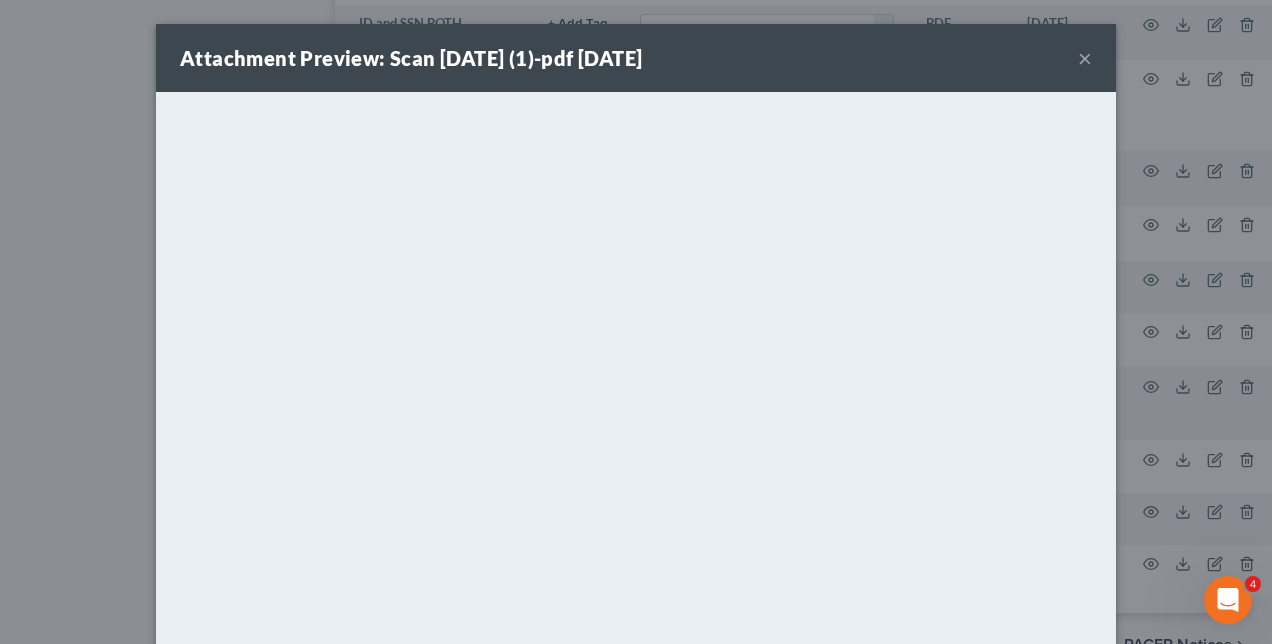 click on "Attachment Preview: Scan [DATE] (1)-pdf [DATE] ×
<object ng-attr-data='[URL][DOMAIN_NAME]' type='application/pdf' width='100%' height='650px'></object>
<p><a href='[URL][DOMAIN_NAME]' target='_blank'>Click here</a> to open in a new window.</p>
Download" at bounding box center (636, 322) 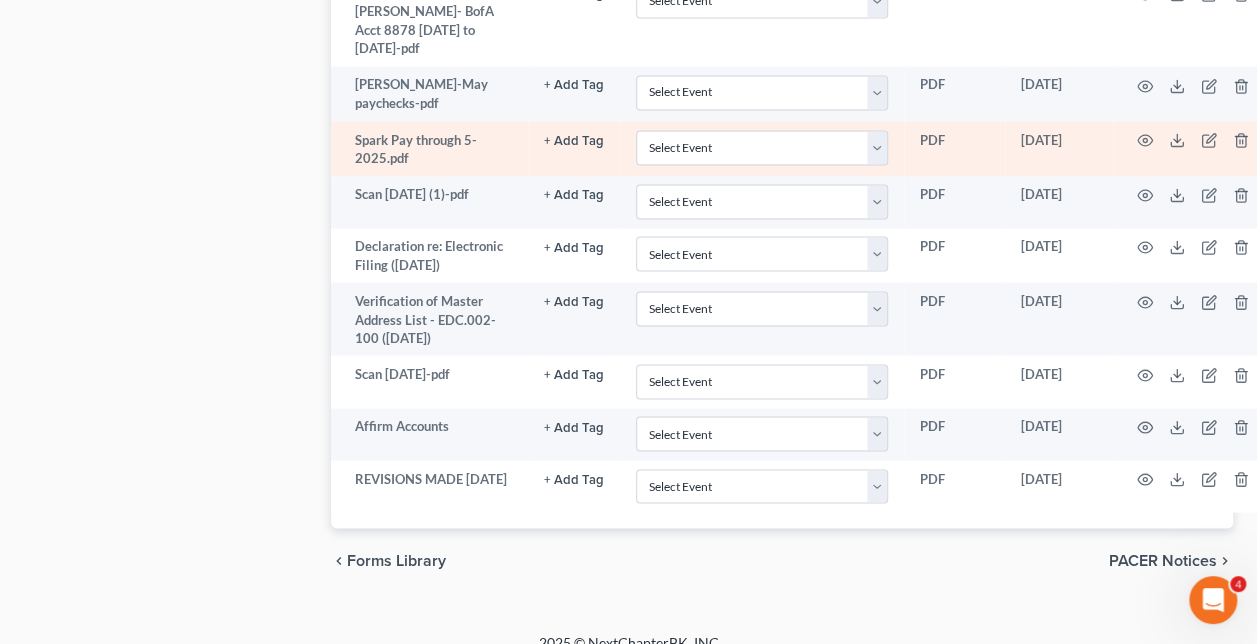 scroll, scrollTop: 1759, scrollLeft: 0, axis: vertical 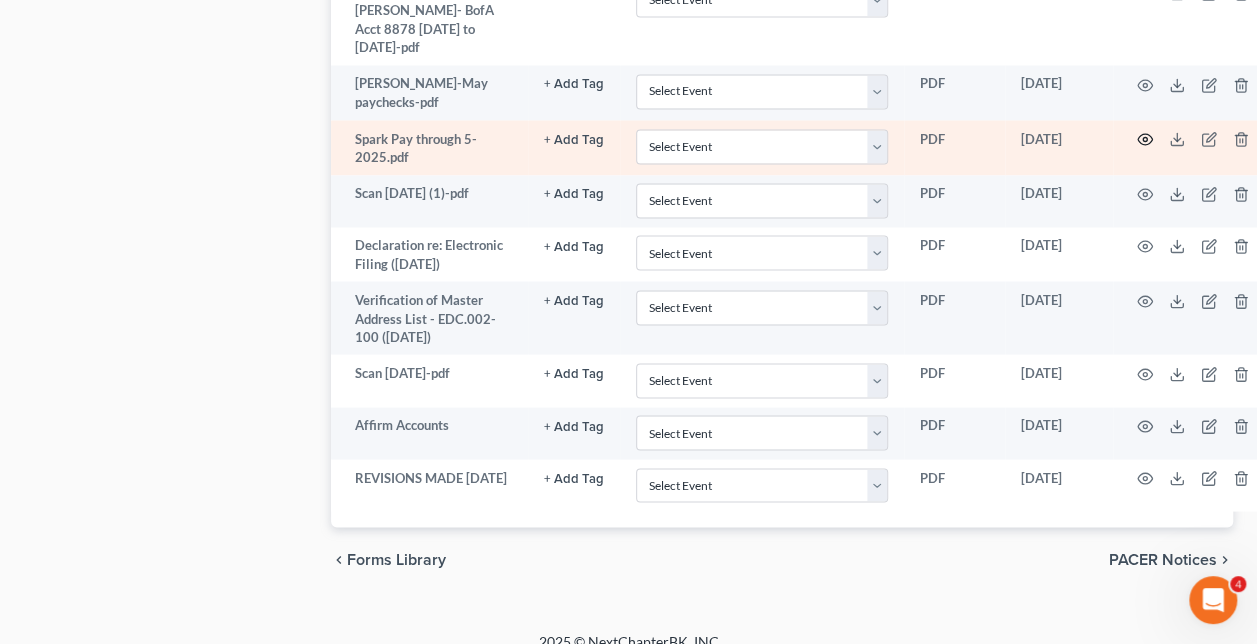 click 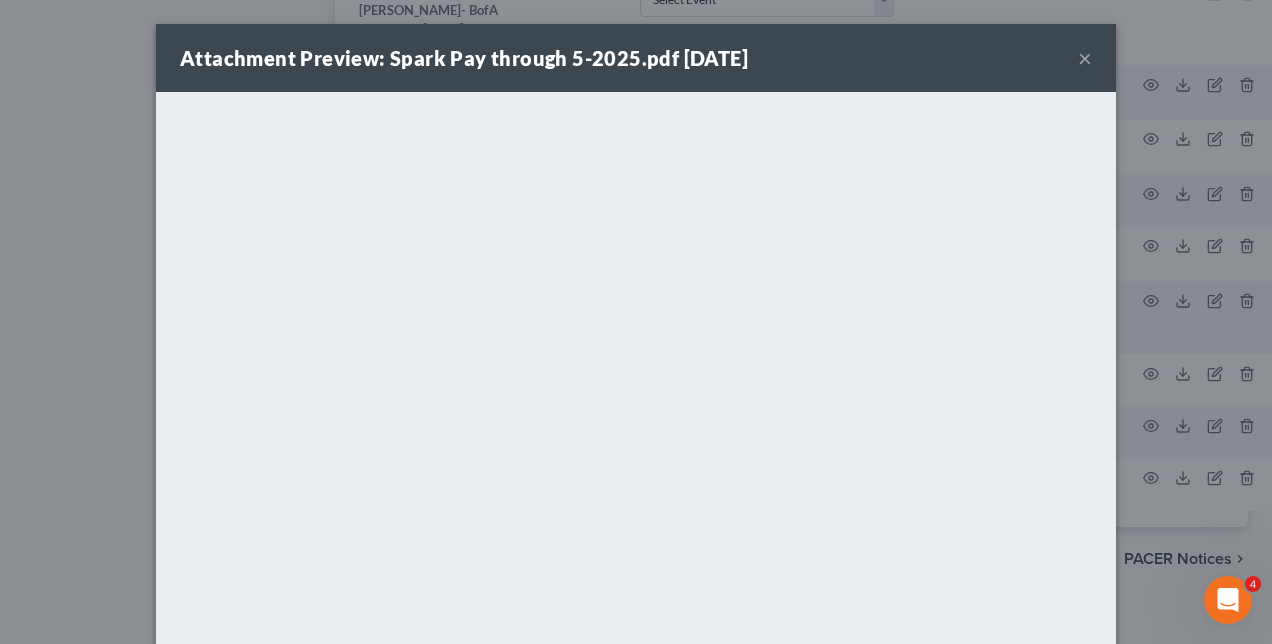 click on "Attachment Preview: Spark Pay through 5-2025.pdf [DATE] ×
<object ng-attr-data='[URL][DOMAIN_NAME]' type='application/pdf' width='100%' height='650px'></object>
<p><a href='[URL][DOMAIN_NAME]' target='_blank'>Click here</a> to open in a new window.</p>
Download" at bounding box center [636, 322] 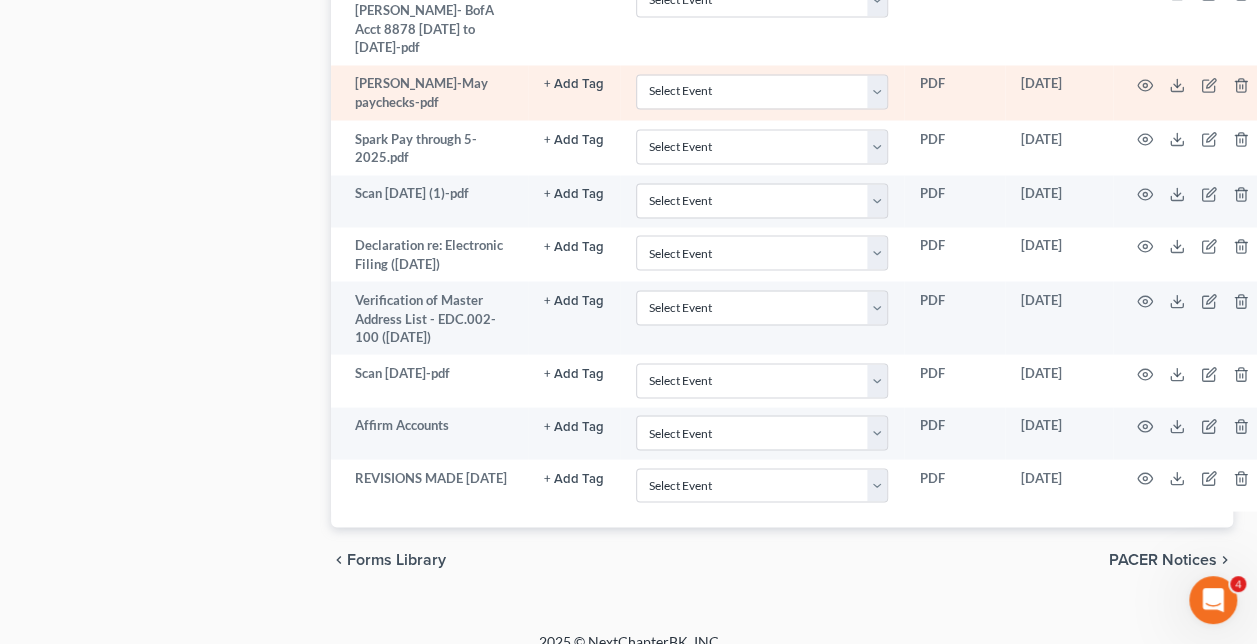 click at bounding box center [1197, 92] 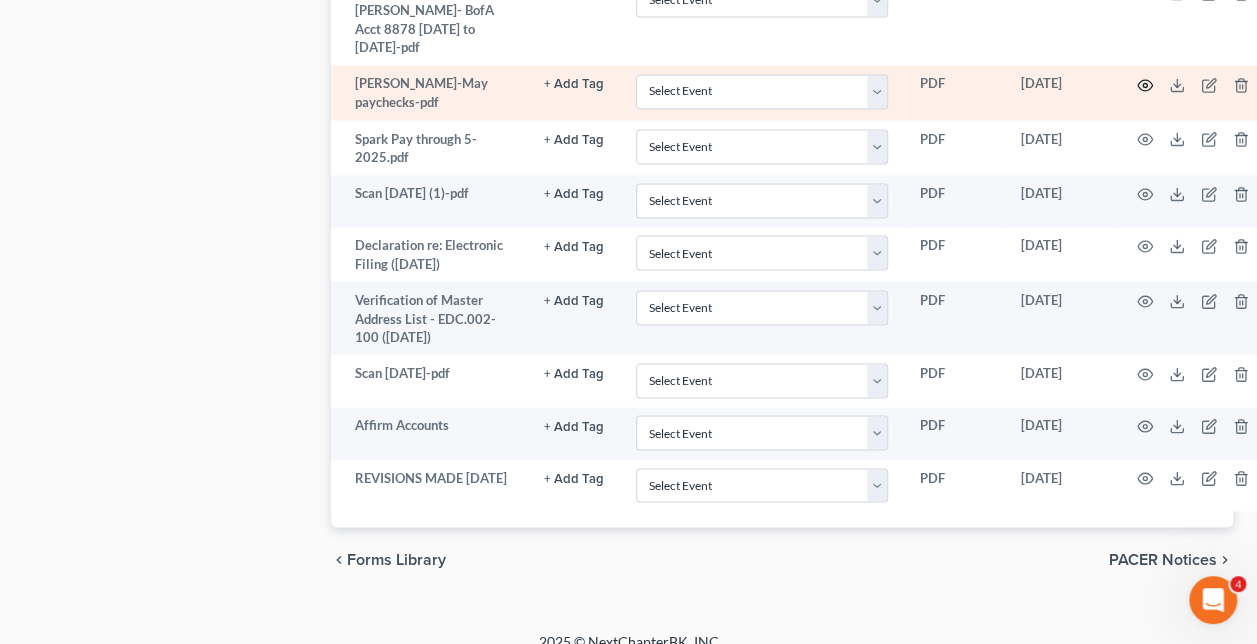 click 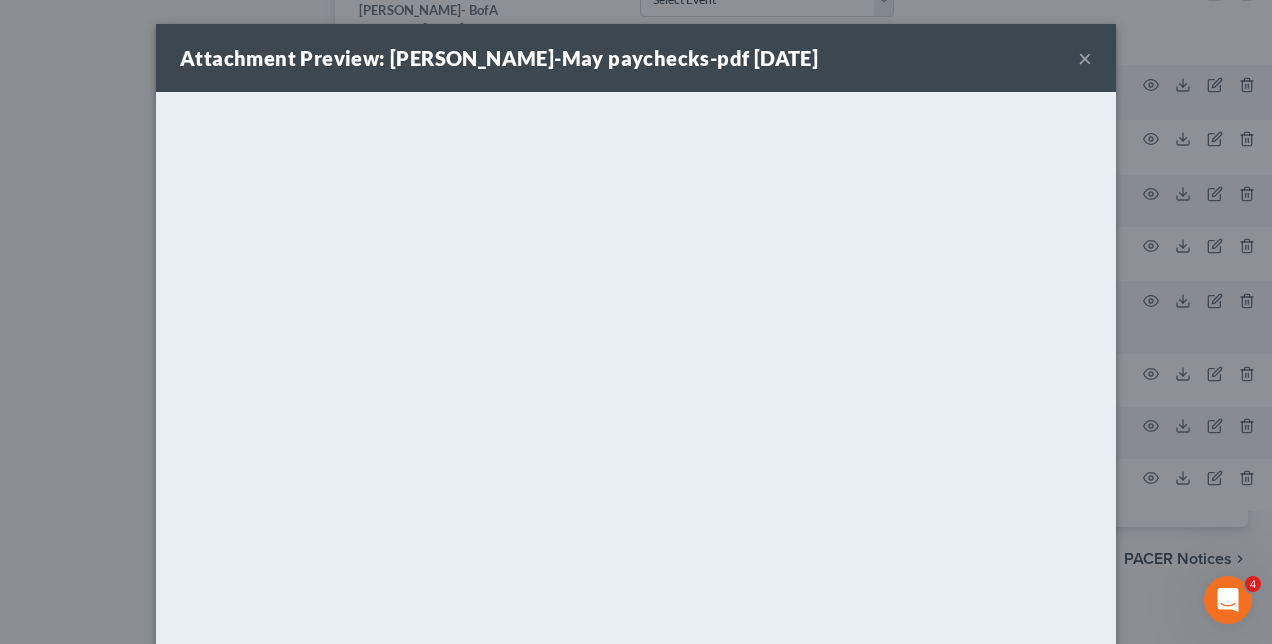 click on "×" at bounding box center [1085, 58] 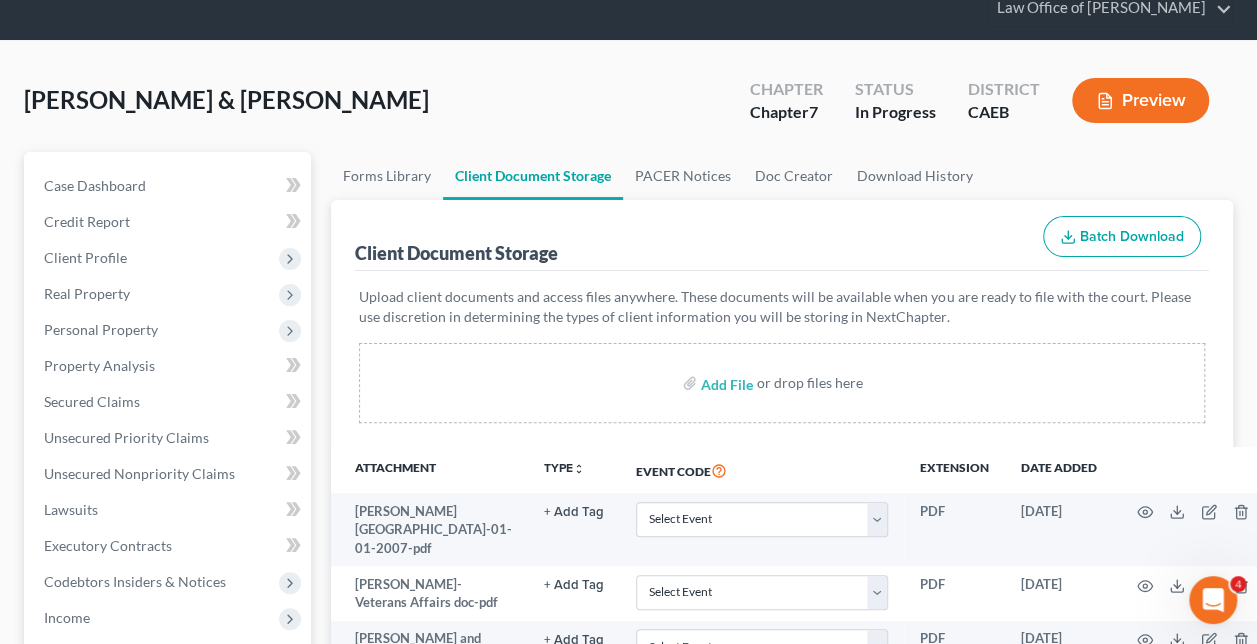 scroll, scrollTop: 0, scrollLeft: 0, axis: both 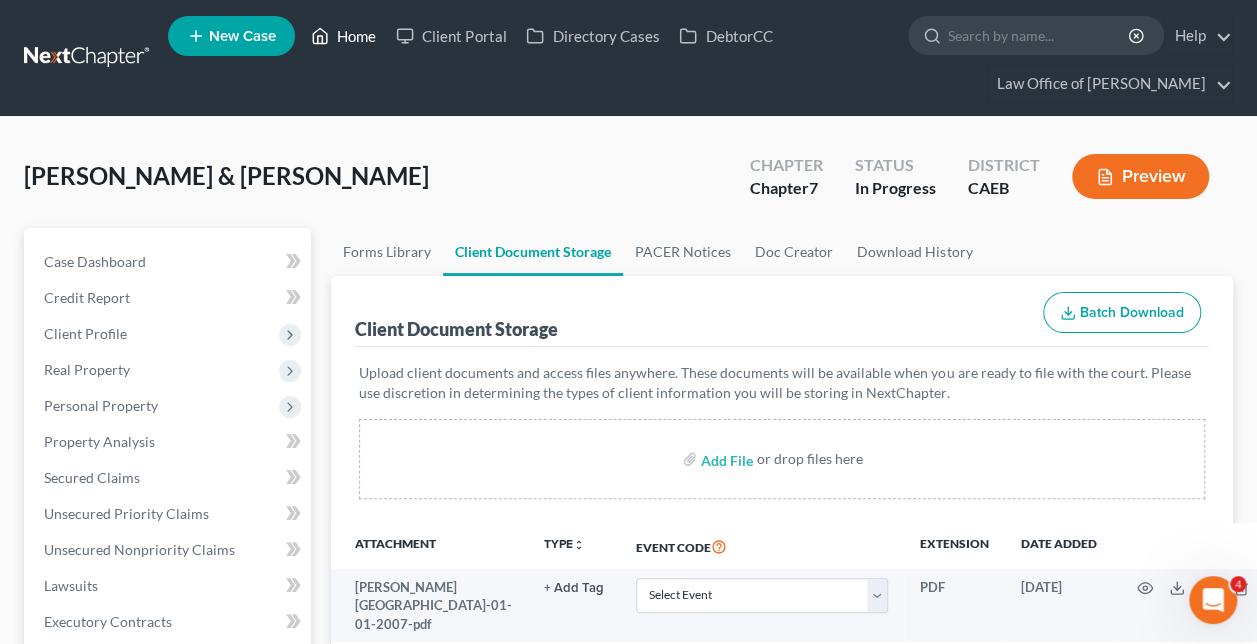 click on "Home" at bounding box center (343, 36) 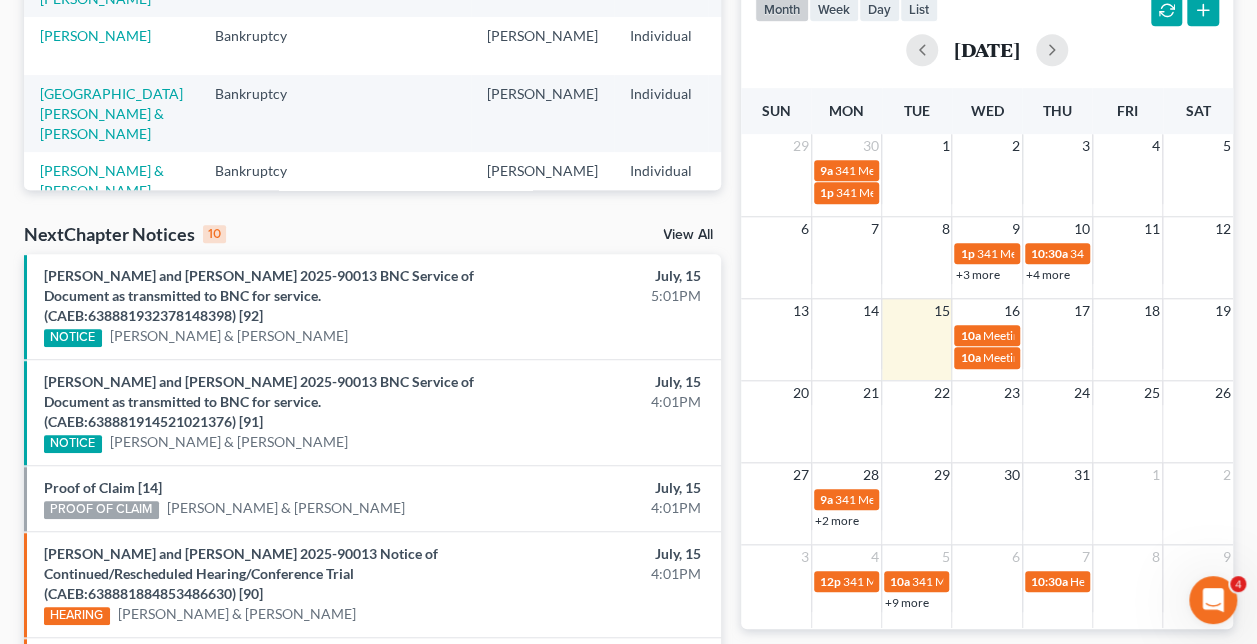 scroll, scrollTop: 462, scrollLeft: 0, axis: vertical 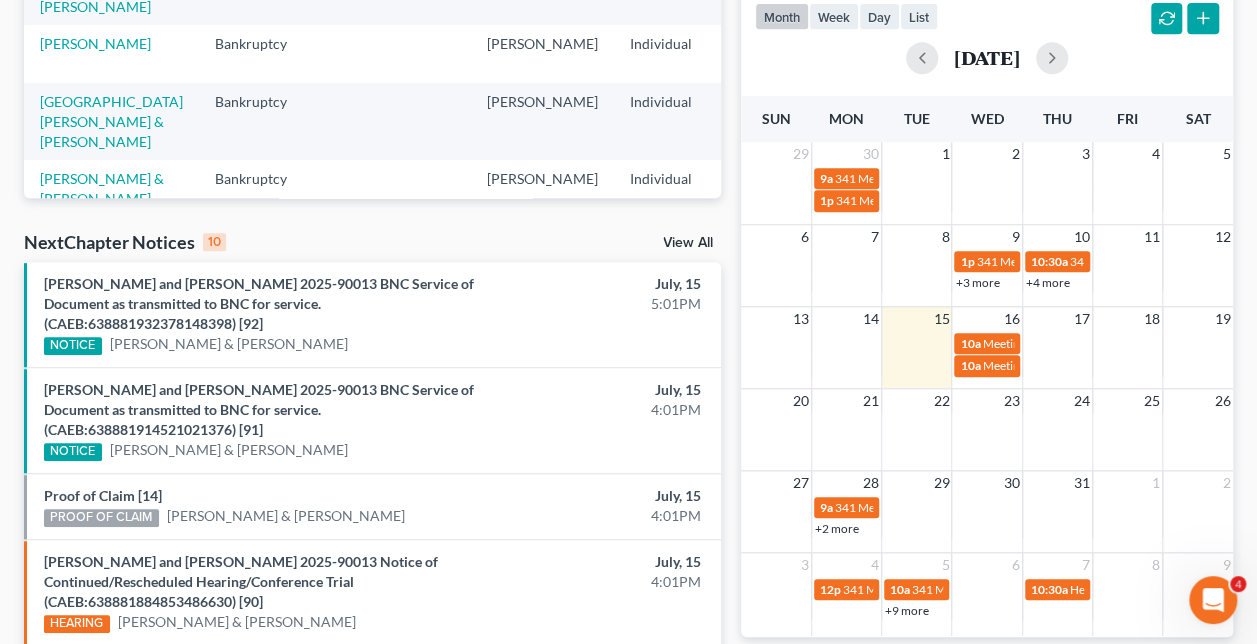 click on "+9 more" at bounding box center [907, 610] 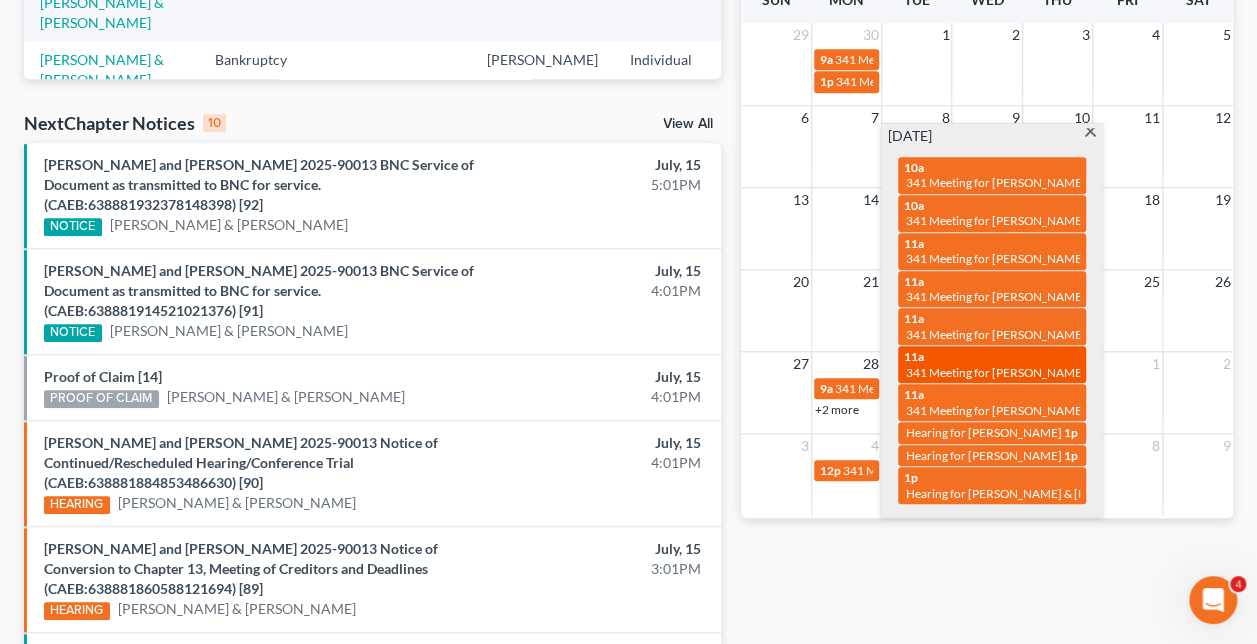 scroll, scrollTop: 582, scrollLeft: 0, axis: vertical 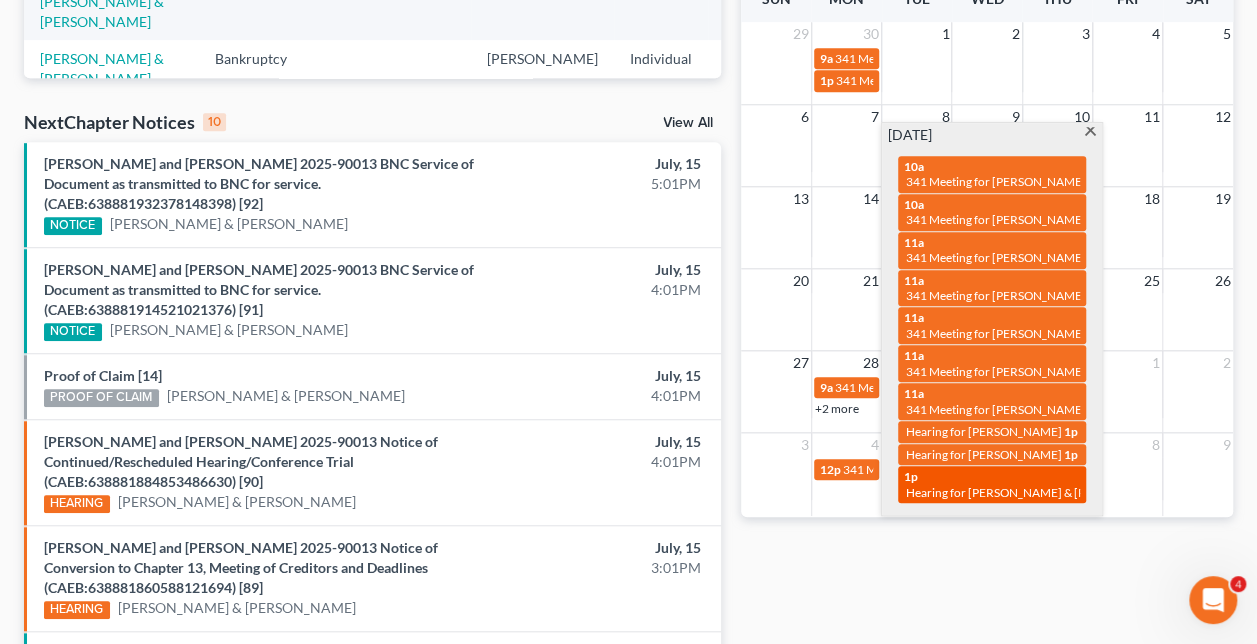 click on "Hearing for [PERSON_NAME] & [PERSON_NAME]" at bounding box center (1037, 492) 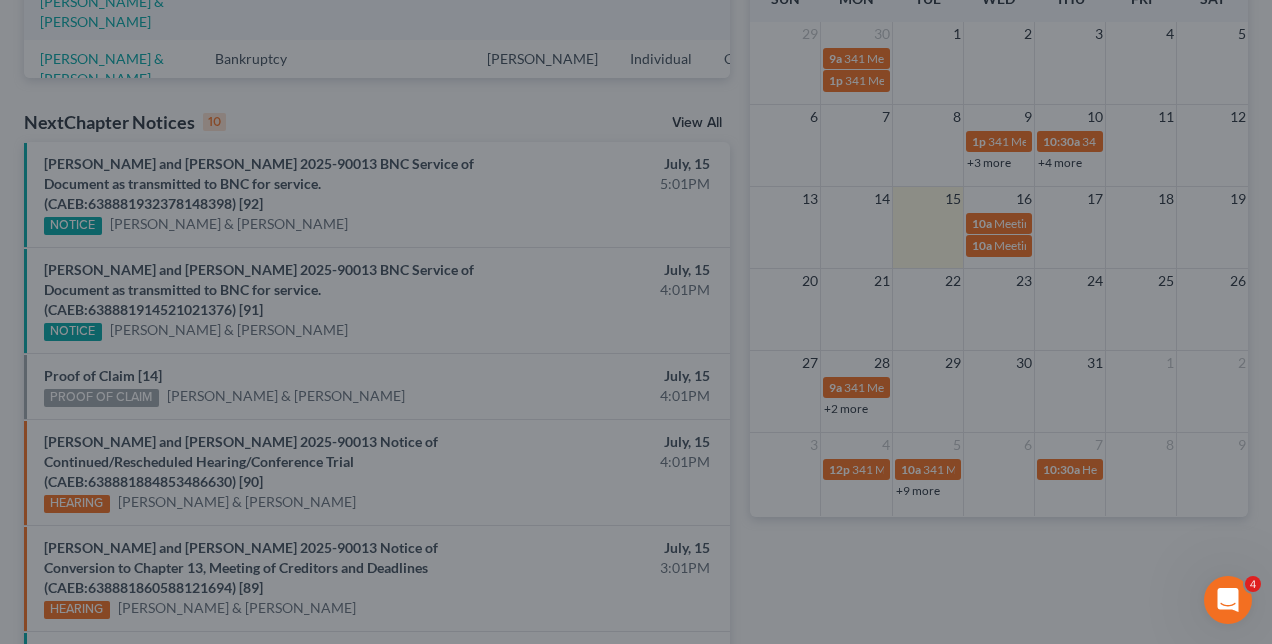 click on "Edit Event ×
Event Title
*
Hearing for [PERSON_NAME] & [PERSON_NAME] Date
[DATE]
close
Date
[DATE]
Time
12:00 AM
chevron_left
[DATE]
chevron_right
Su M Tu W Th F Sa
27 28 29 30 31 1 2
3 4 5 6 7 8 9
10 11 12 13 14 15 16
17 18 19 20 21 22 23
24 25 26 27 28 29 30
31 1 2 3 4 5 6
Clear
01:00pm
12:00am
12:30am
1:00am
1:30am
2:00am
2:30am
3:00am
3:30am
4:00am
4:30am
5:00am
5:30am
6:00am
6:30am
7:00am" at bounding box center [636, 322] 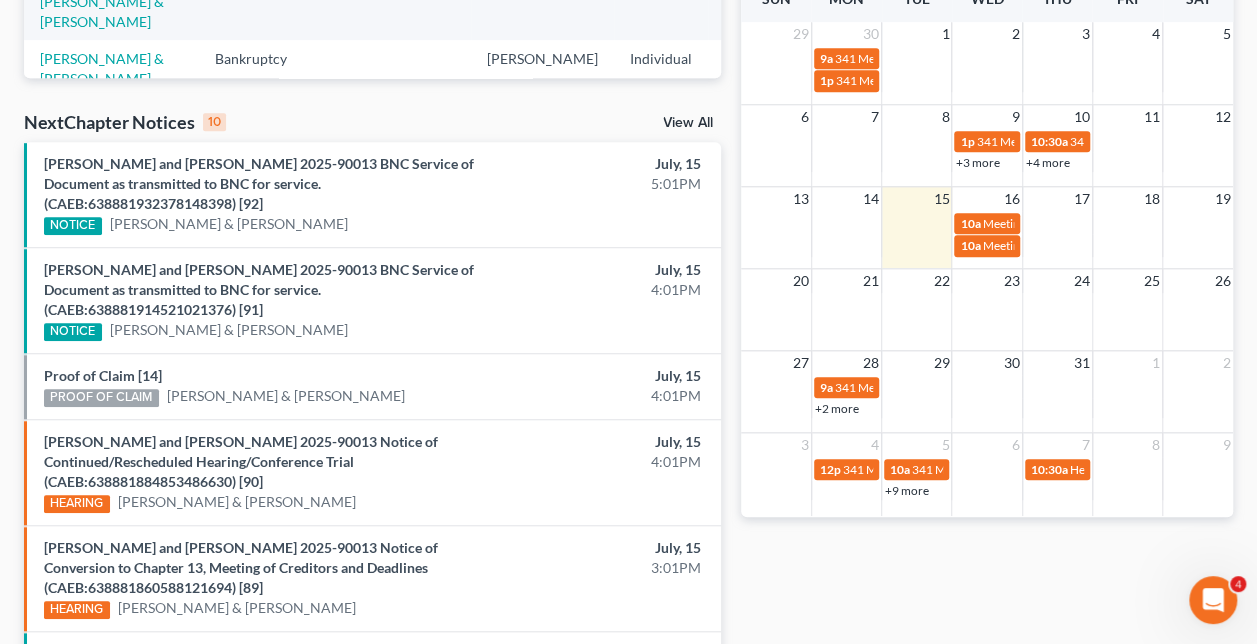 scroll, scrollTop: 0, scrollLeft: 0, axis: both 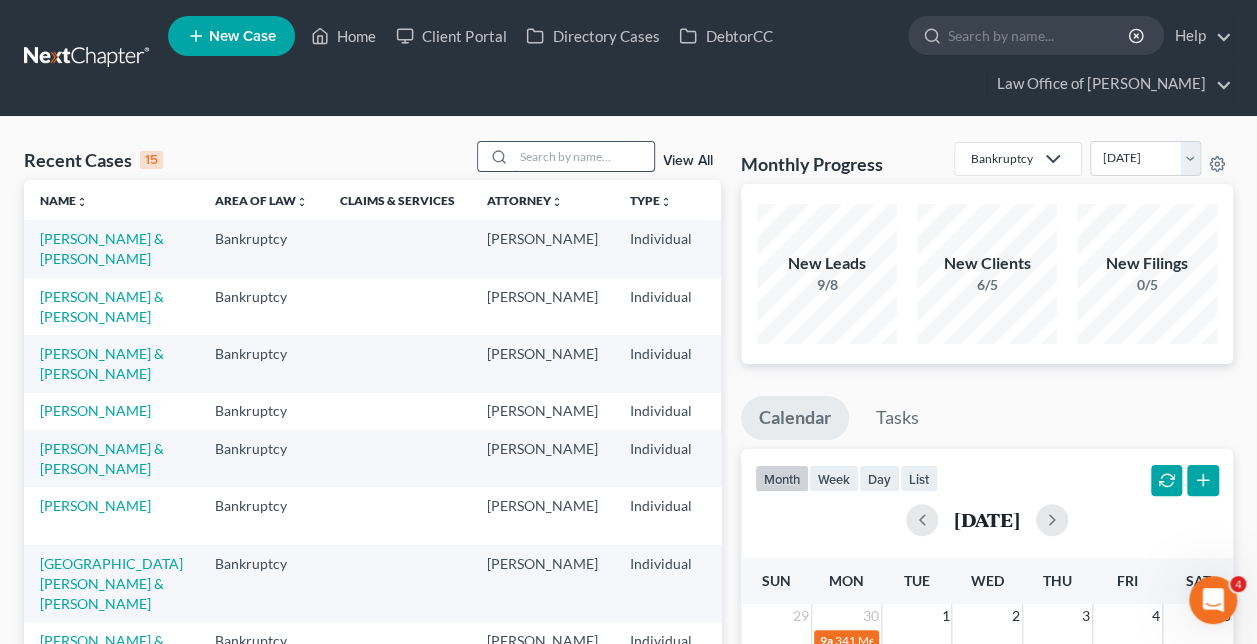 click at bounding box center (584, 156) 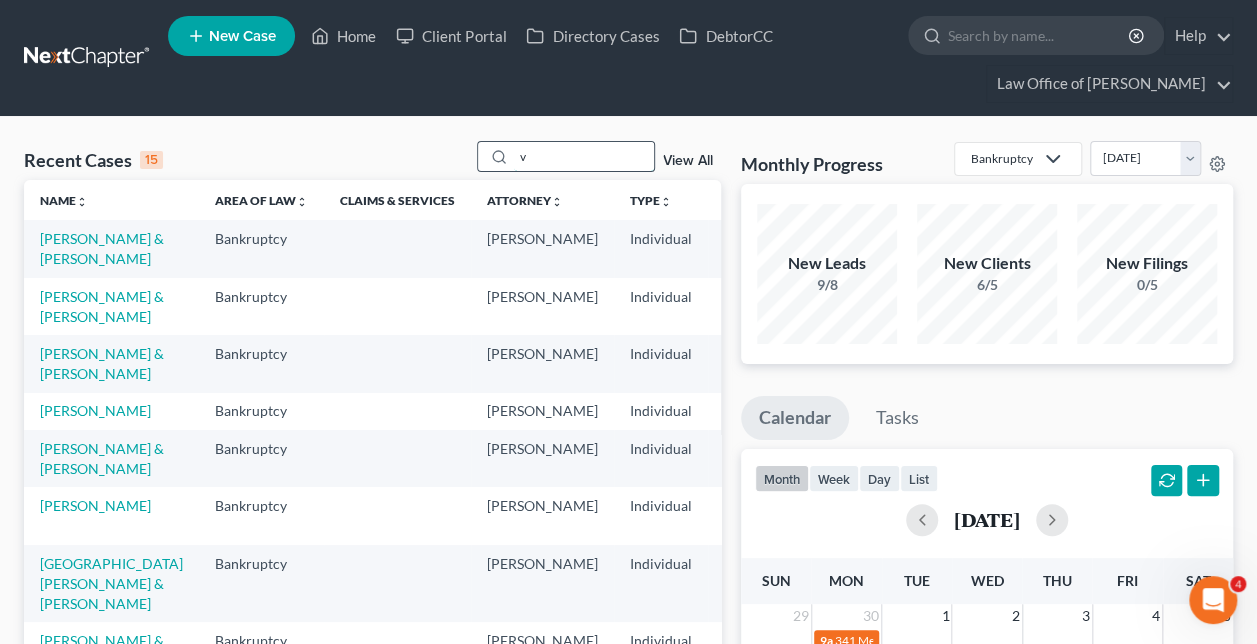 click on "v" at bounding box center [584, 156] 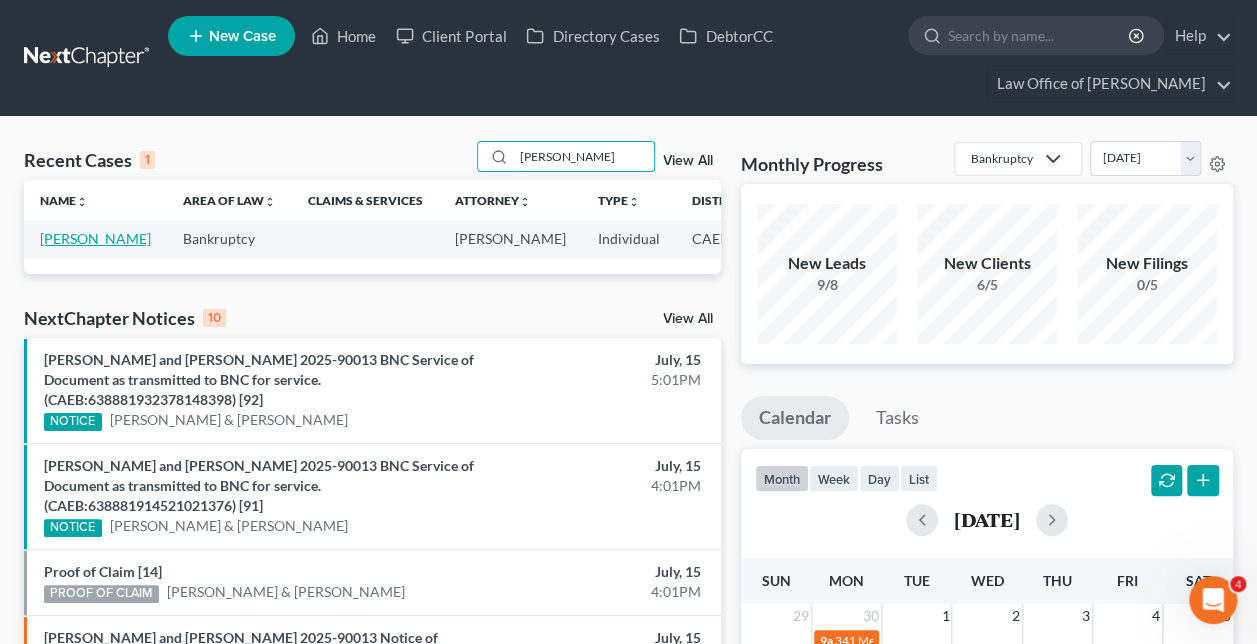 type on "[PERSON_NAME]" 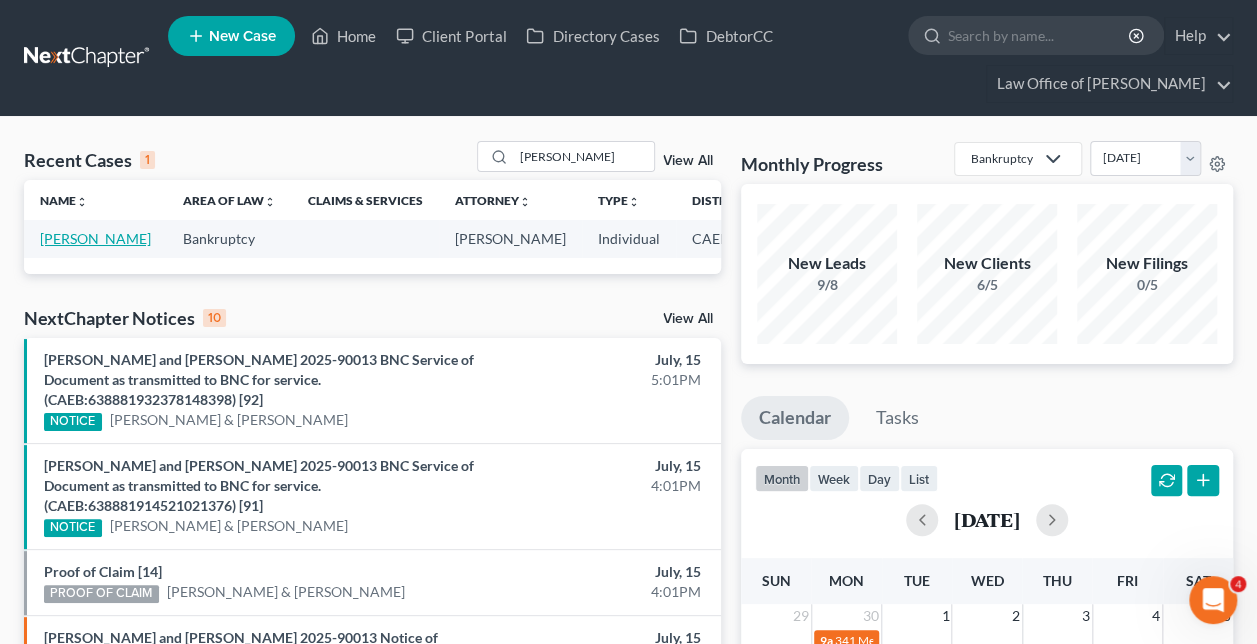 click on "[PERSON_NAME]" at bounding box center [95, 238] 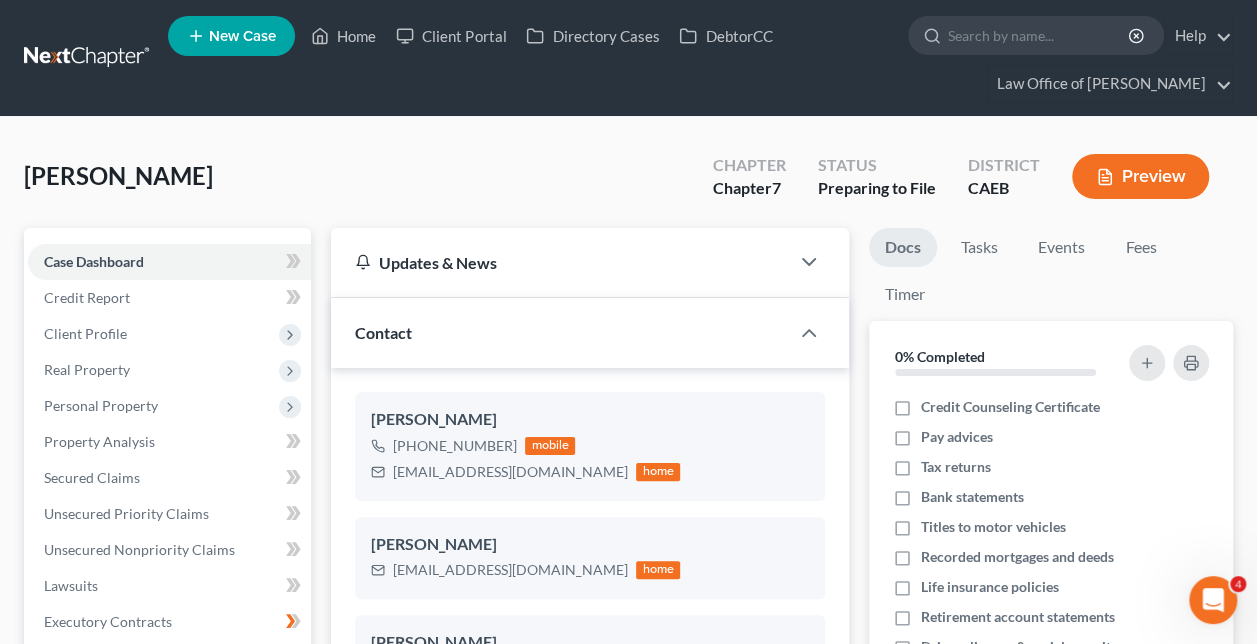 scroll, scrollTop: 330, scrollLeft: 0, axis: vertical 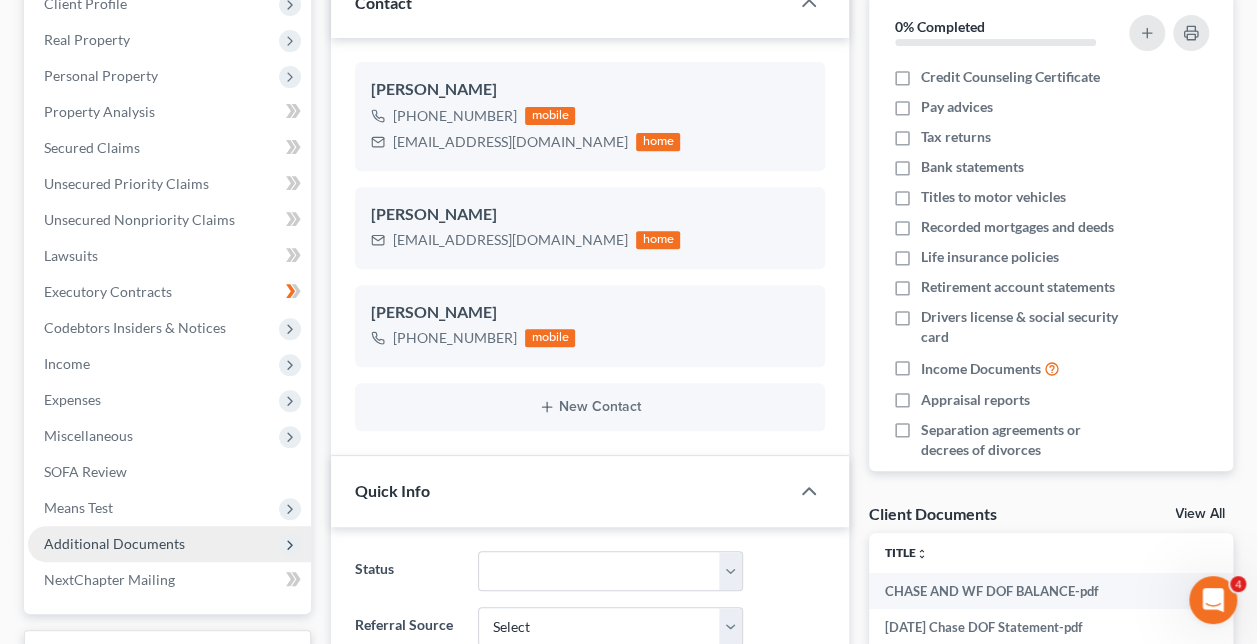click on "Additional Documents" at bounding box center (169, 544) 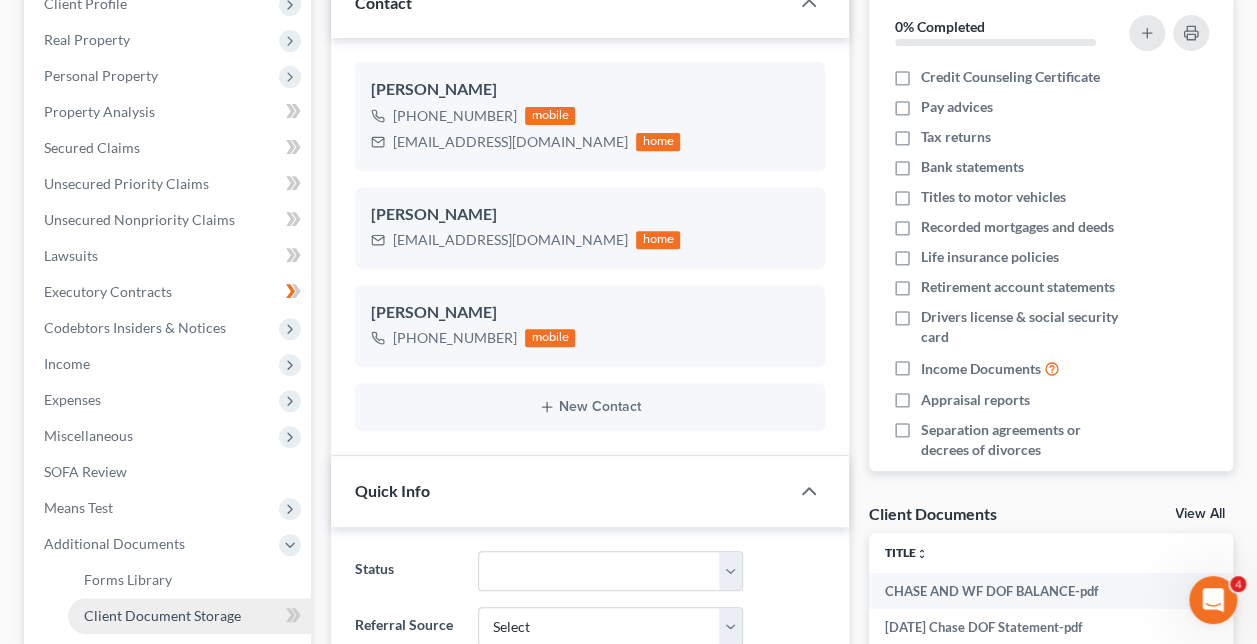 click on "Client Document Storage" at bounding box center [162, 615] 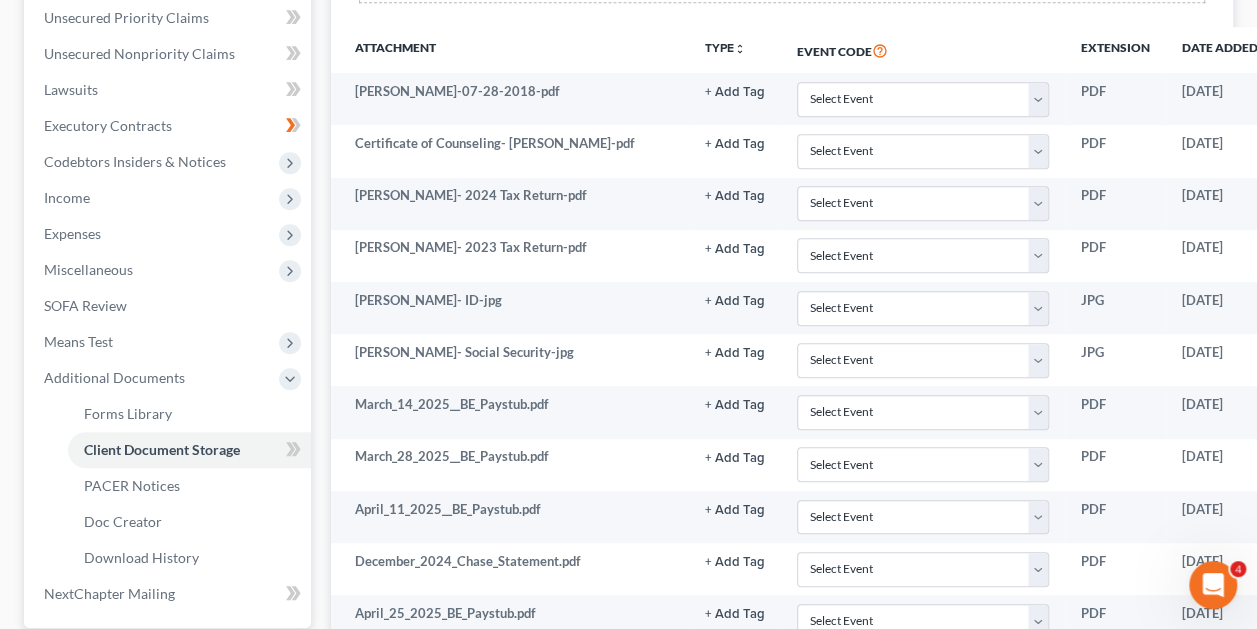 scroll, scrollTop: 507, scrollLeft: 0, axis: vertical 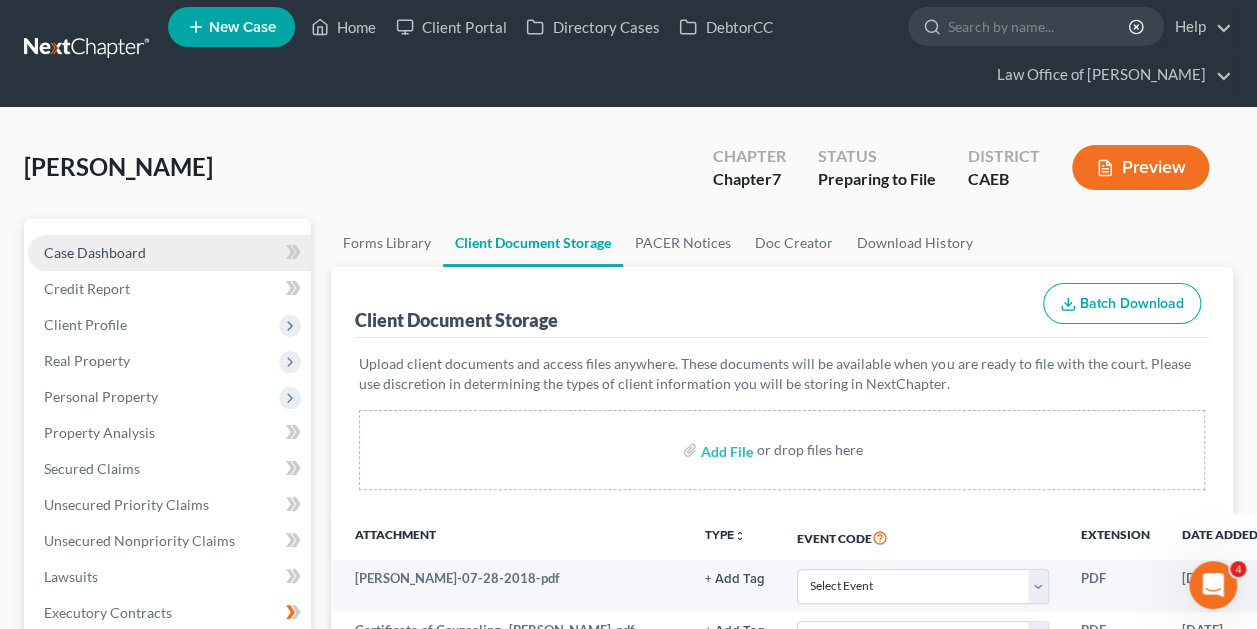 click on "Case Dashboard" at bounding box center [169, 253] 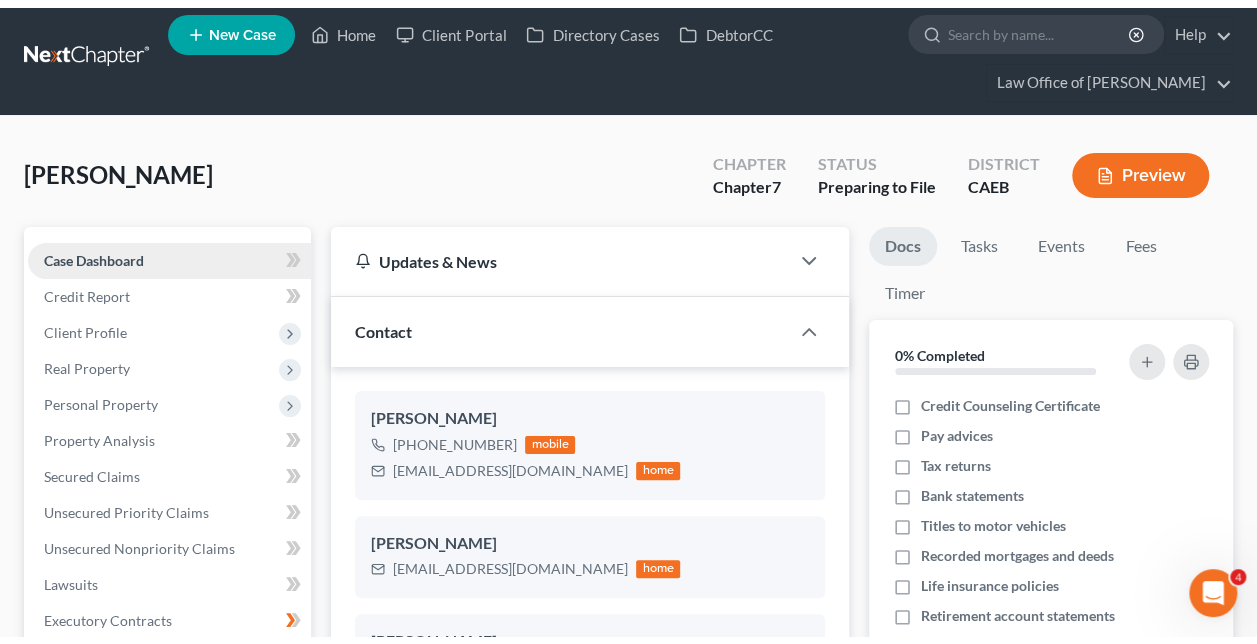 scroll, scrollTop: 0, scrollLeft: 0, axis: both 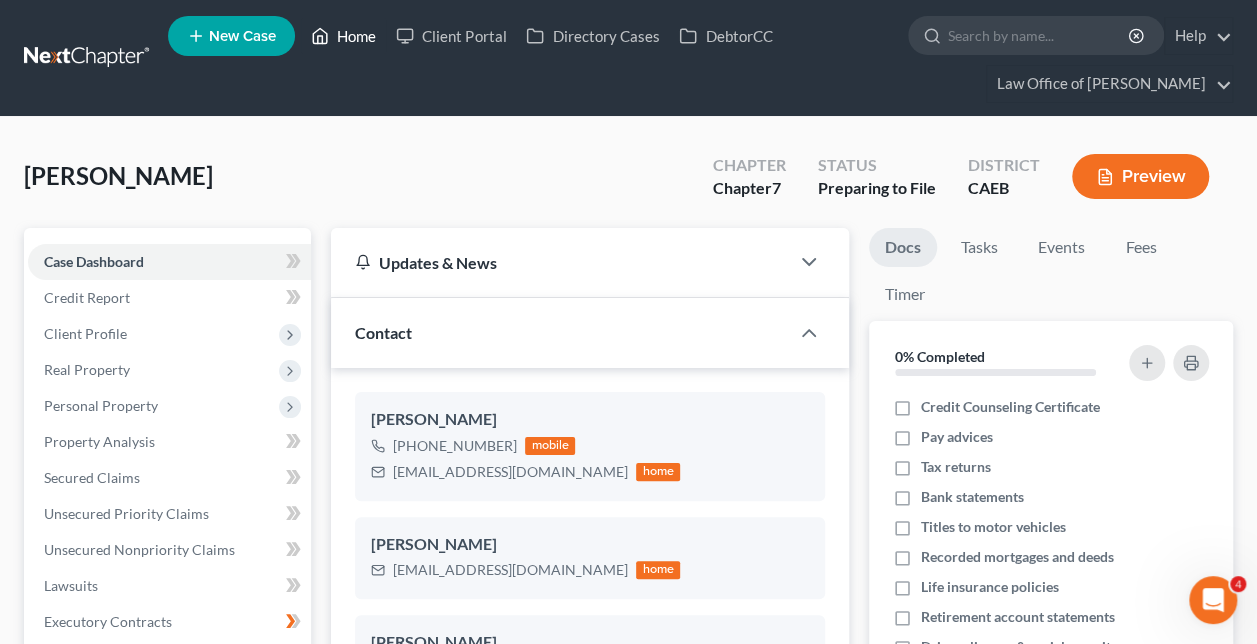 click on "Home" at bounding box center [343, 36] 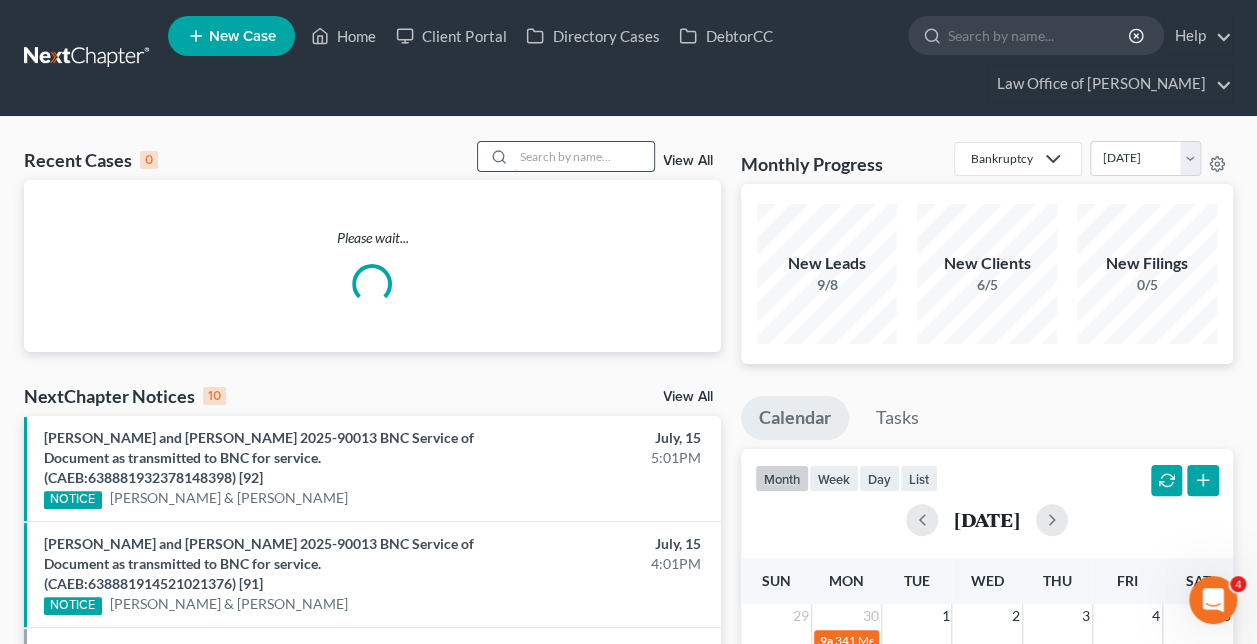 click at bounding box center [584, 156] 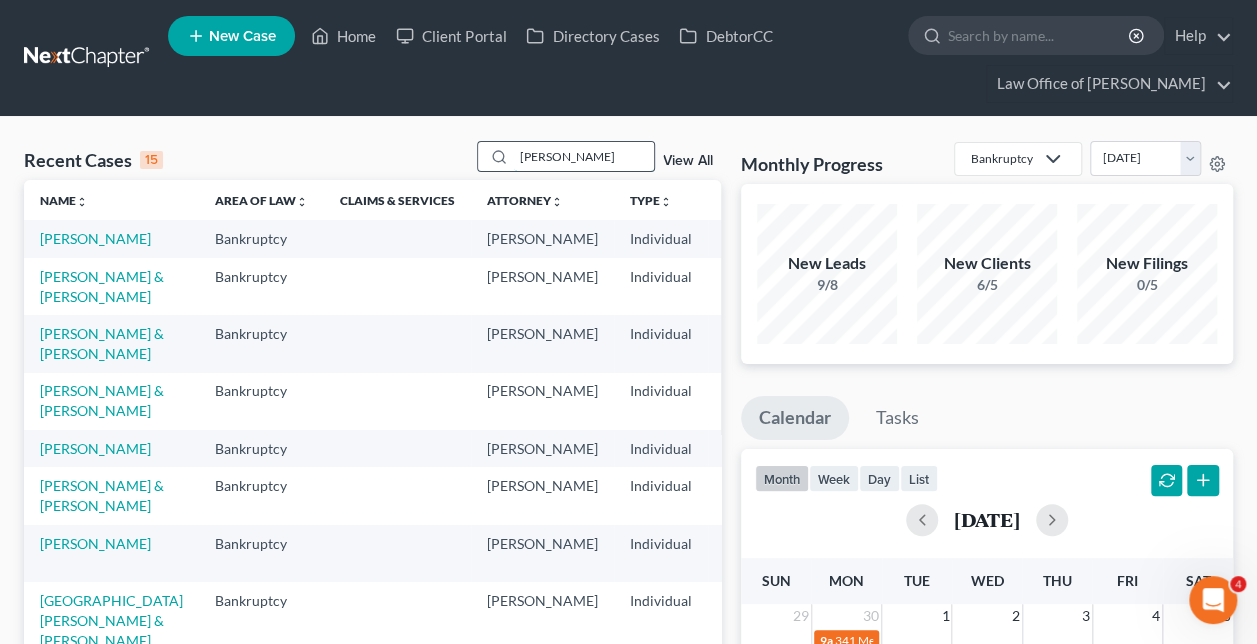 type on "[PERSON_NAME]" 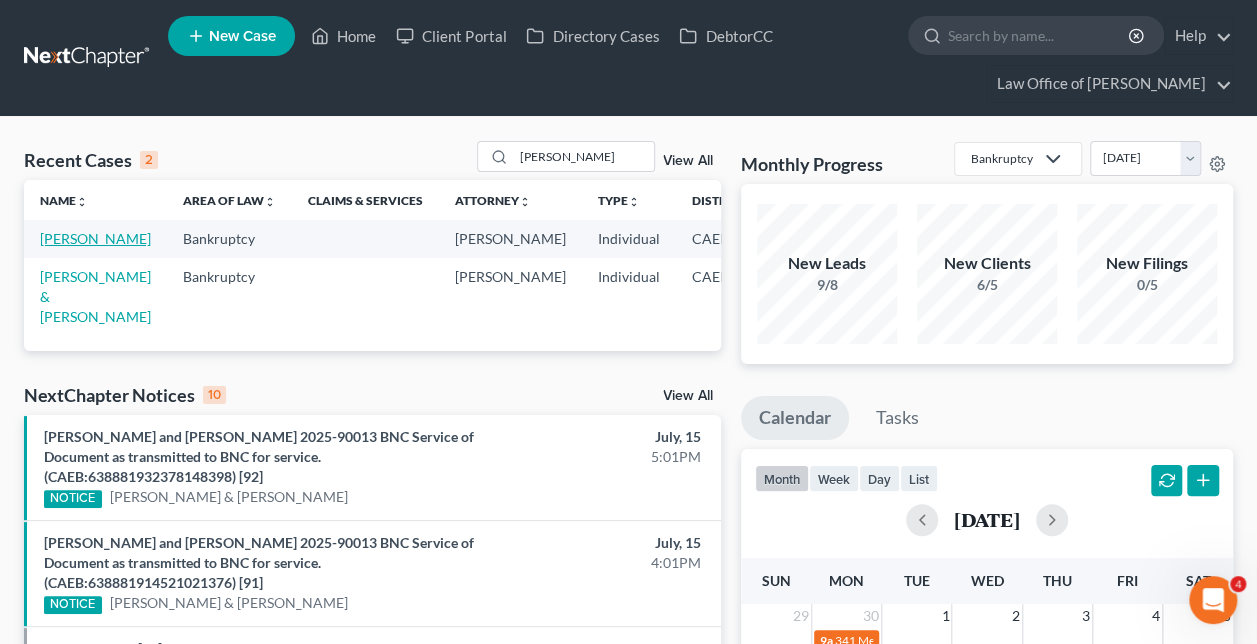 click on "[PERSON_NAME]" at bounding box center [95, 238] 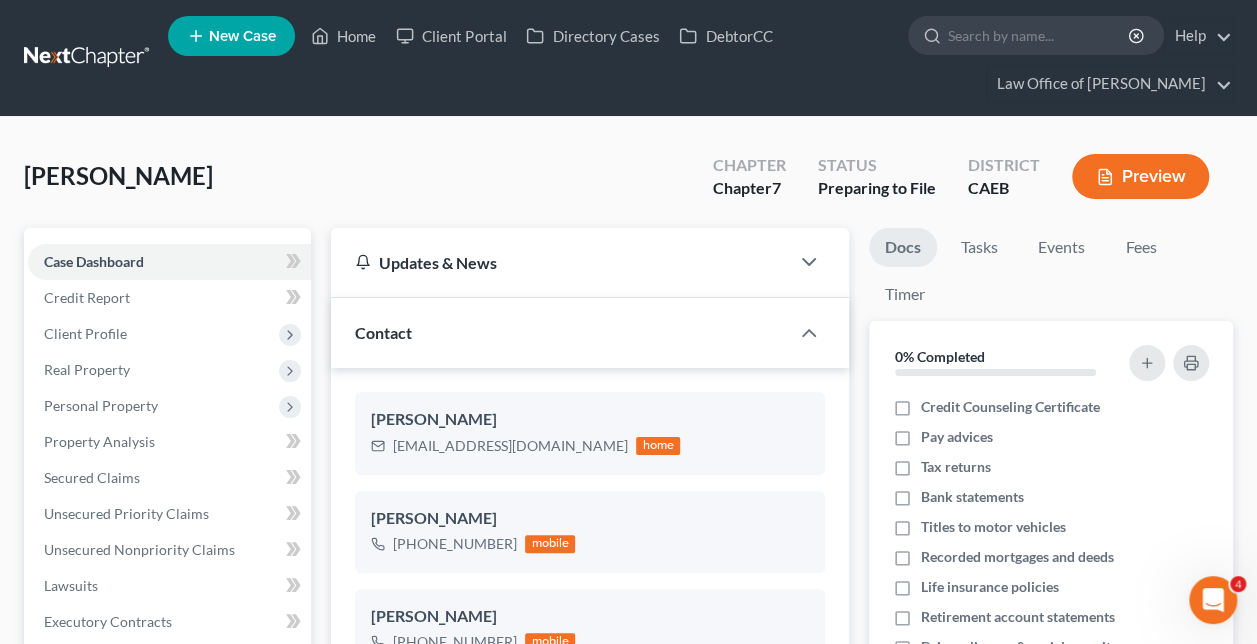 scroll, scrollTop: 1064, scrollLeft: 0, axis: vertical 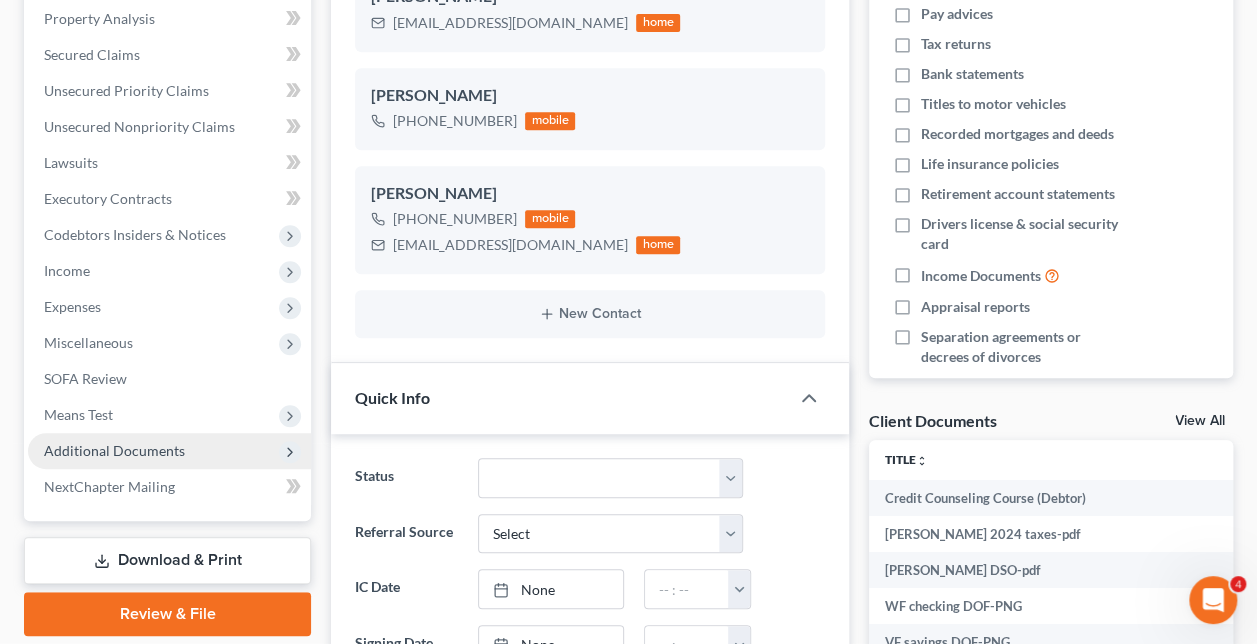click on "Additional Documents" at bounding box center [169, 451] 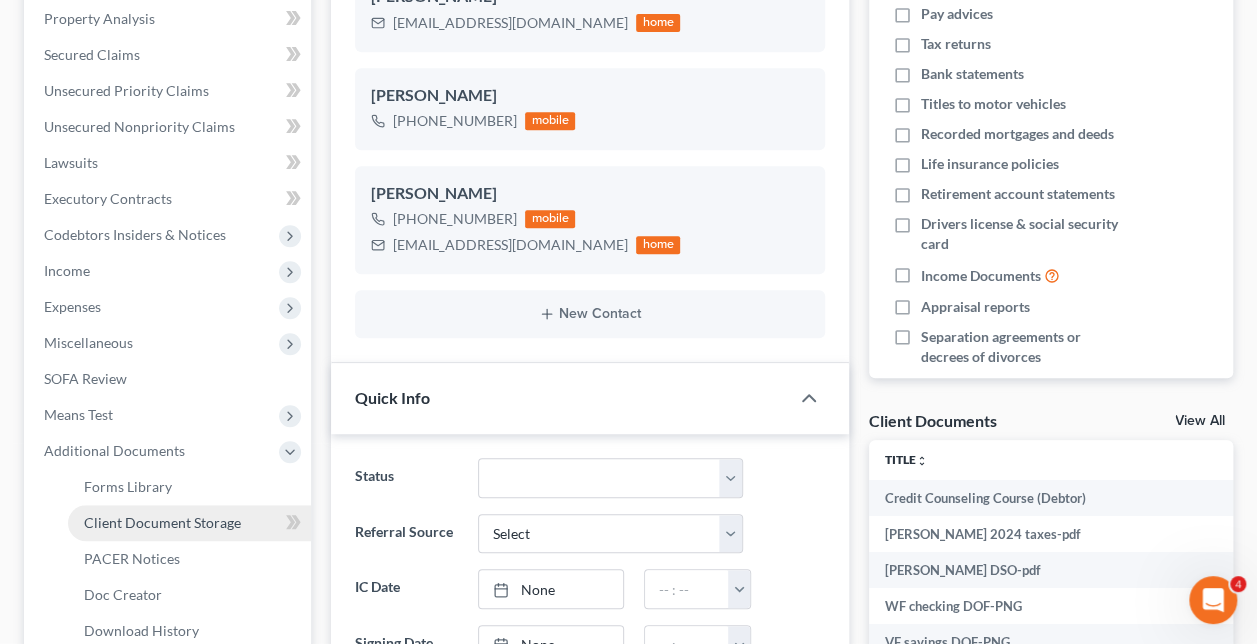 click on "Client Document Storage" at bounding box center (162, 522) 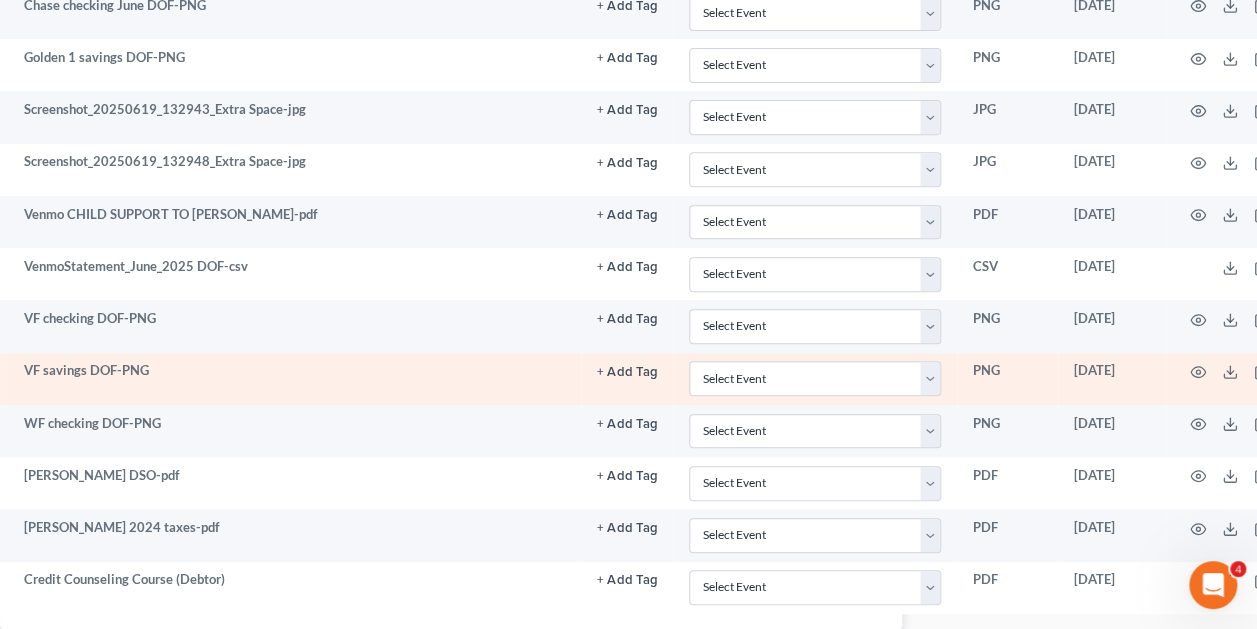 scroll, scrollTop: 4134, scrollLeft: 331, axis: both 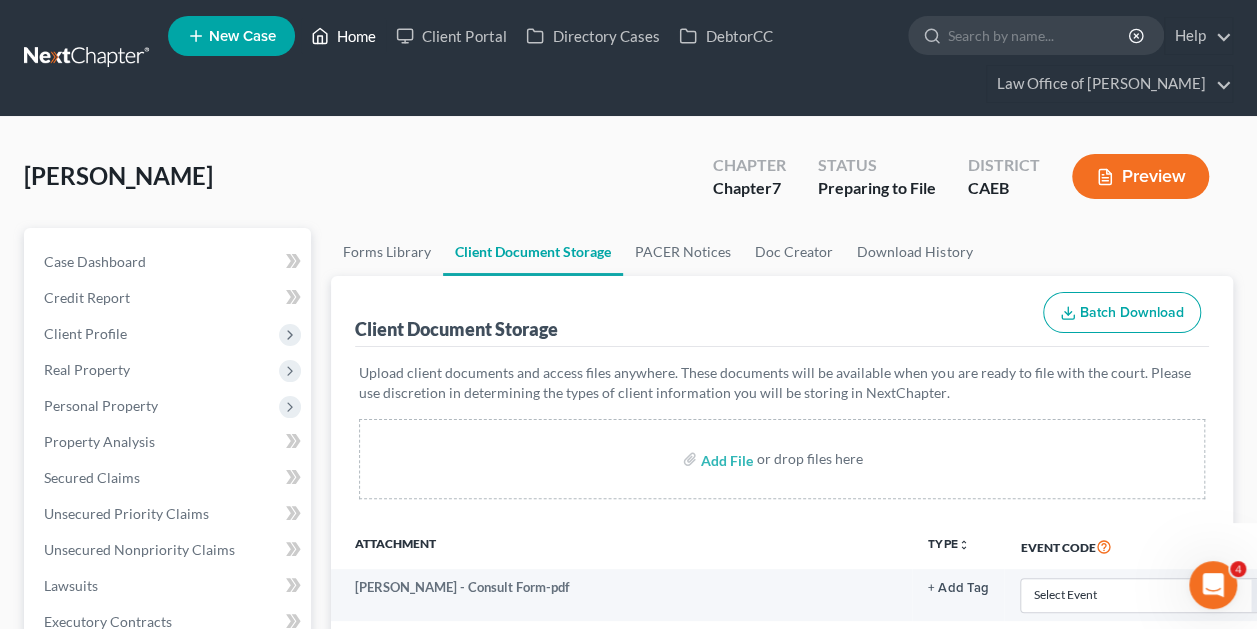 click on "Home" at bounding box center (343, 36) 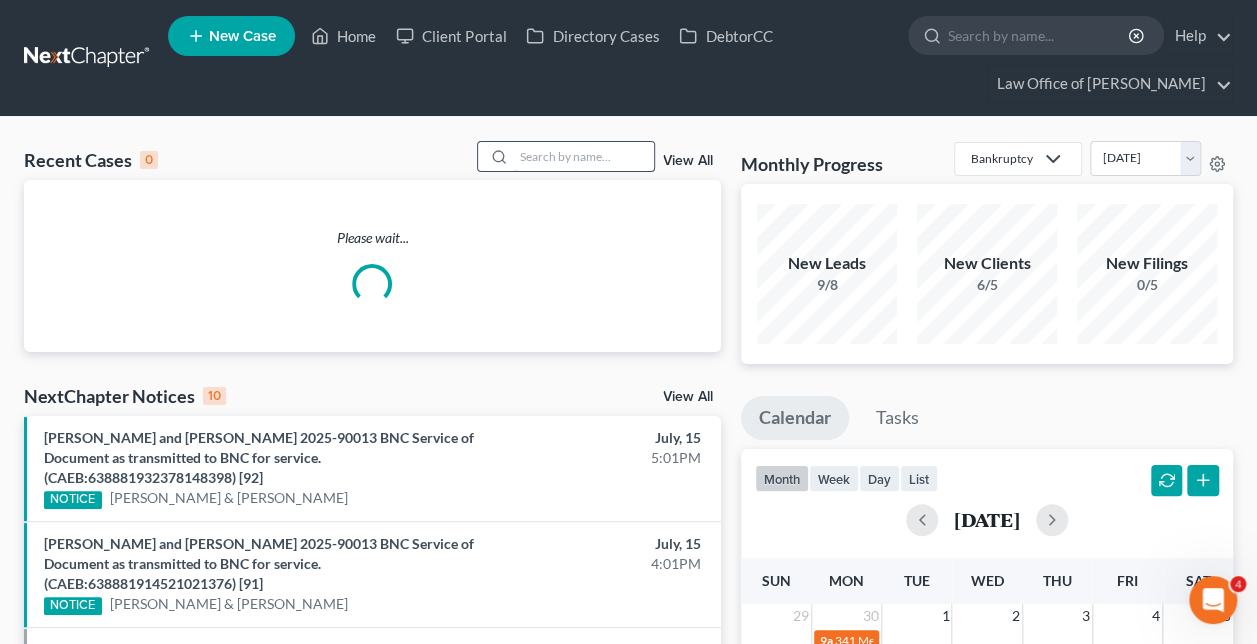 click at bounding box center [584, 156] 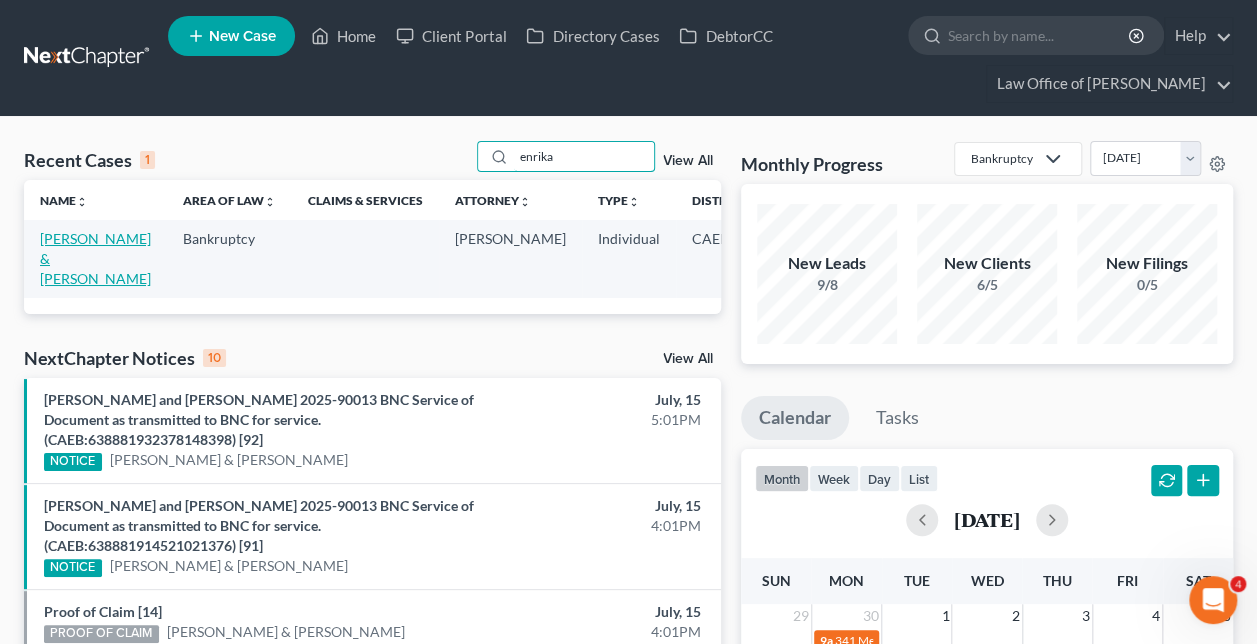 type on "enrika" 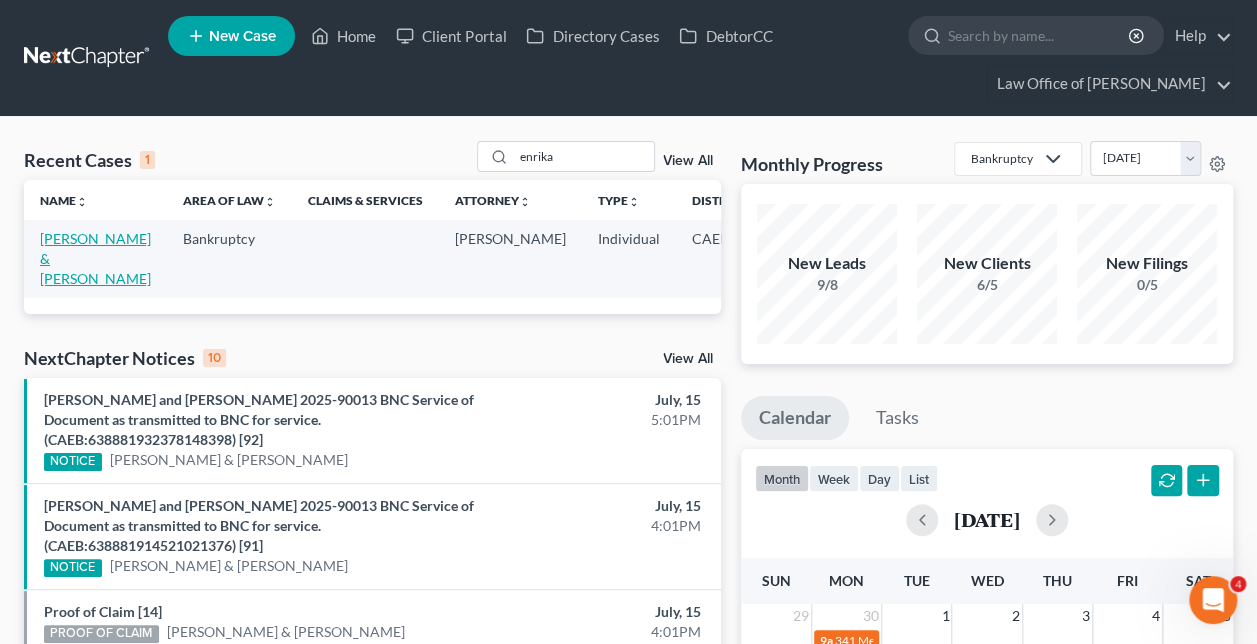 click on "[PERSON_NAME] & [PERSON_NAME]" at bounding box center (95, 258) 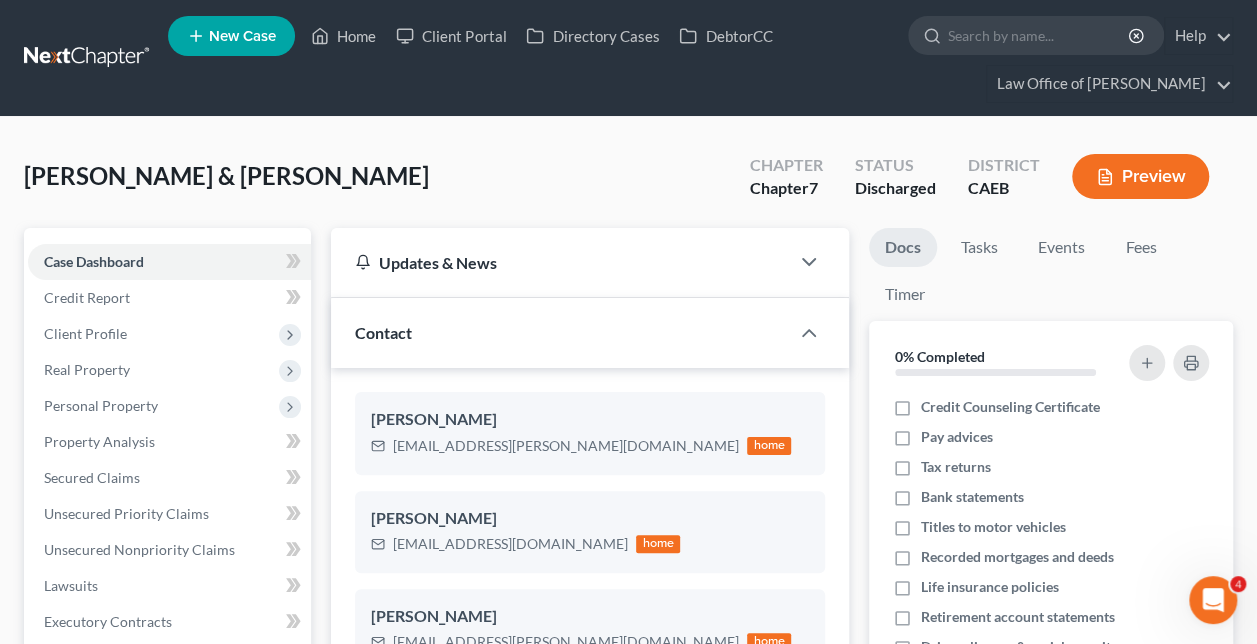 scroll, scrollTop: 1044, scrollLeft: 0, axis: vertical 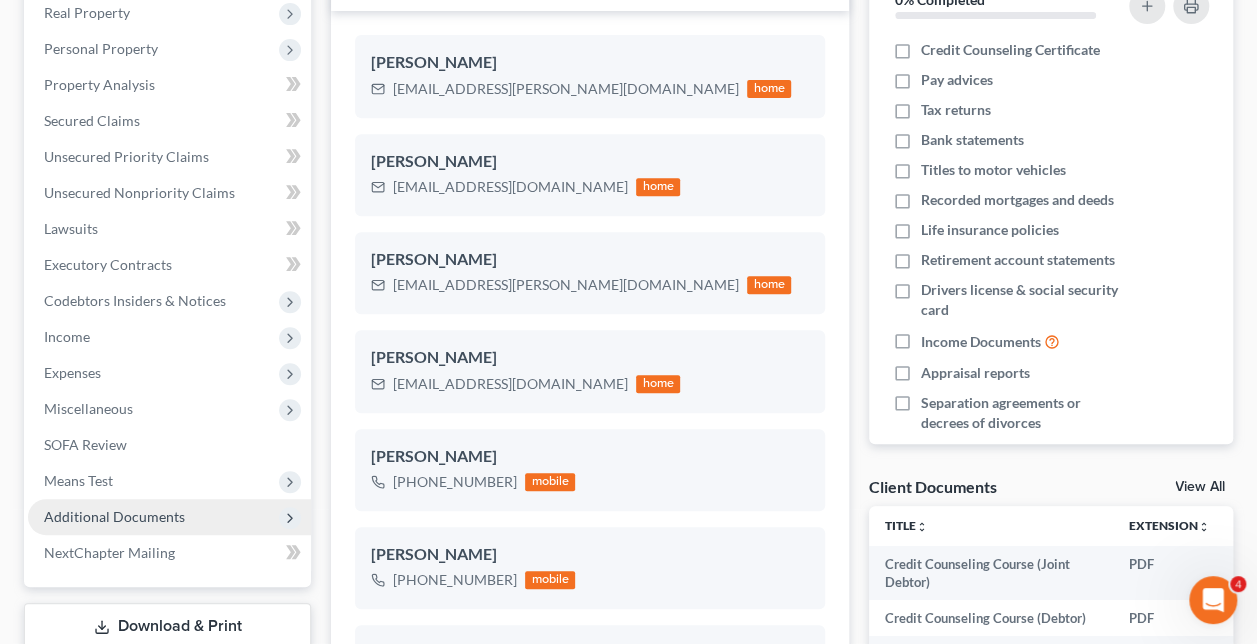 click on "Additional Documents" at bounding box center [169, 517] 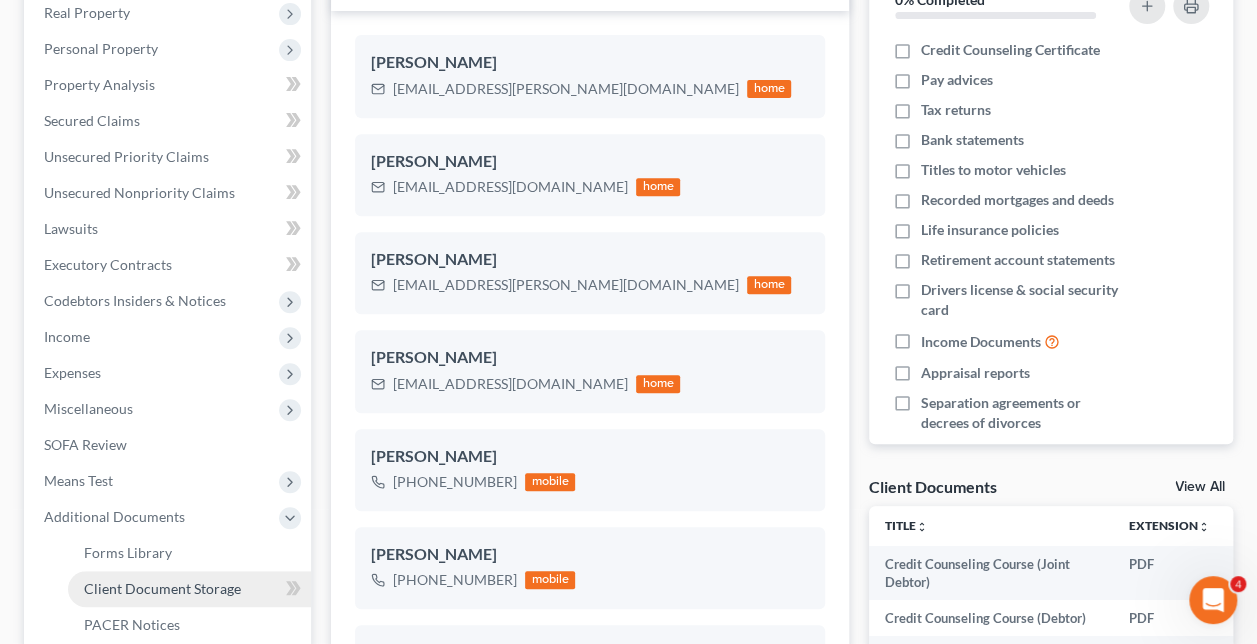 click on "Client Document Storage" at bounding box center [189, 589] 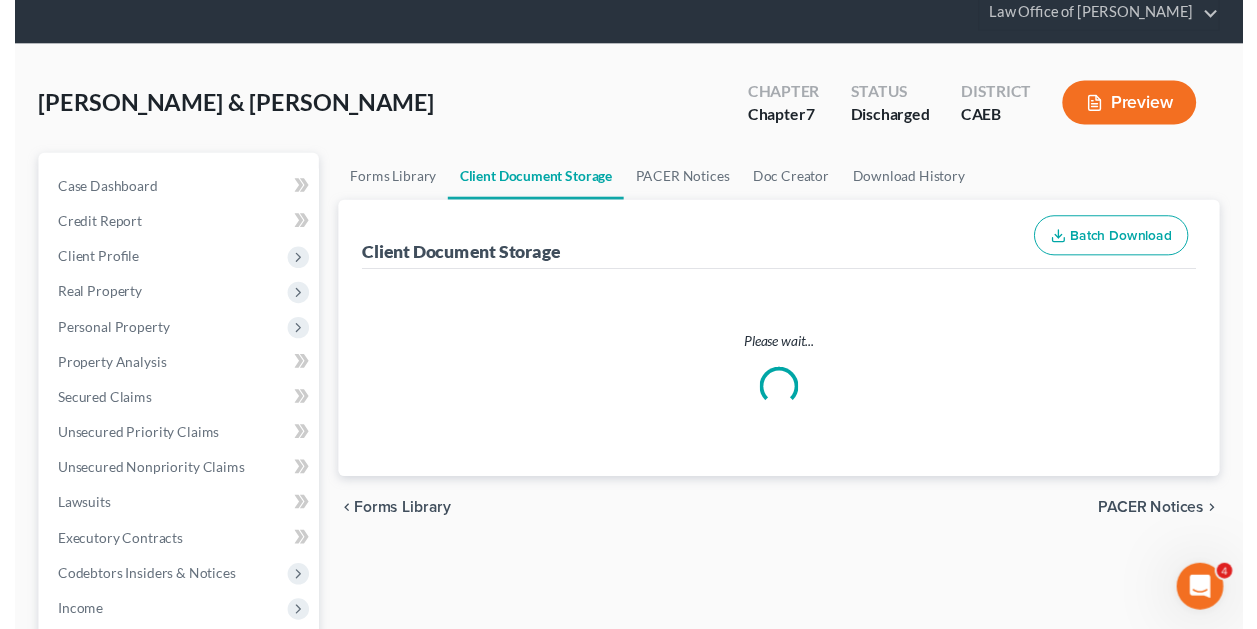 scroll, scrollTop: 0, scrollLeft: 0, axis: both 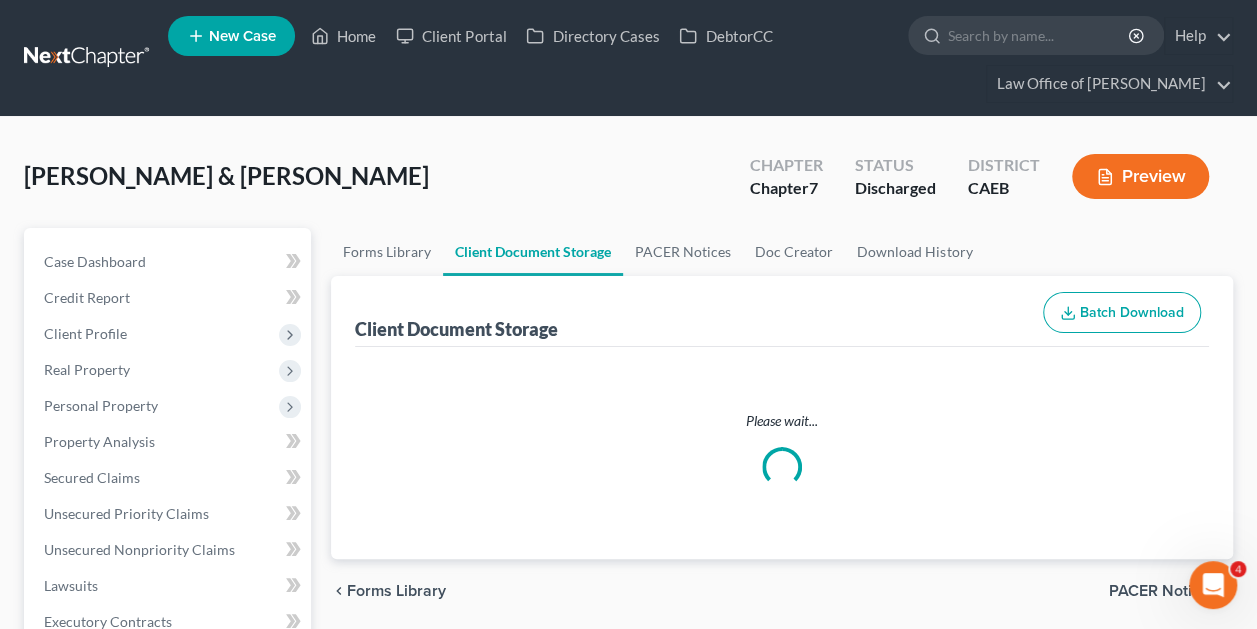 select on "0" 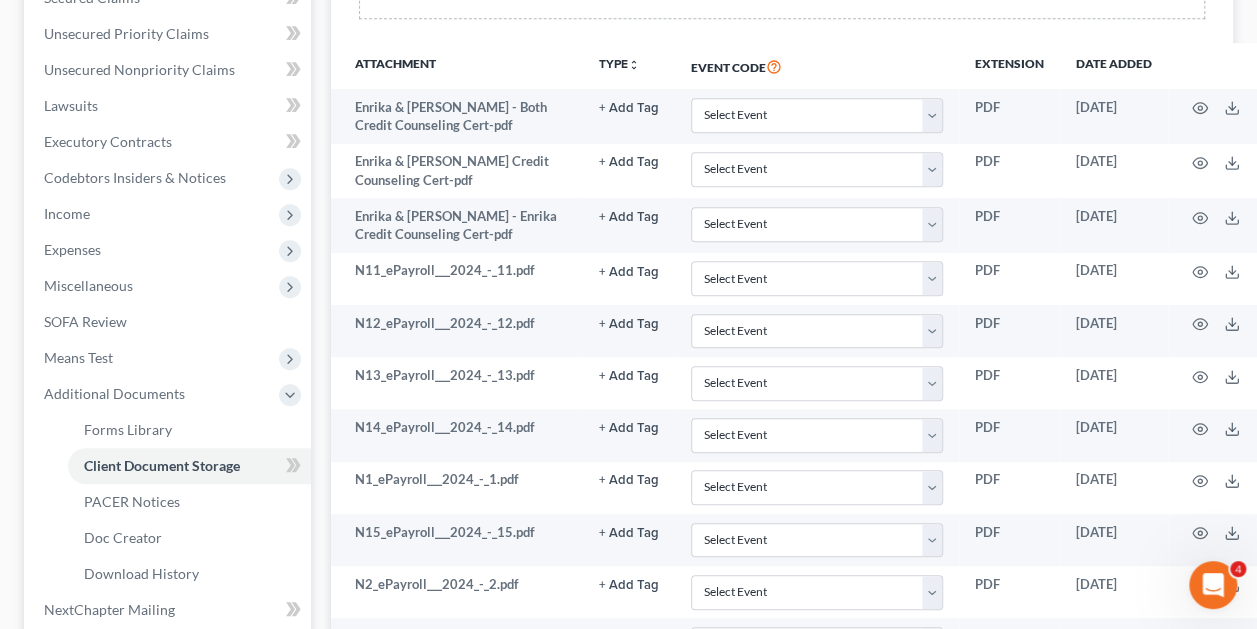 scroll, scrollTop: 482, scrollLeft: 0, axis: vertical 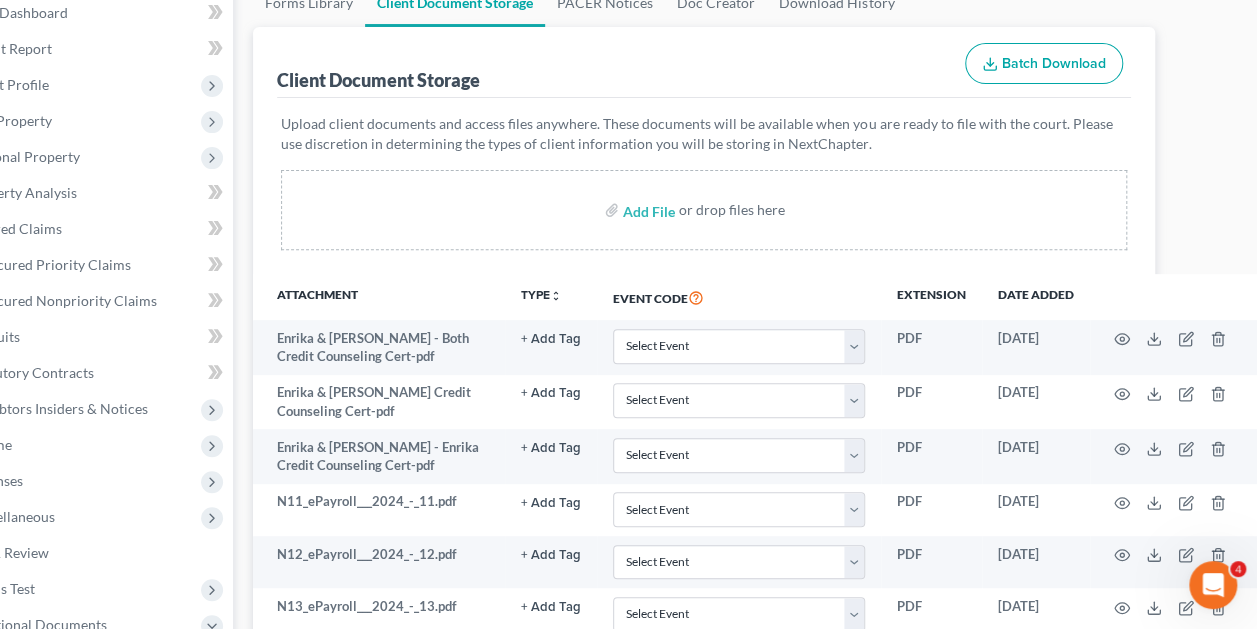 select on "0" 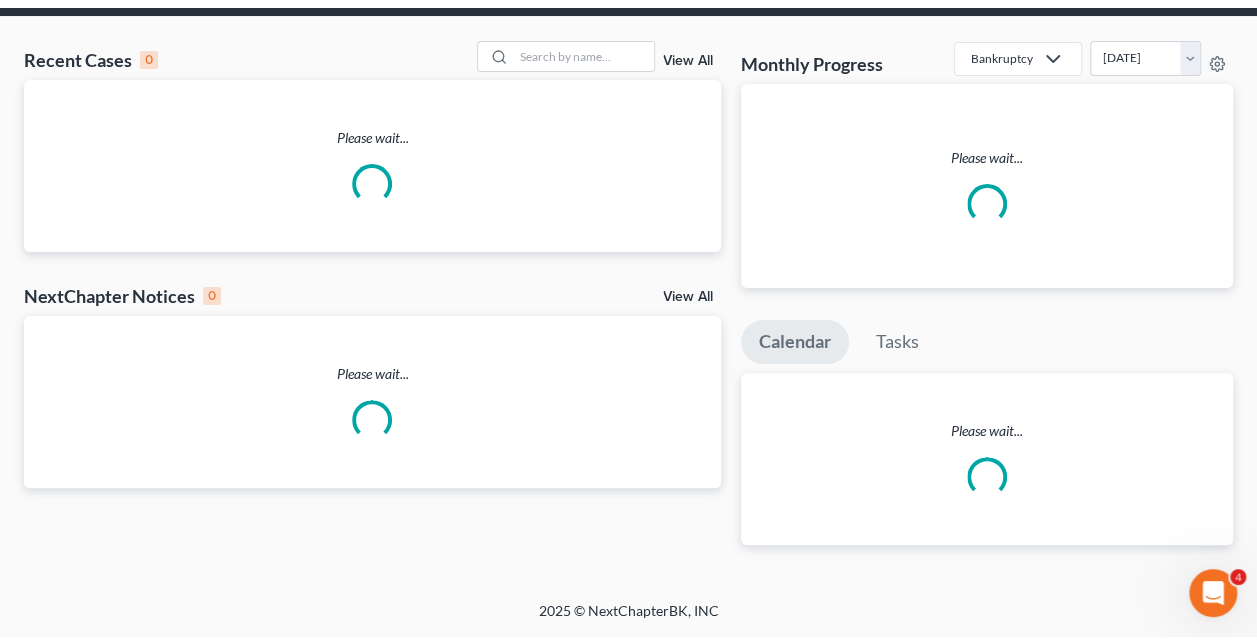 scroll, scrollTop: 0, scrollLeft: 0, axis: both 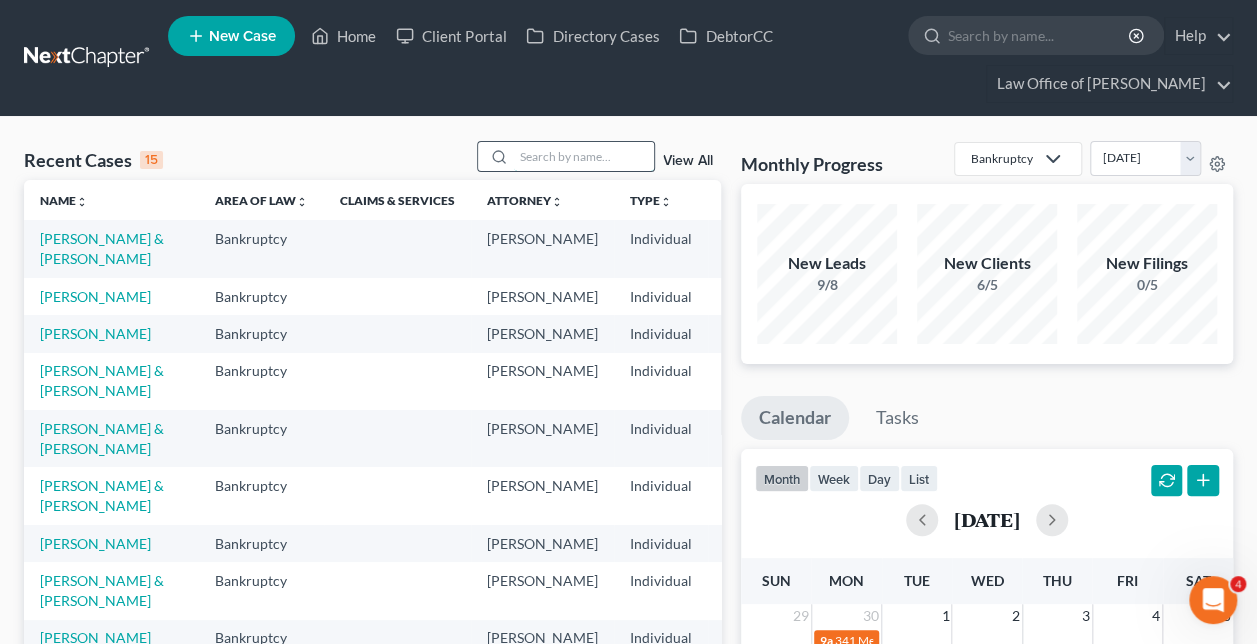 click at bounding box center (584, 156) 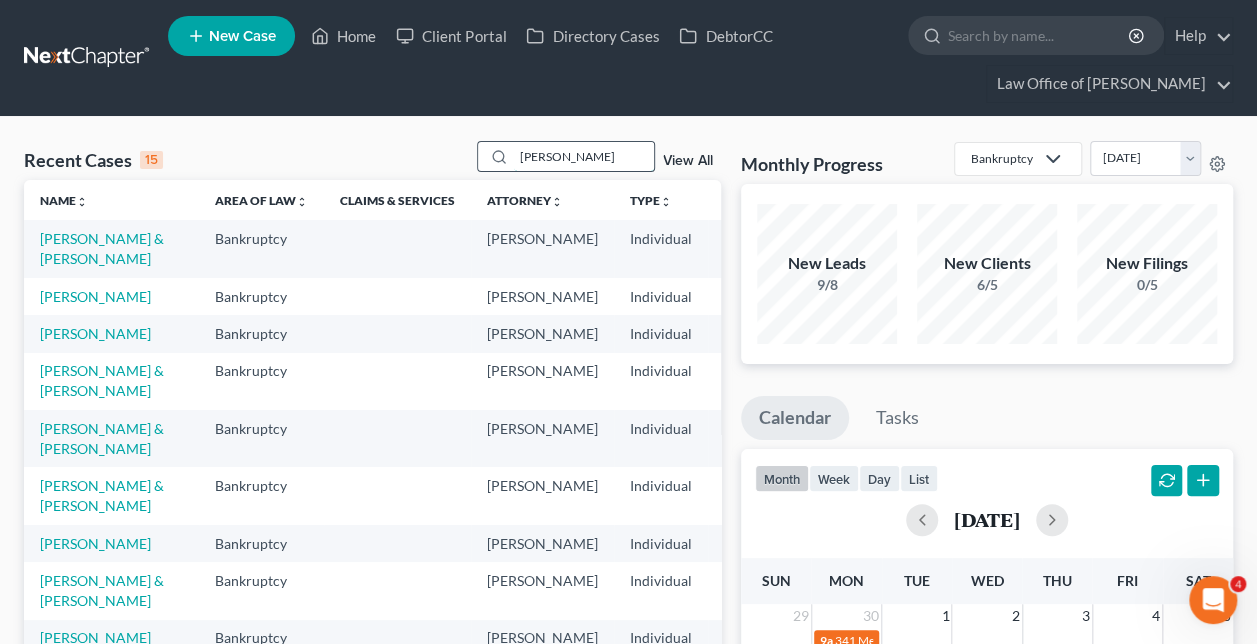type on "[PERSON_NAME]" 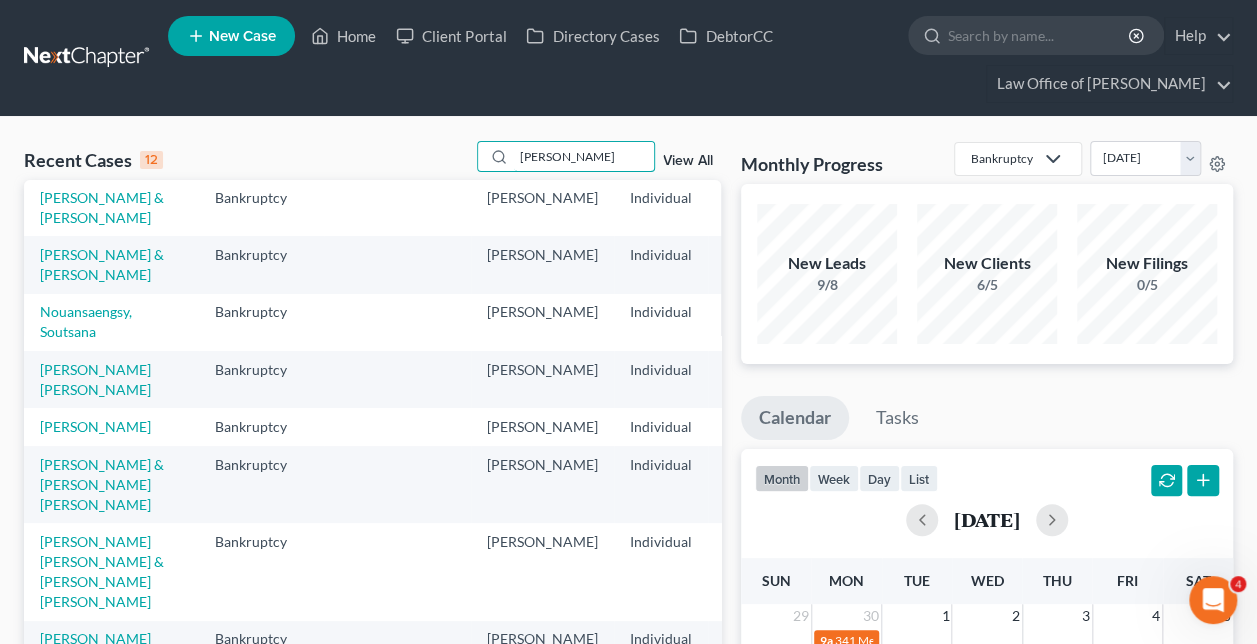 scroll, scrollTop: 120, scrollLeft: 0, axis: vertical 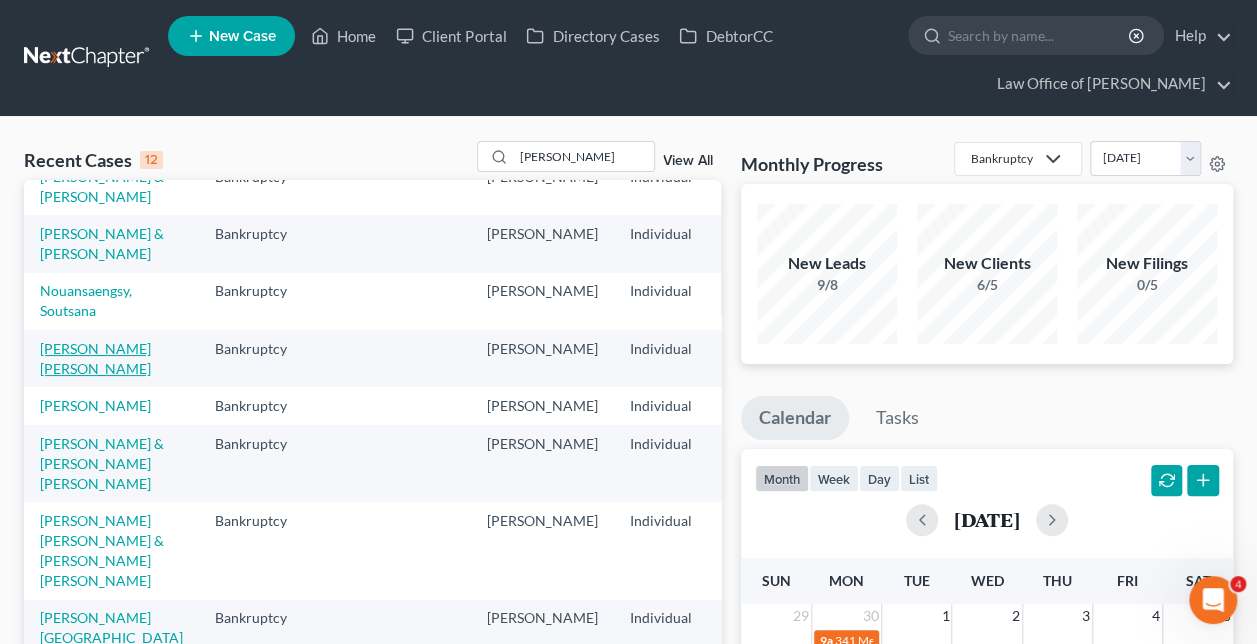 click on "[PERSON_NAME] [PERSON_NAME]" at bounding box center [95, 358] 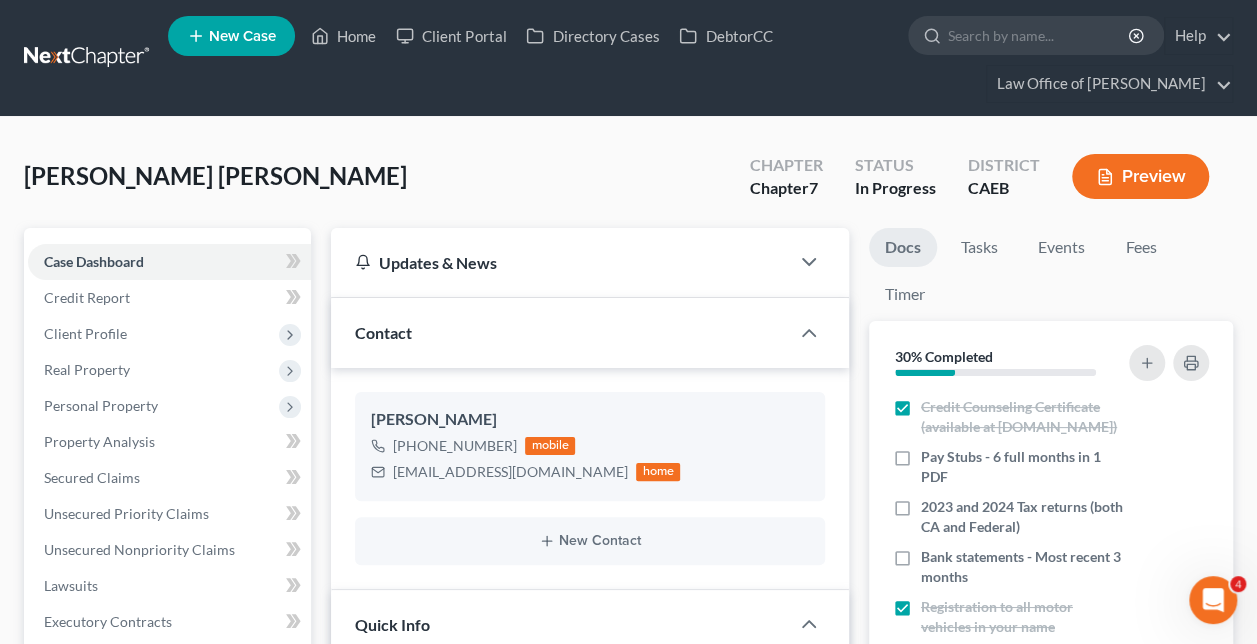 scroll, scrollTop: 136, scrollLeft: 0, axis: vertical 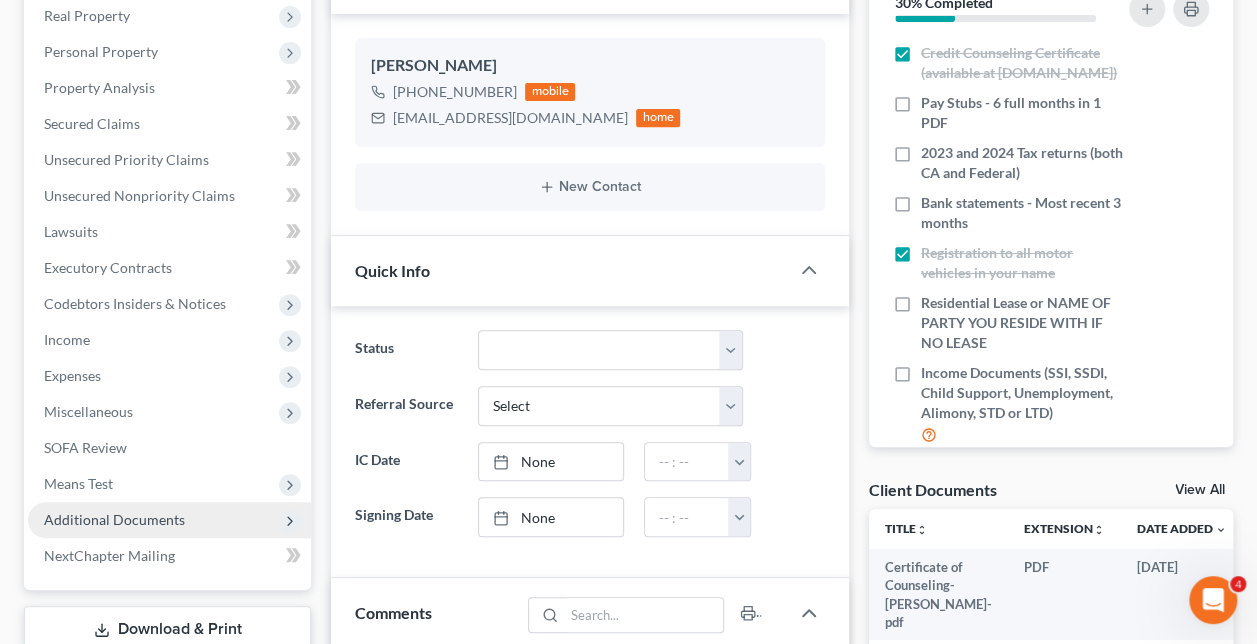click on "Additional Documents" at bounding box center (169, 520) 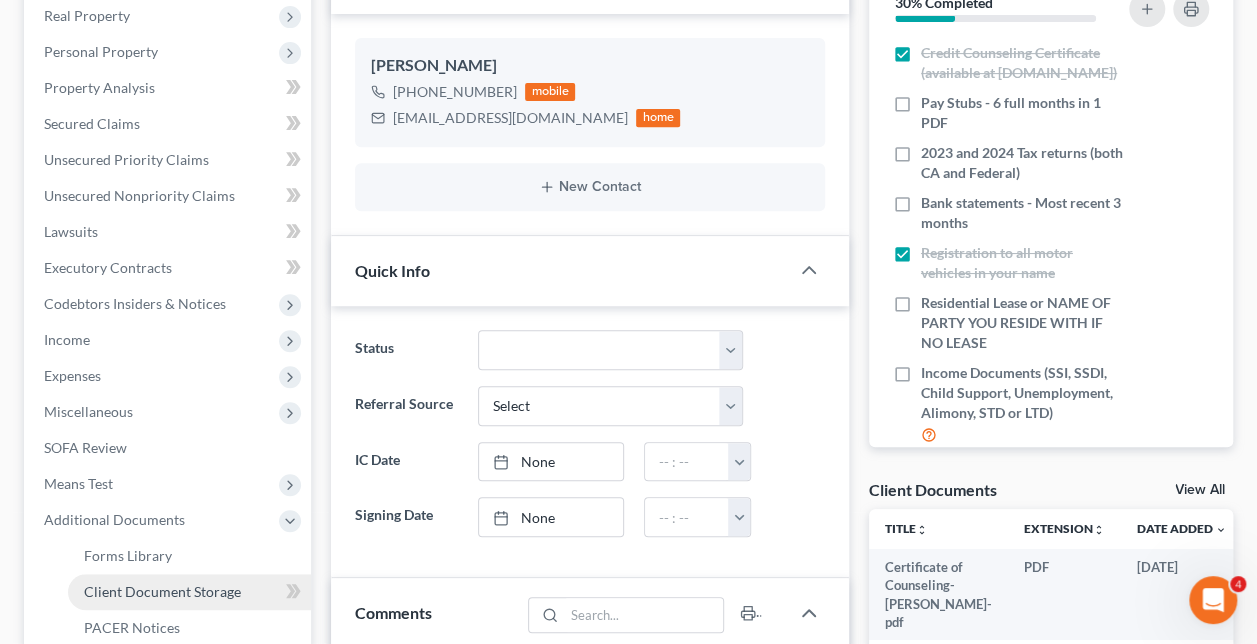 click on "Client Document Storage" at bounding box center [189, 592] 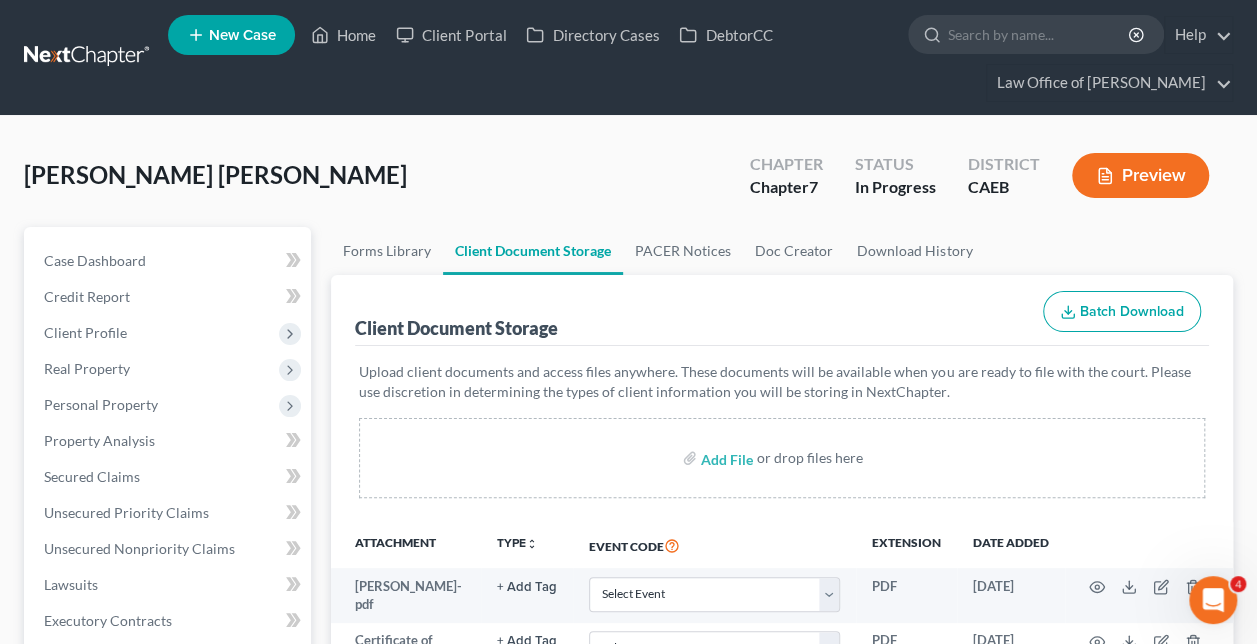 scroll, scrollTop: 0, scrollLeft: 0, axis: both 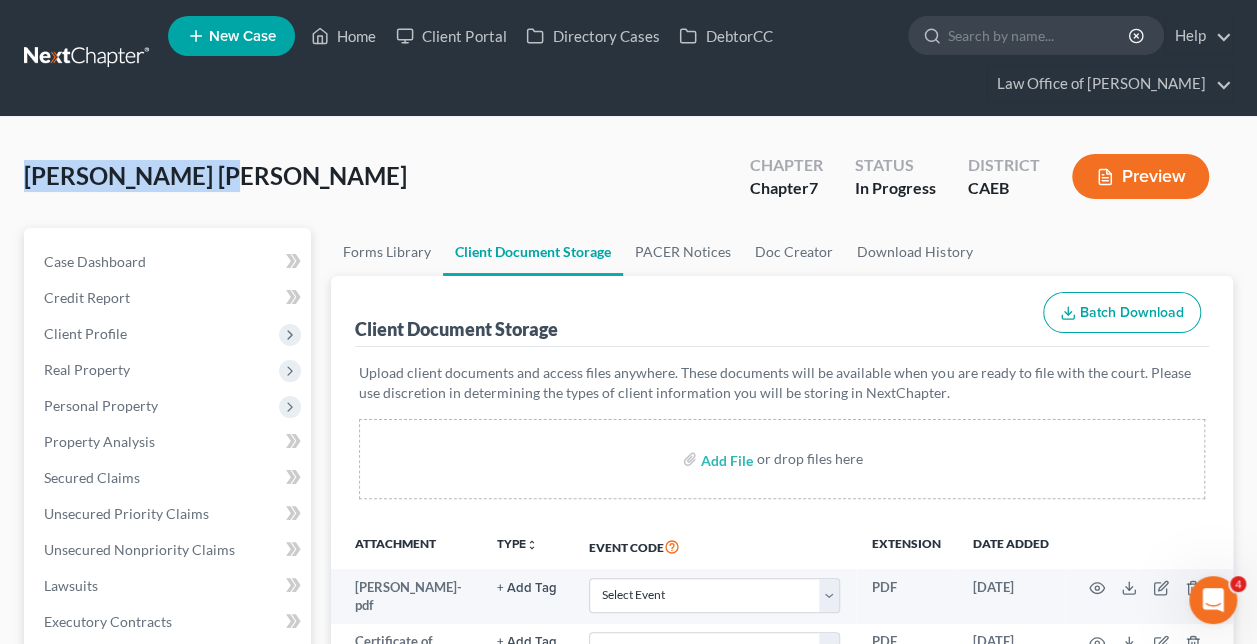 drag, startPoint x: 222, startPoint y: 176, endPoint x: 10, endPoint y: 177, distance: 212.00237 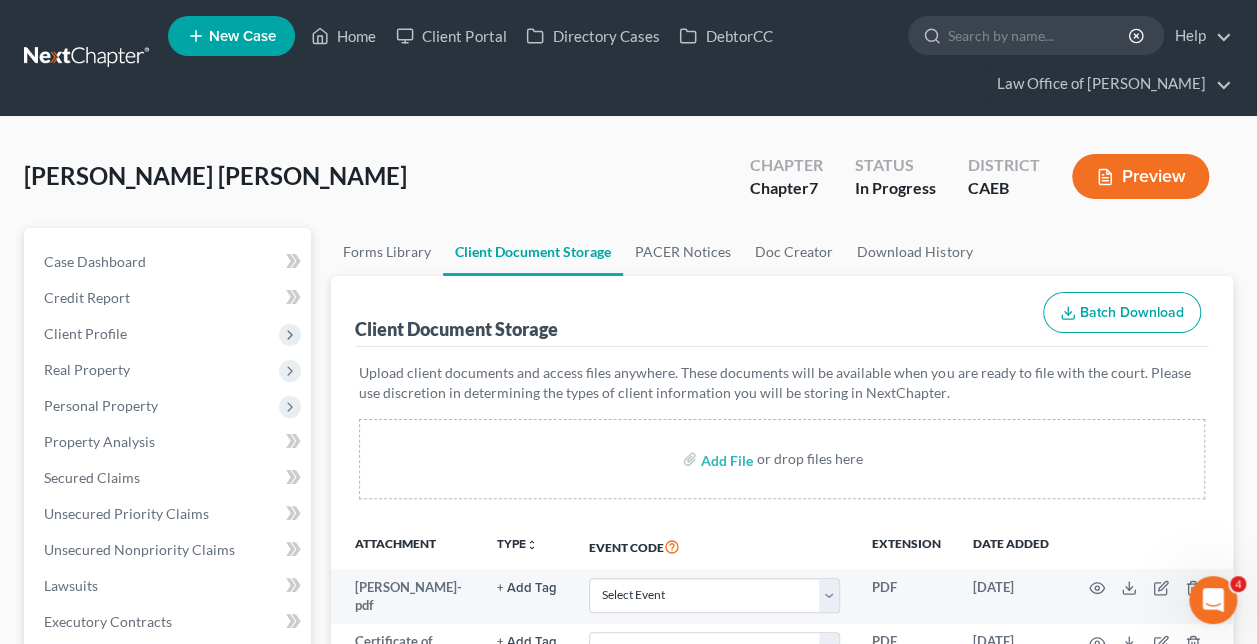 click at bounding box center [629, 116] 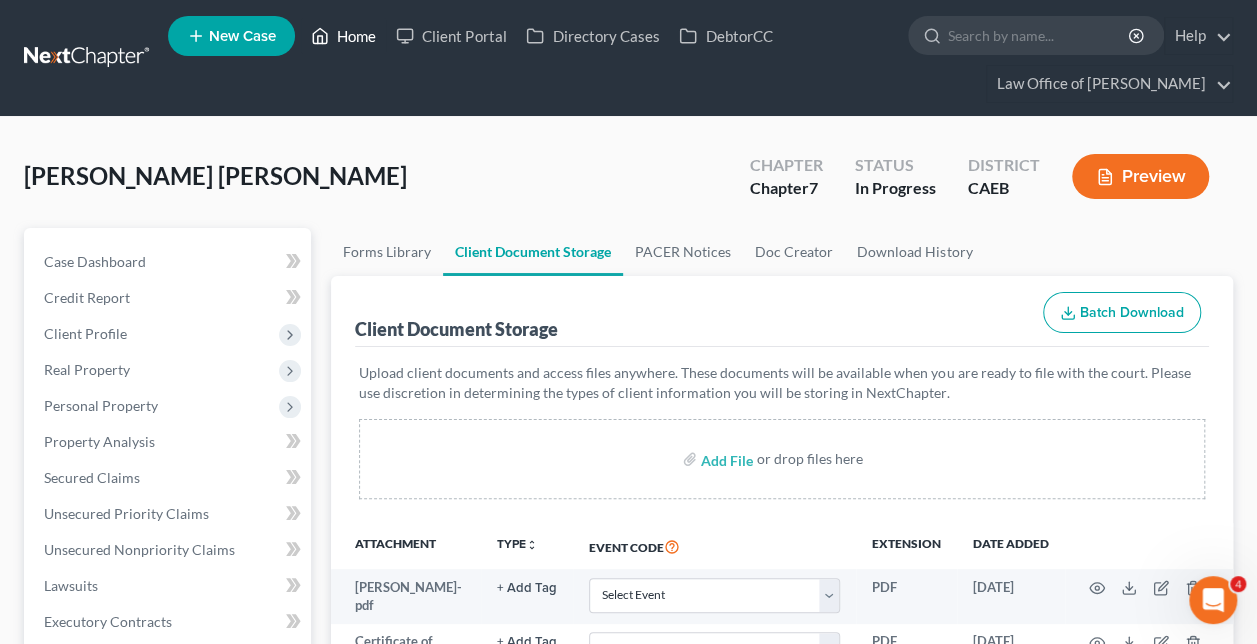 click on "Home" at bounding box center [343, 36] 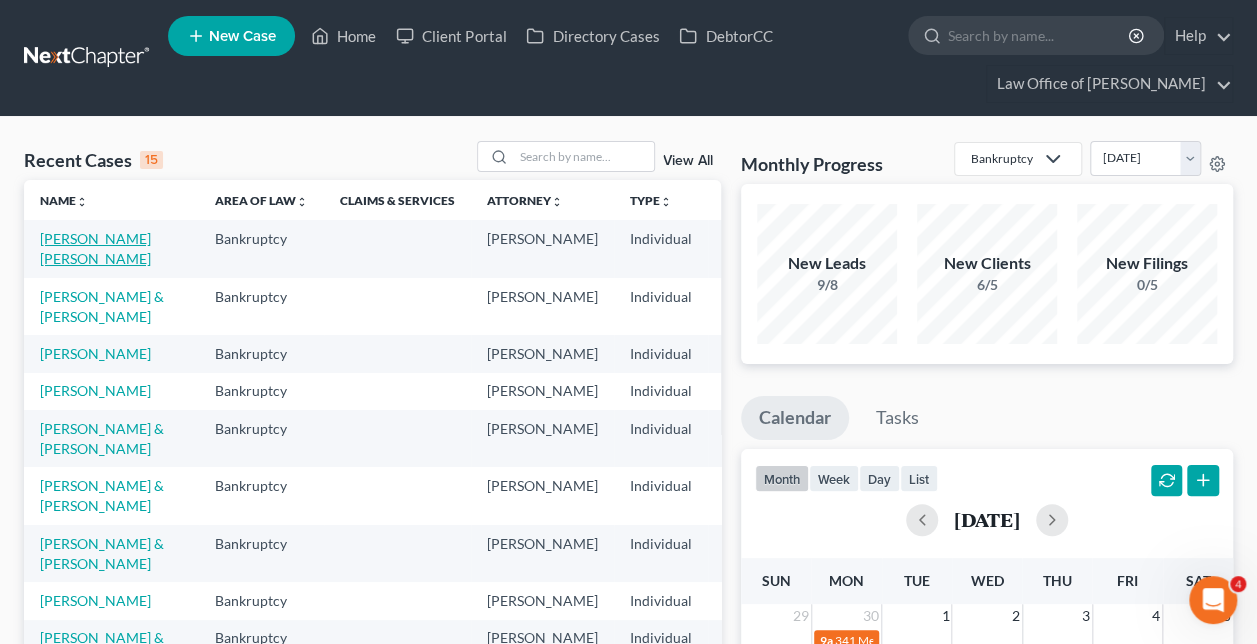 click on "[PERSON_NAME] [PERSON_NAME]" at bounding box center [95, 248] 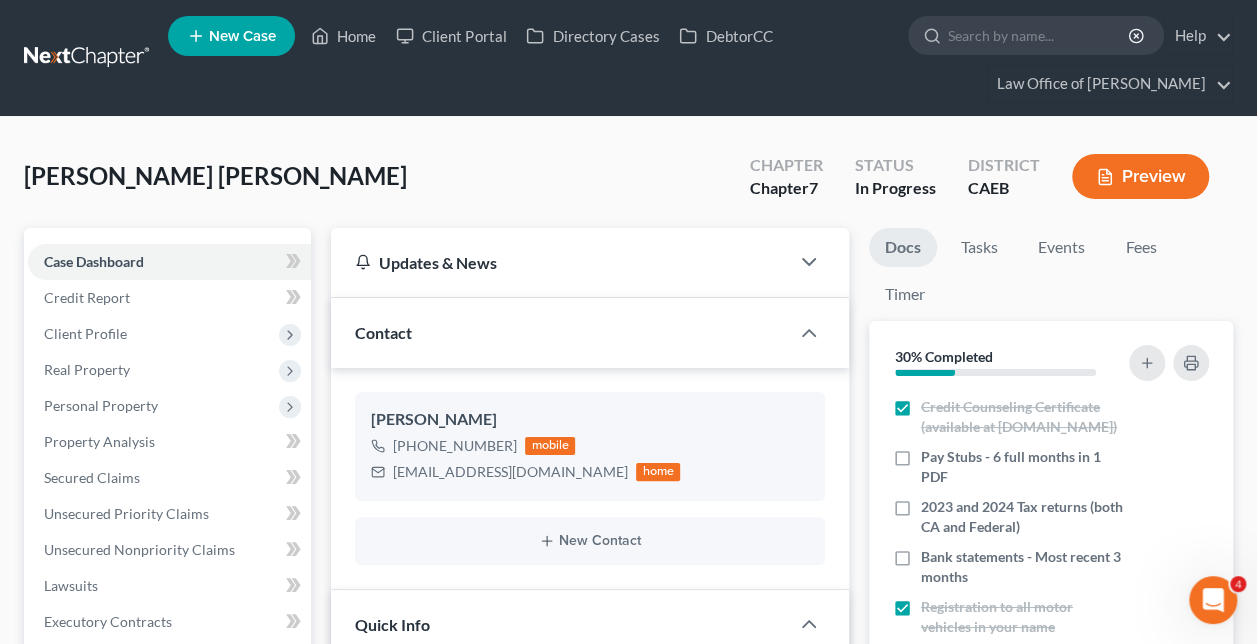 scroll, scrollTop: 136, scrollLeft: 0, axis: vertical 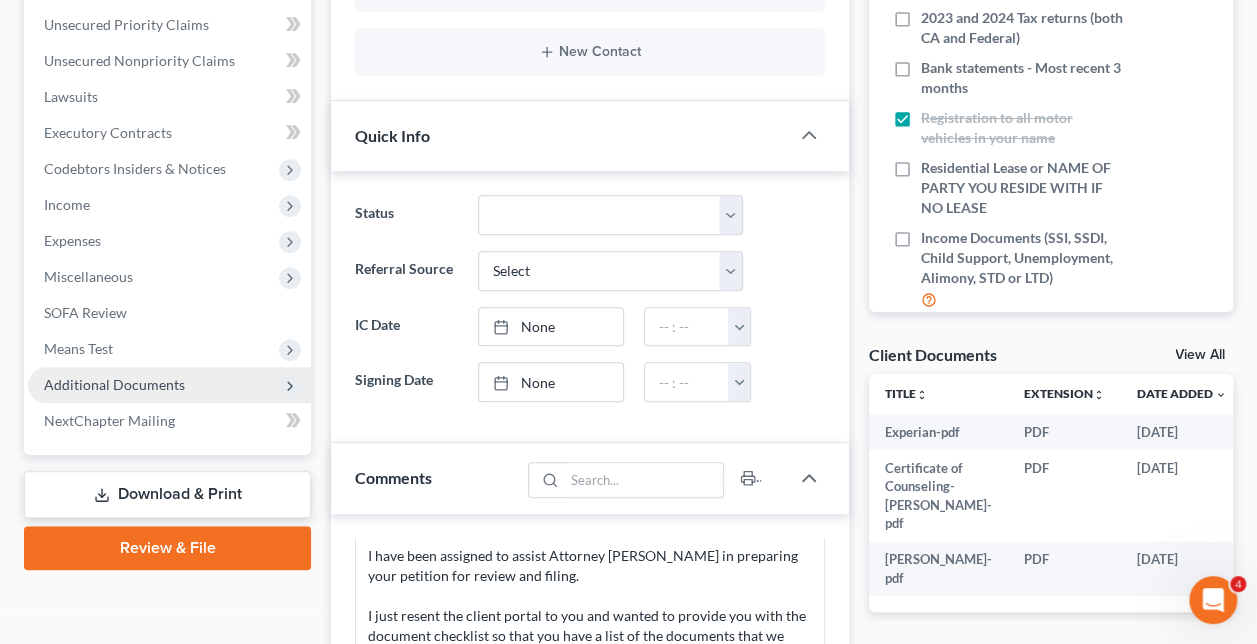 click on "Additional Documents" at bounding box center [169, 385] 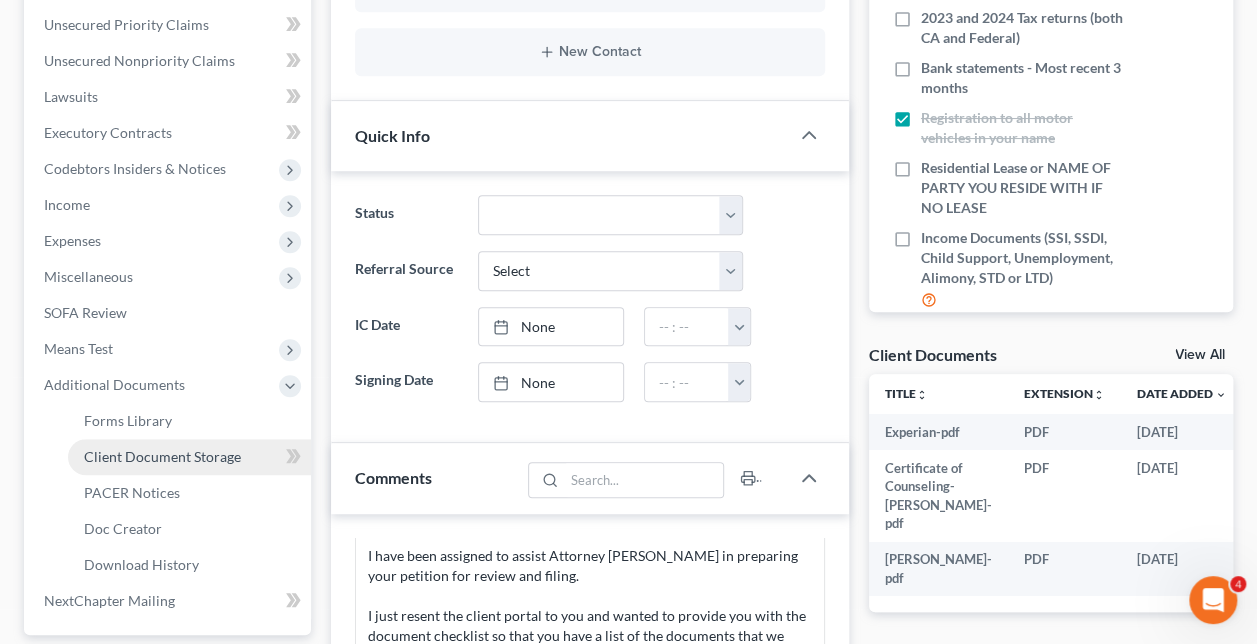click on "Client Document Storage" at bounding box center (189, 457) 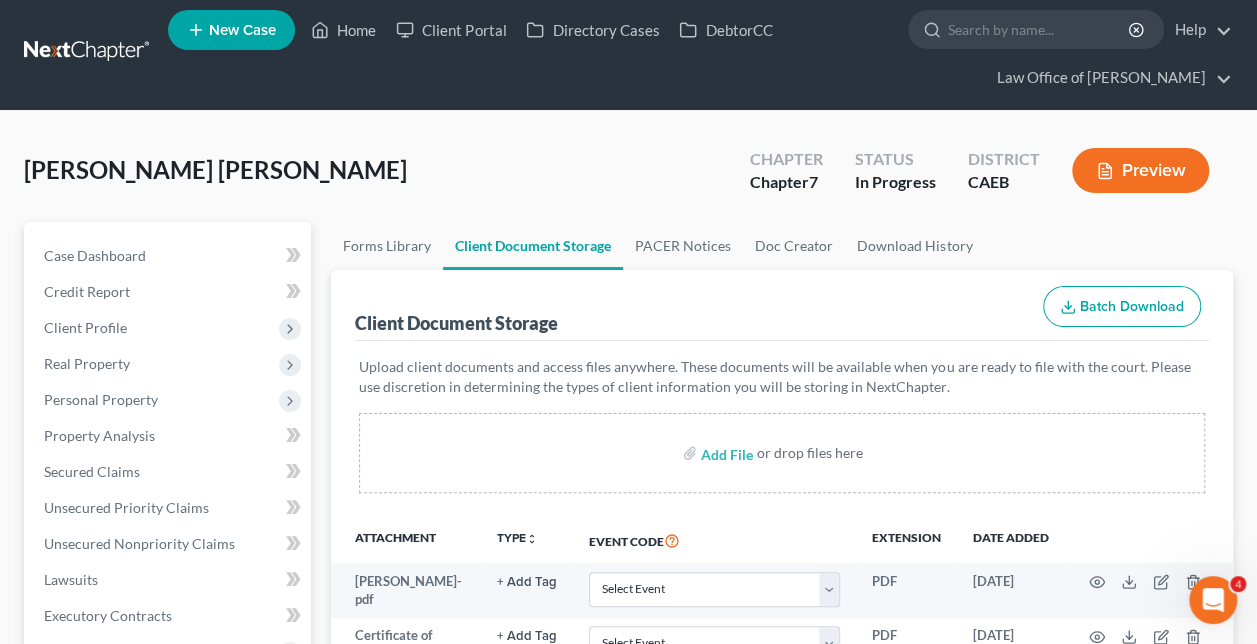 scroll, scrollTop: 0, scrollLeft: 0, axis: both 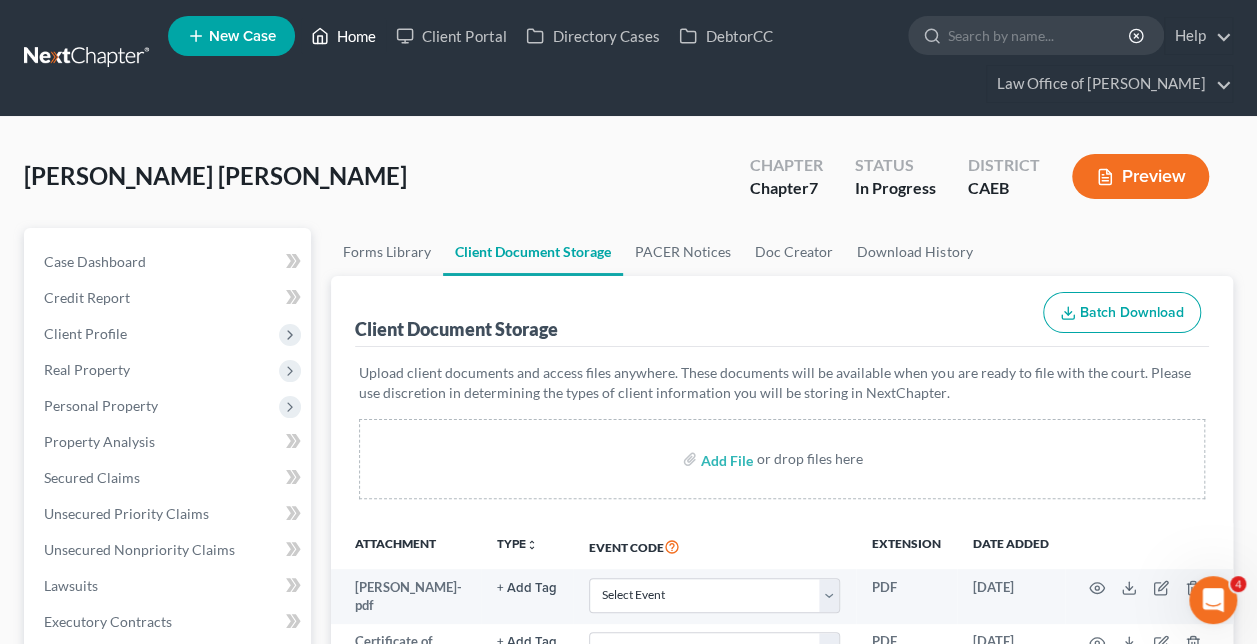 click on "Home" at bounding box center [343, 36] 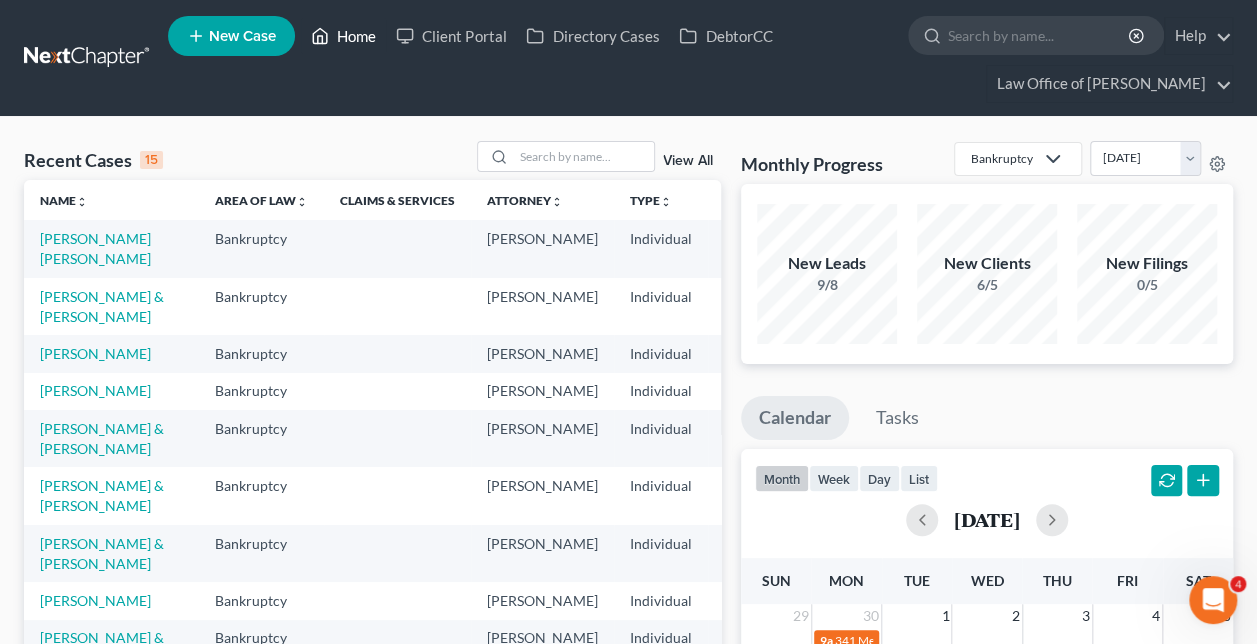 drag, startPoint x: 220, startPoint y: 113, endPoint x: 339, endPoint y: 30, distance: 145.08618 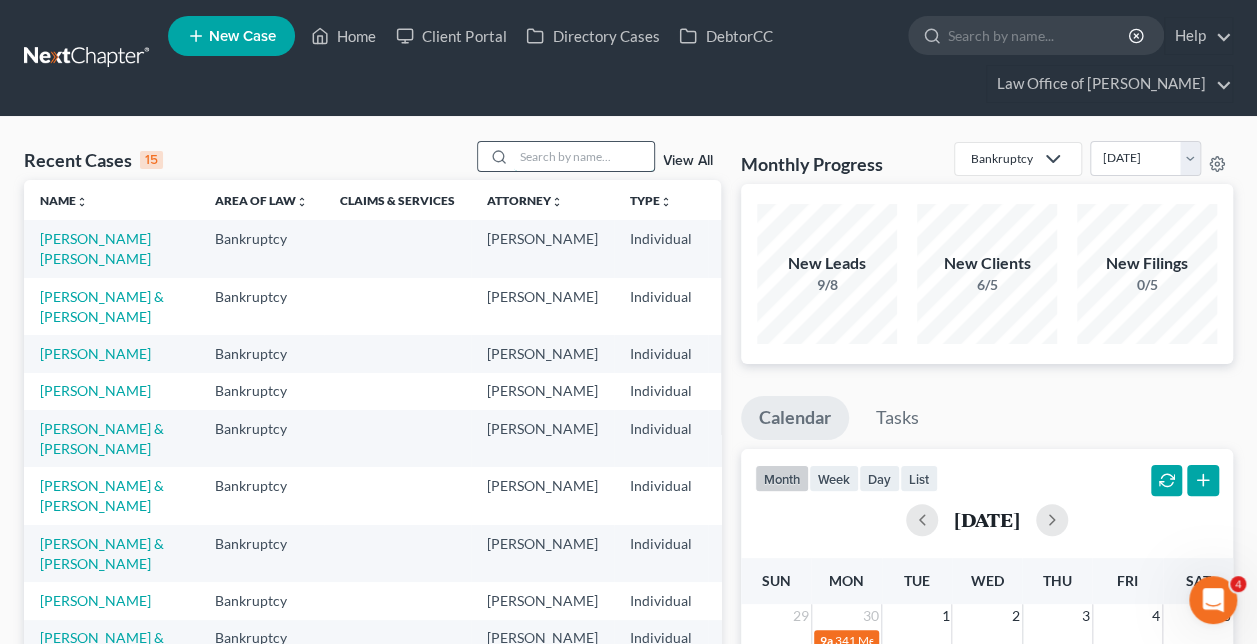 click at bounding box center [584, 156] 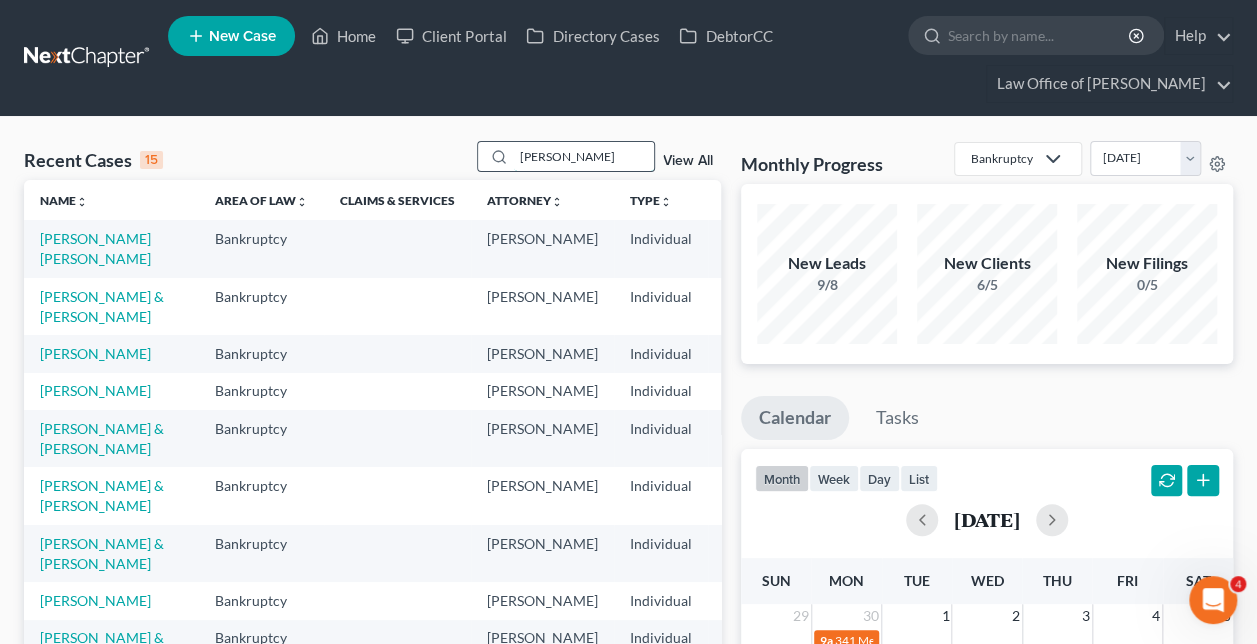 type on "[PERSON_NAME]" 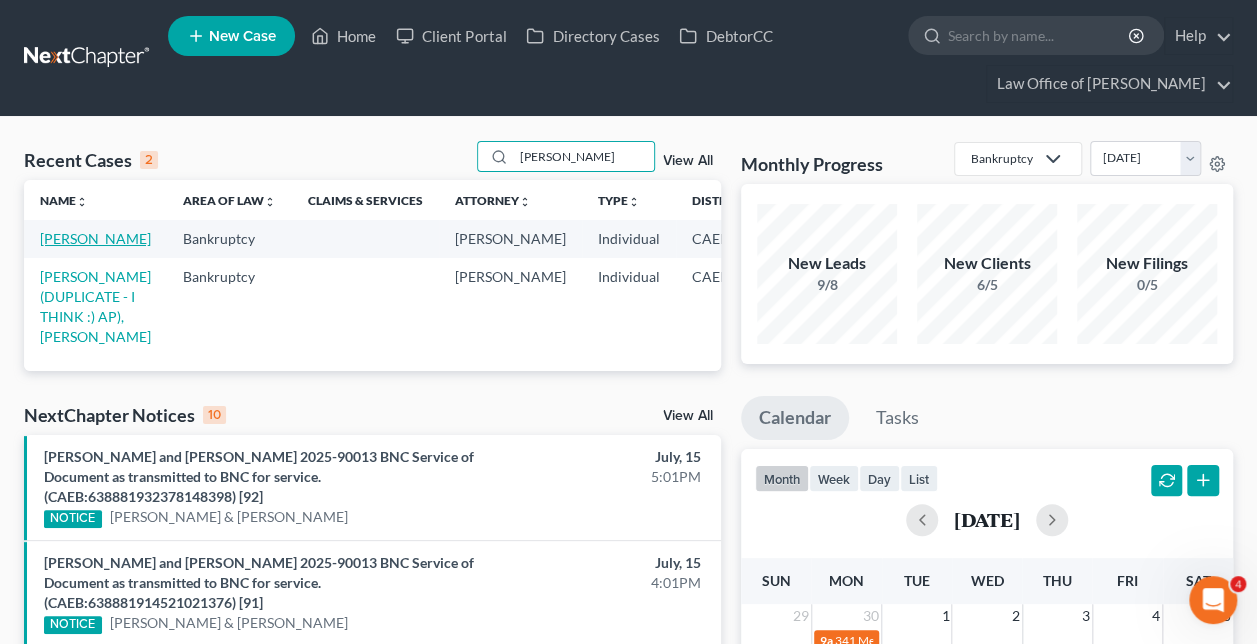 click on "[PERSON_NAME]" at bounding box center (95, 238) 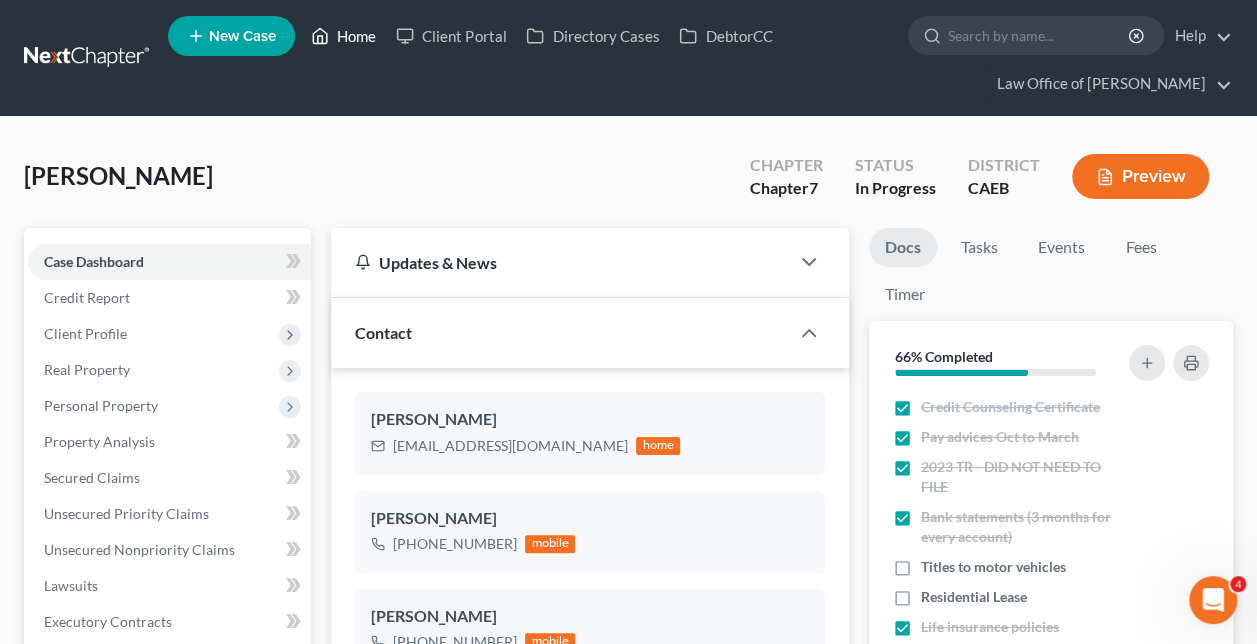 click on "Home" at bounding box center [343, 36] 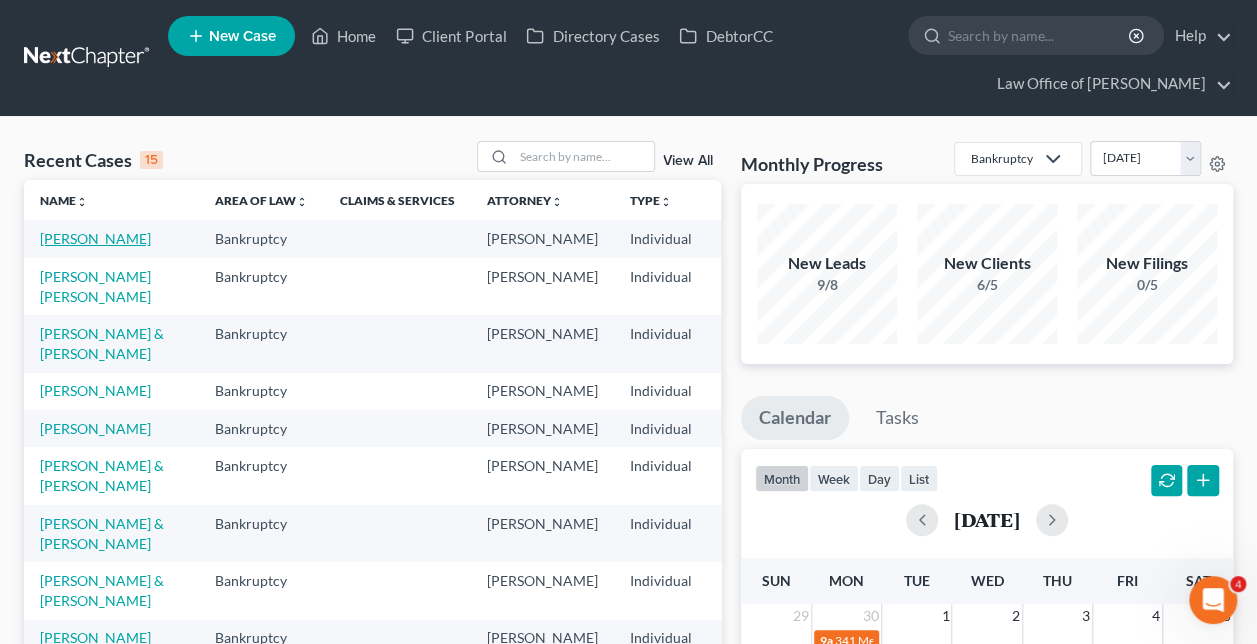click on "[PERSON_NAME]" at bounding box center (95, 238) 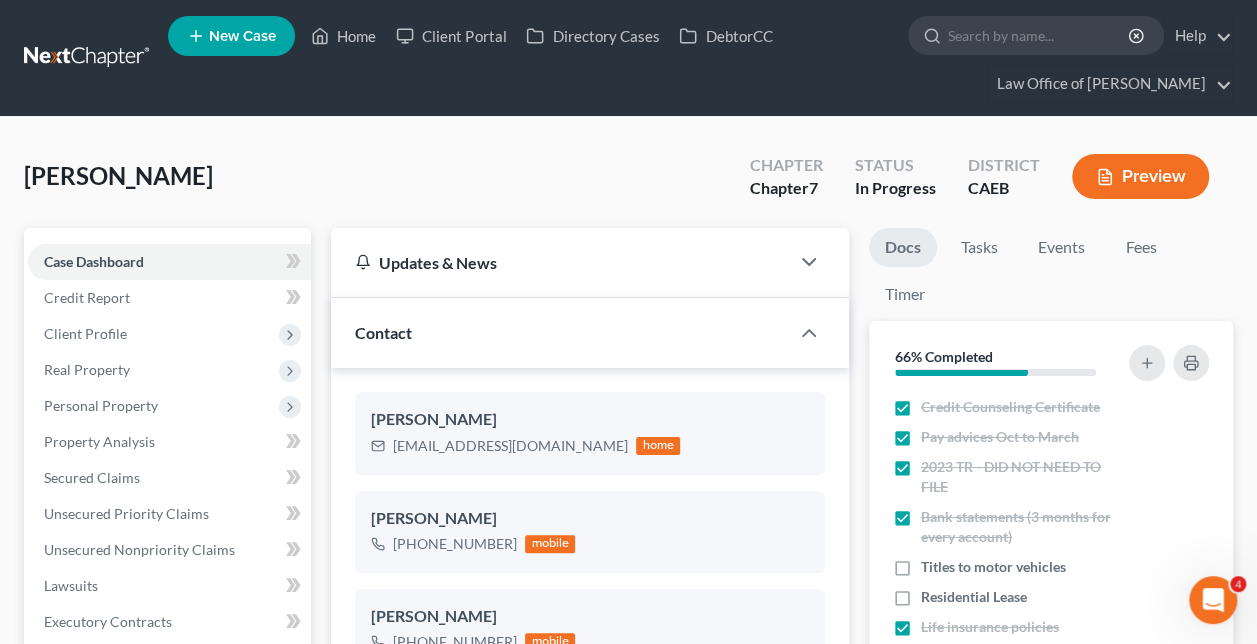 scroll, scrollTop: 498, scrollLeft: 0, axis: vertical 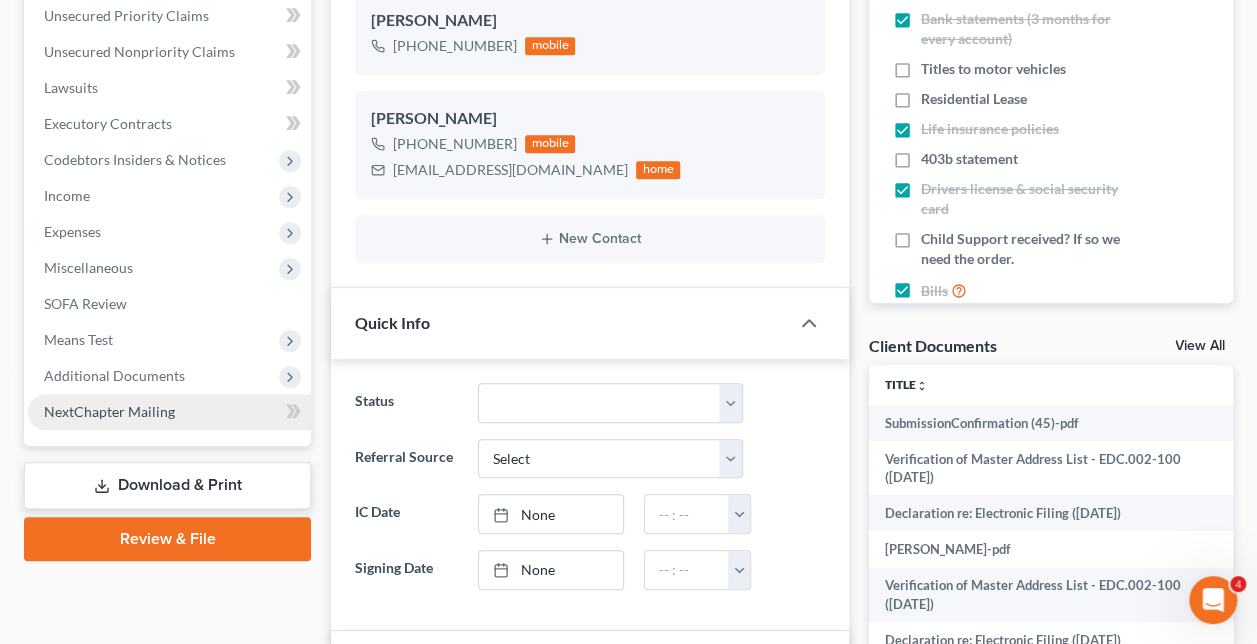 drag, startPoint x: 160, startPoint y: 378, endPoint x: 178, endPoint y: 404, distance: 31.622776 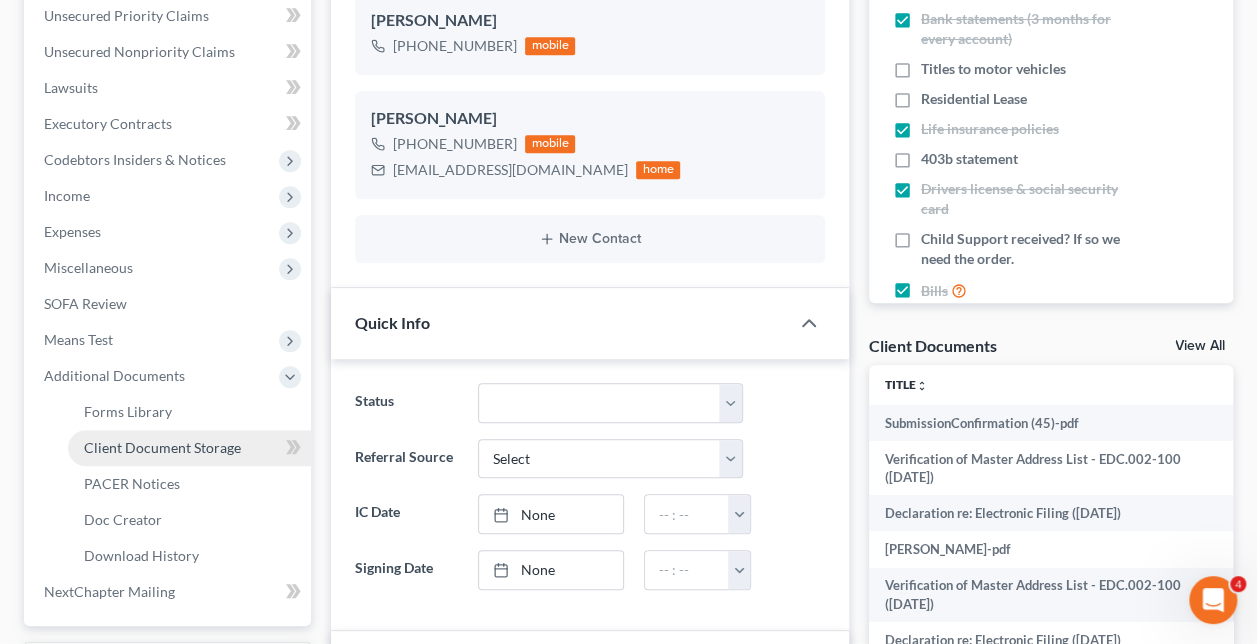click on "Client Document Storage" at bounding box center (189, 448) 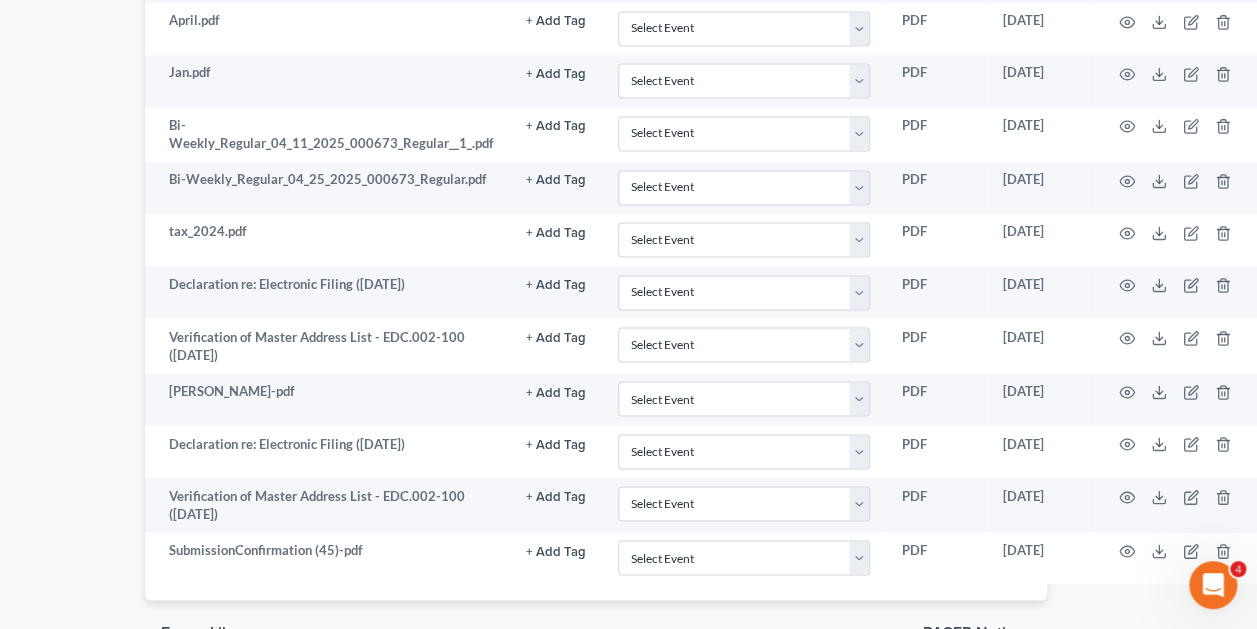 scroll, scrollTop: 1558, scrollLeft: 186, axis: both 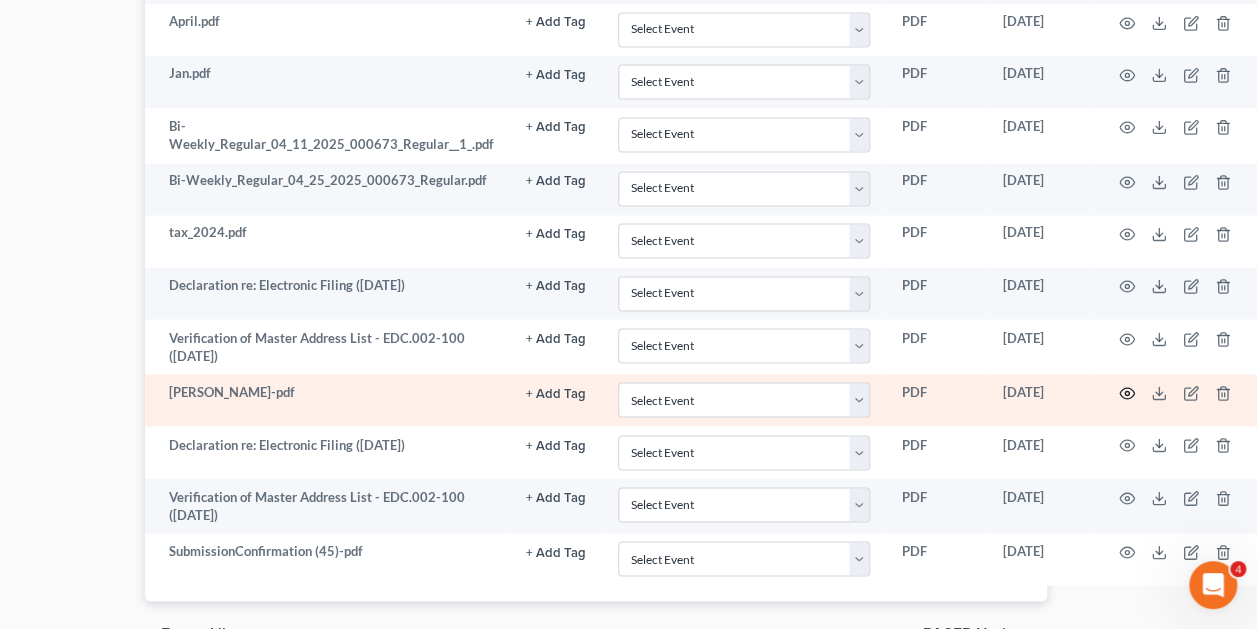 click 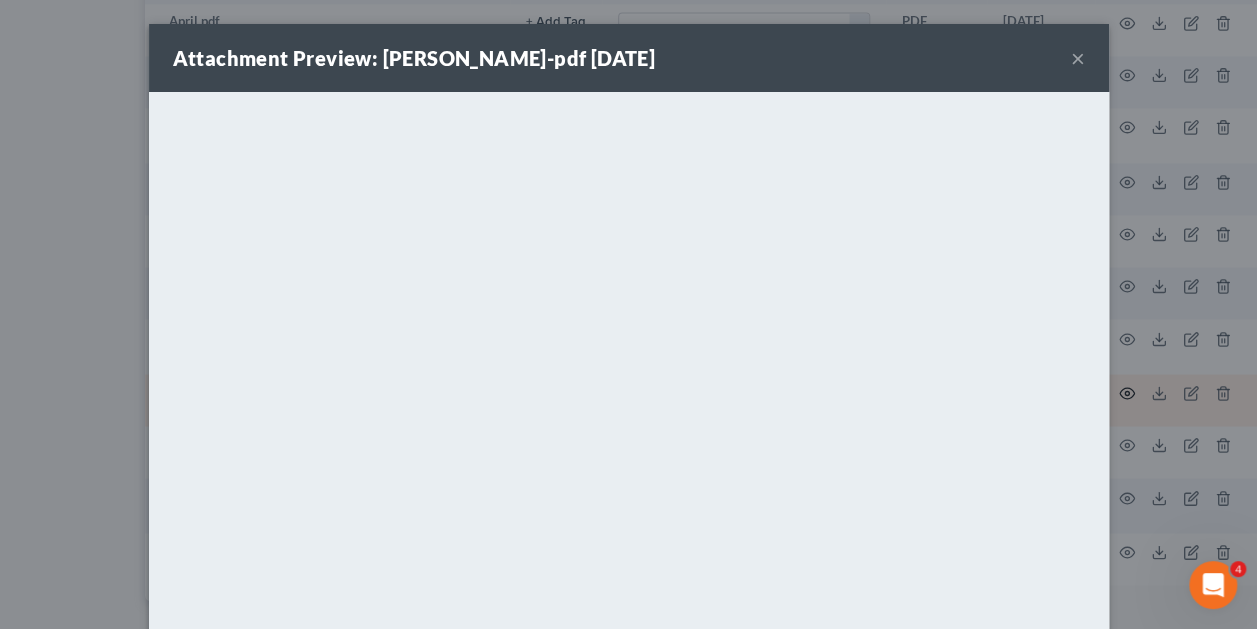 scroll, scrollTop: 1558, scrollLeft: 174, axis: both 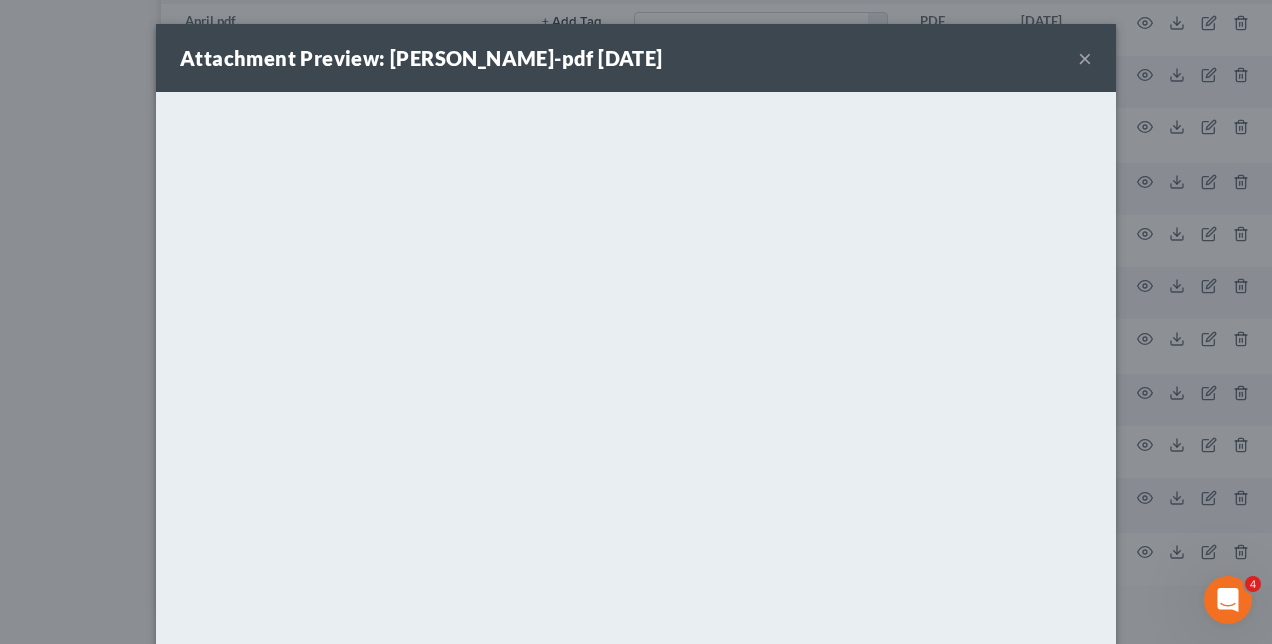 click on "×" at bounding box center (1085, 58) 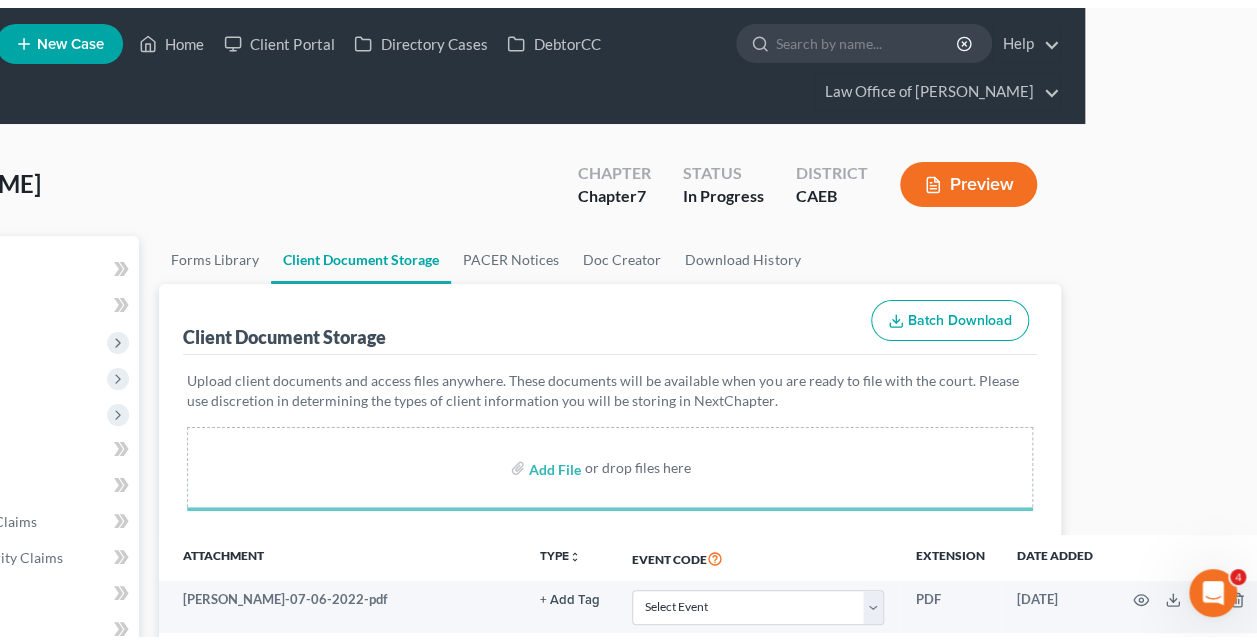 scroll, scrollTop: 0, scrollLeft: 0, axis: both 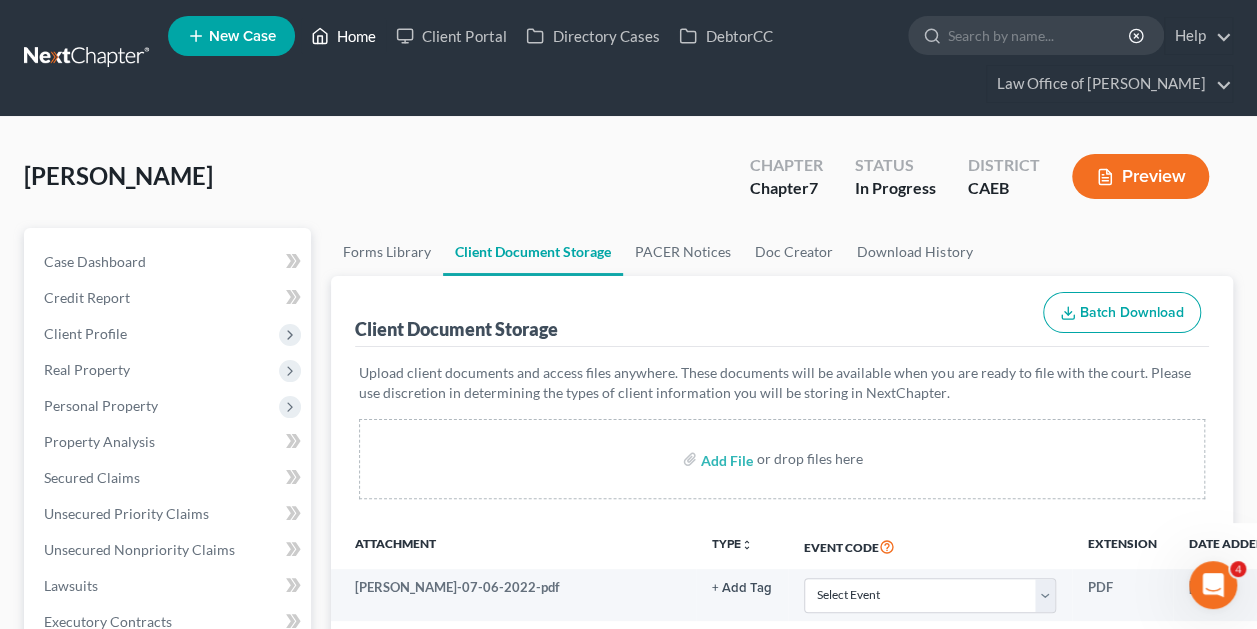 click on "Home" at bounding box center [343, 36] 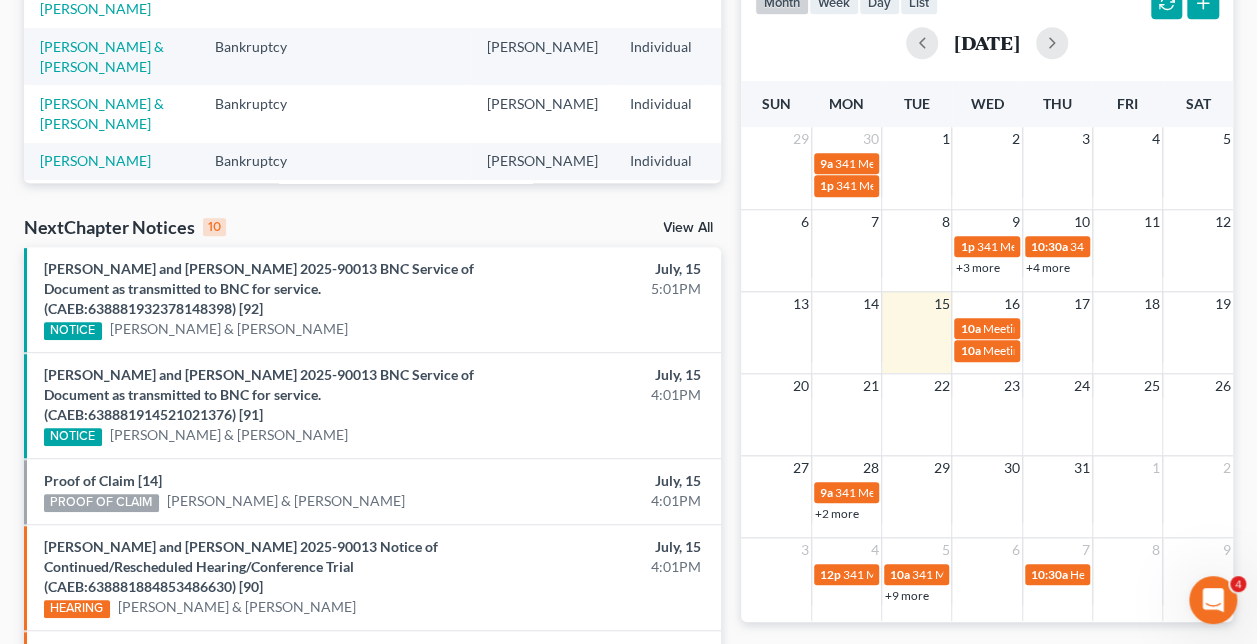 scroll, scrollTop: 485, scrollLeft: 0, axis: vertical 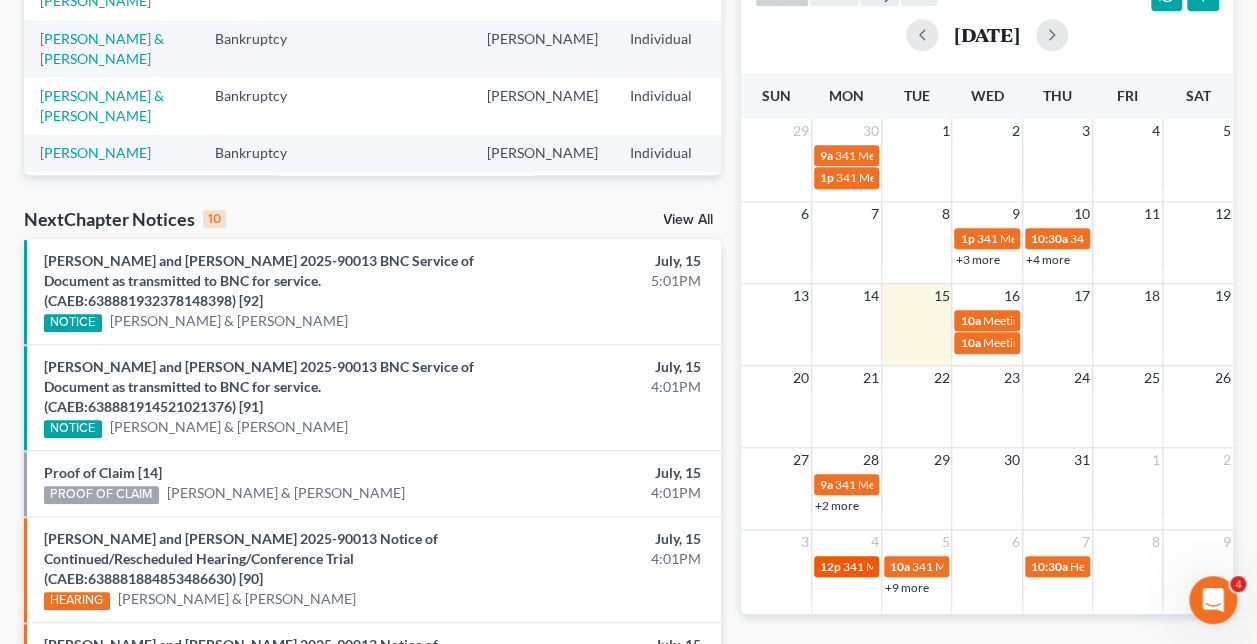 click on "341 Meeting for [PERSON_NAME]" at bounding box center [933, 566] 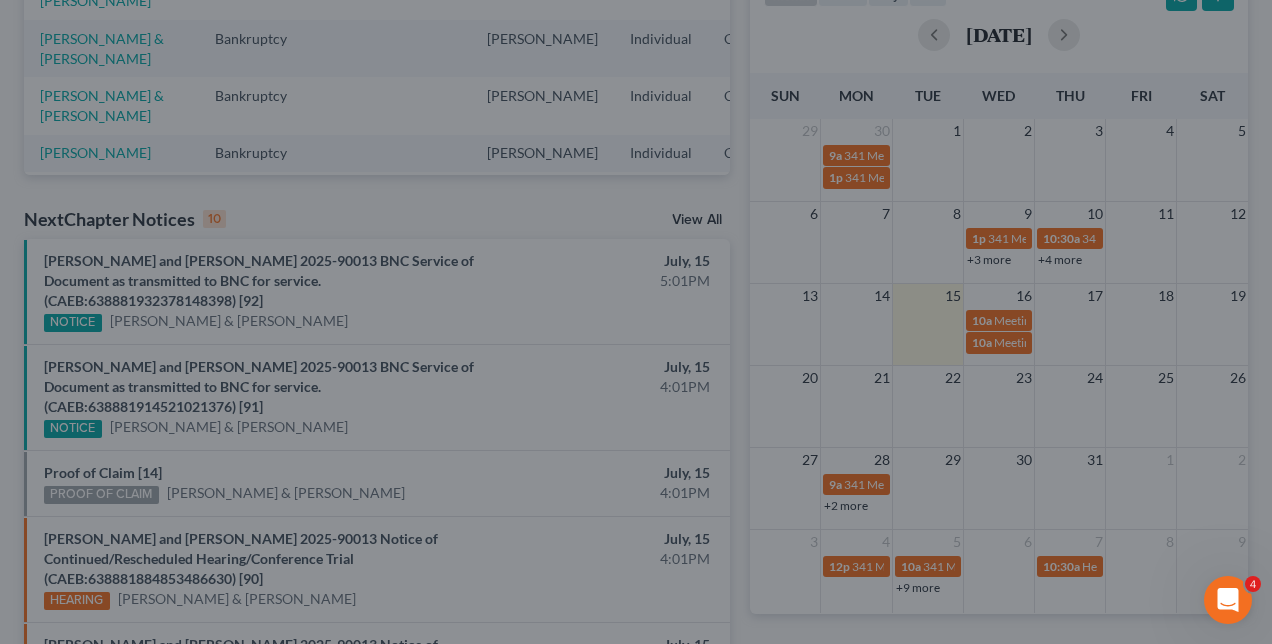 click on "Edit Event ×
Event Title
*
341 Meeting for [PERSON_NAME] Date
[DATE]
close
Date
[DATE]
Time
12:00 AM
chevron_left
[DATE]
chevron_right
Su M Tu W Th F Sa
27 28 29 30 31 1 2
3 4 5 6 7 8 9
10 11 12 13 14 15 16
17 18 19 20 21 22 23
24 25 26 27 28 29 30
31 1 2 3 4 5 6
Clear
12:00pm
12:00am
12:30am
1:00am
1:30am
2:00am
2:30am
3:00am
3:30am
4:00am
4:30am
5:00am
5:30am
6:00am
6:30am
7:00am
to" at bounding box center [636, 322] 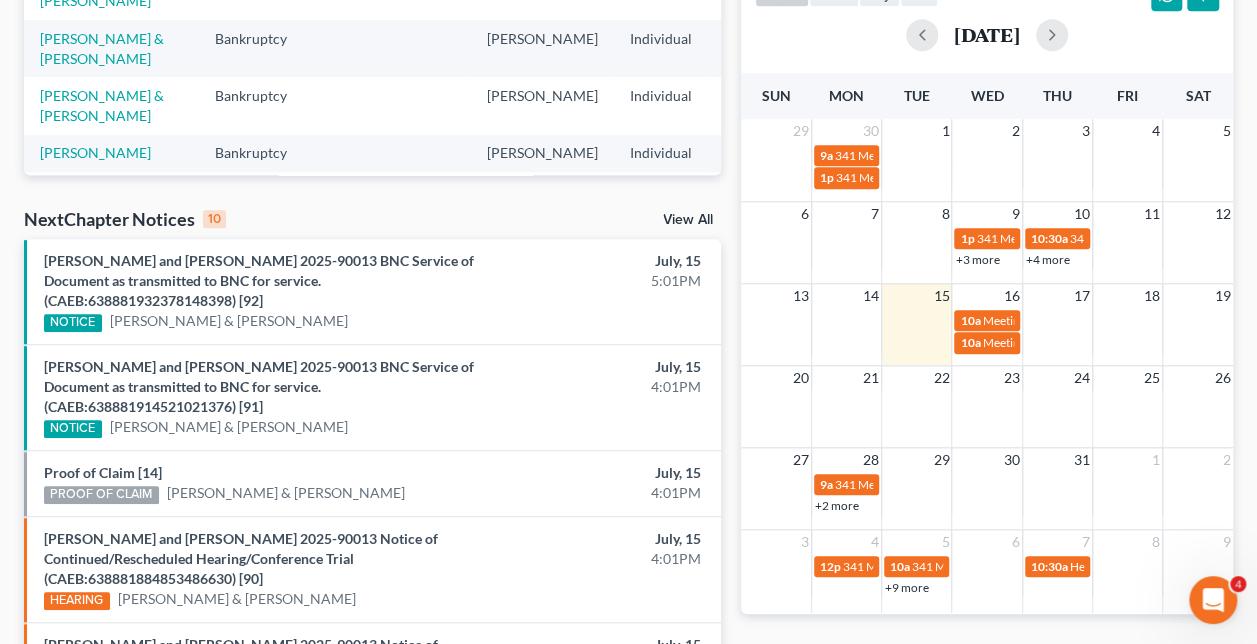 click on "+9 more" at bounding box center [907, 587] 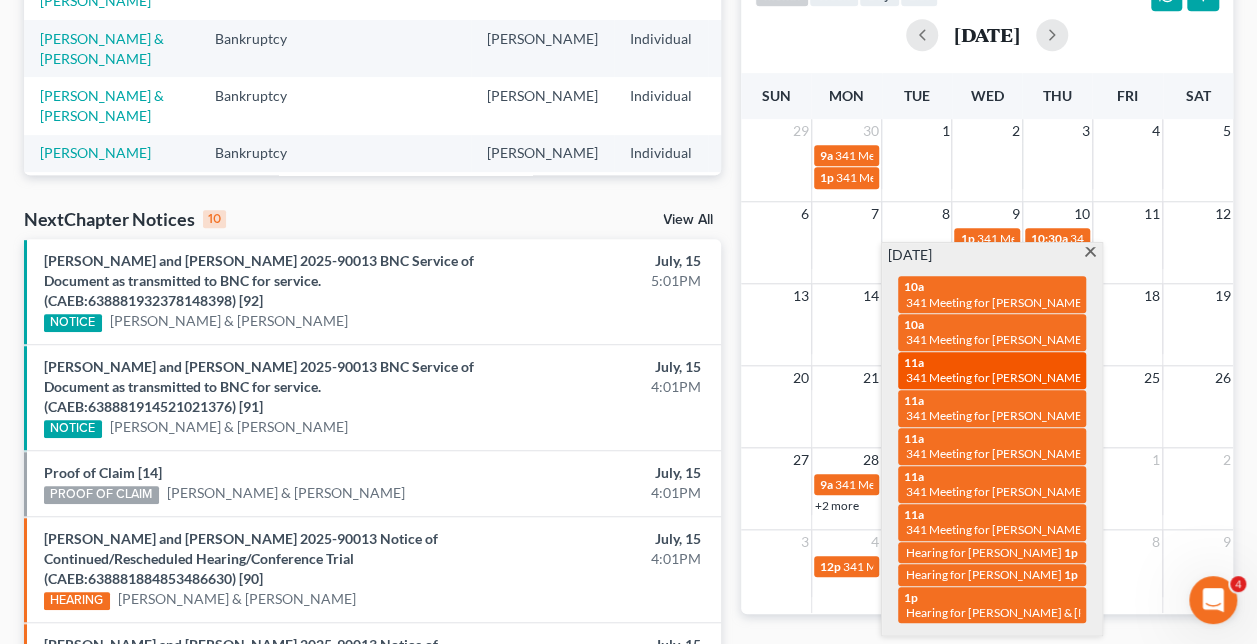 click on "11a   341 Meeting for [PERSON_NAME]" at bounding box center [992, 370] 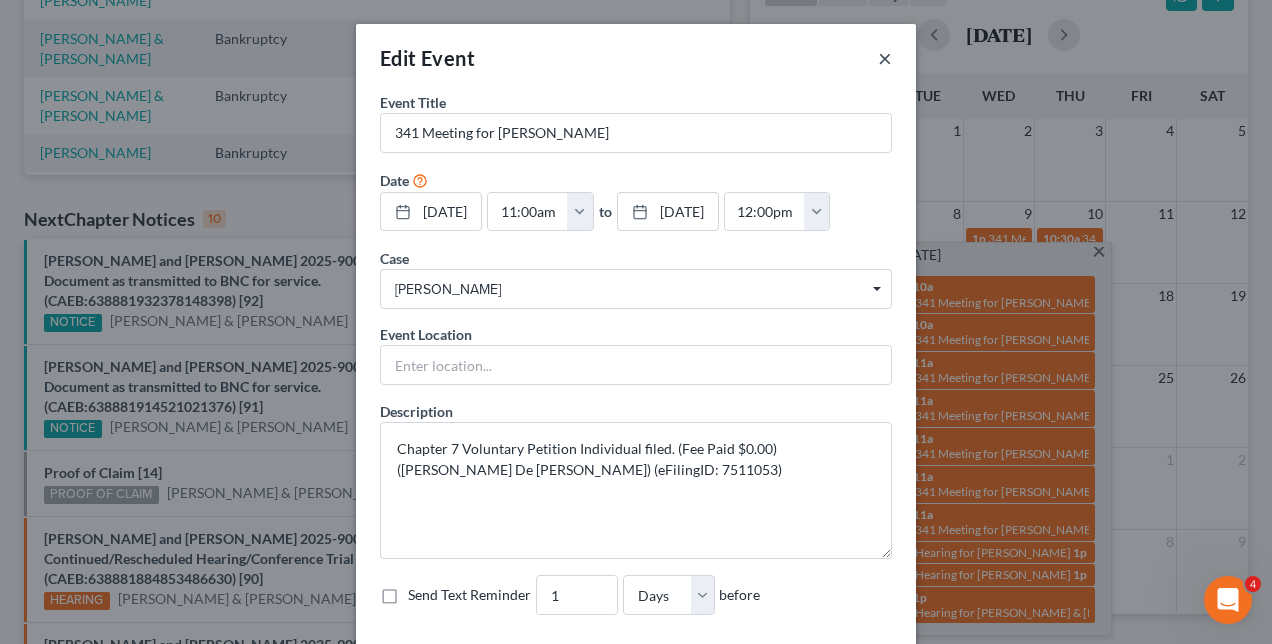 click on "×" at bounding box center [885, 58] 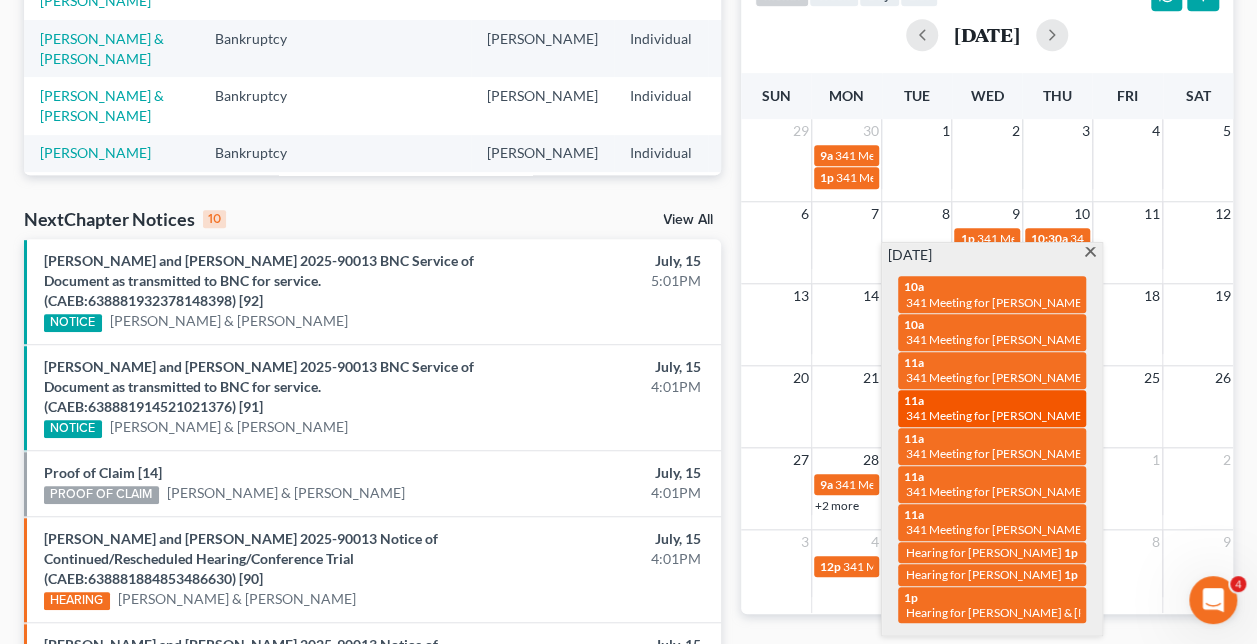 click on "341 Meeting for [PERSON_NAME]" at bounding box center [996, 415] 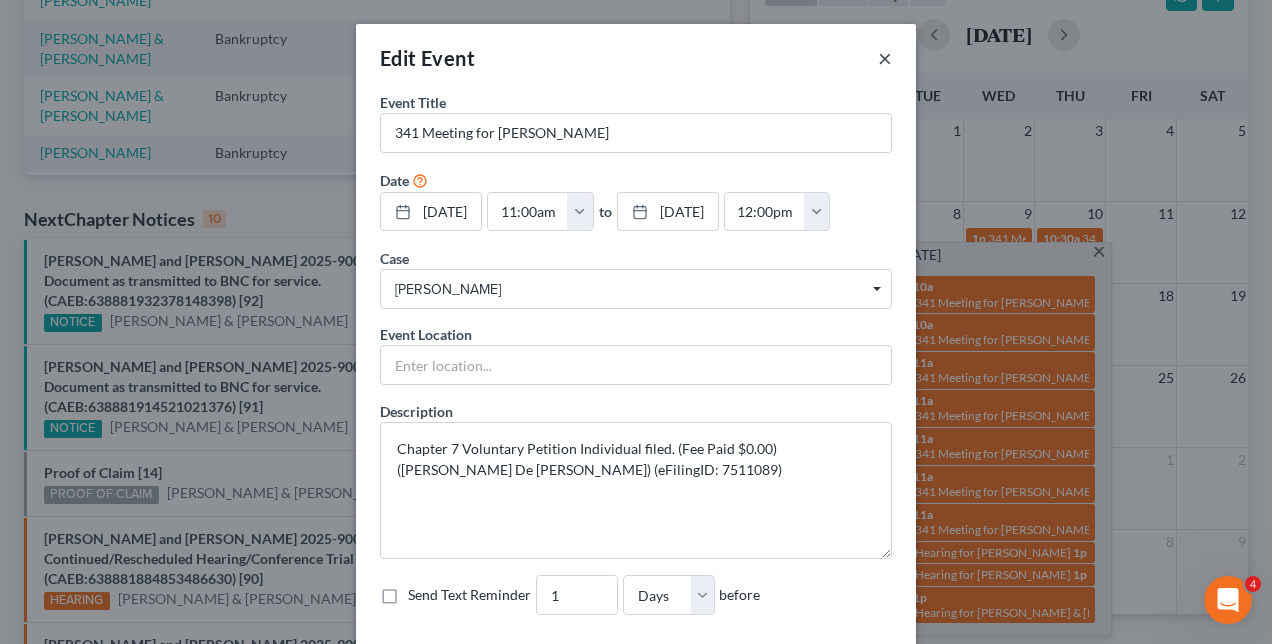 click on "×" at bounding box center [885, 58] 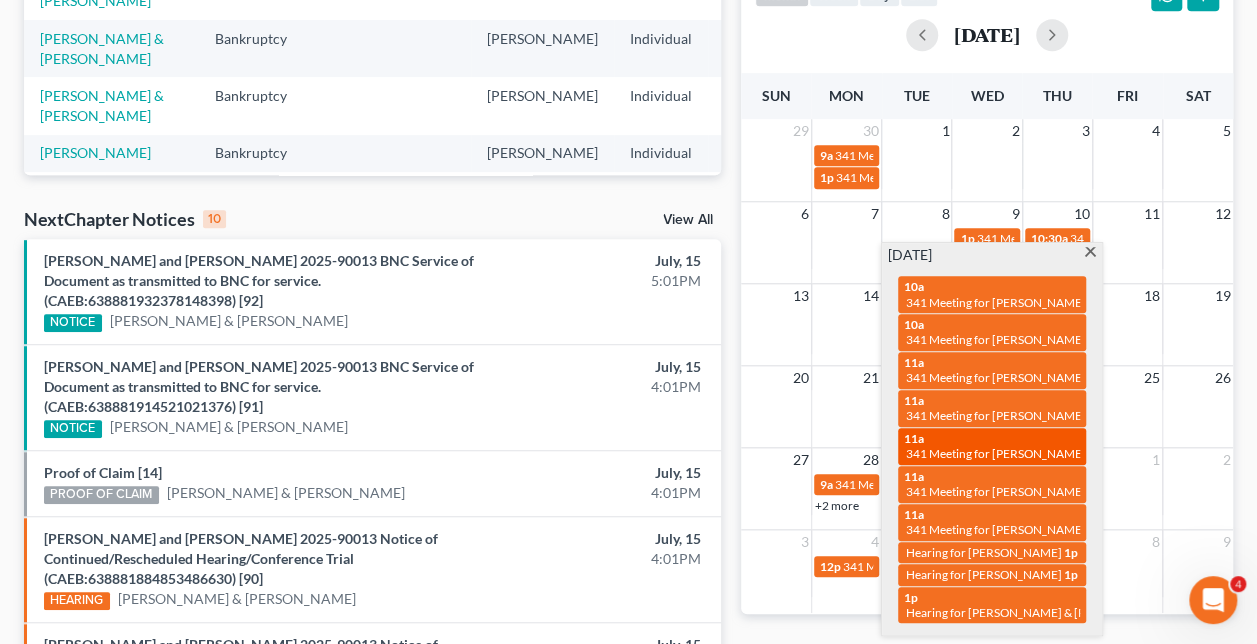 click on "11a   341 Meeting for [PERSON_NAME]" at bounding box center [992, 446] 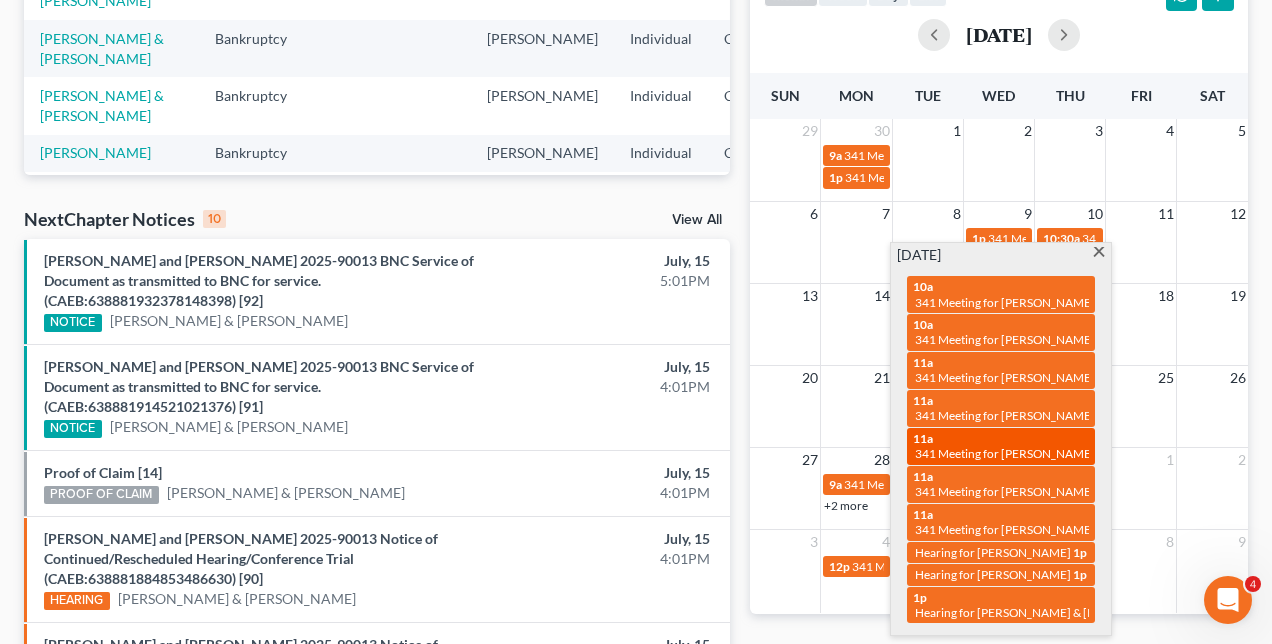 select on "Days" 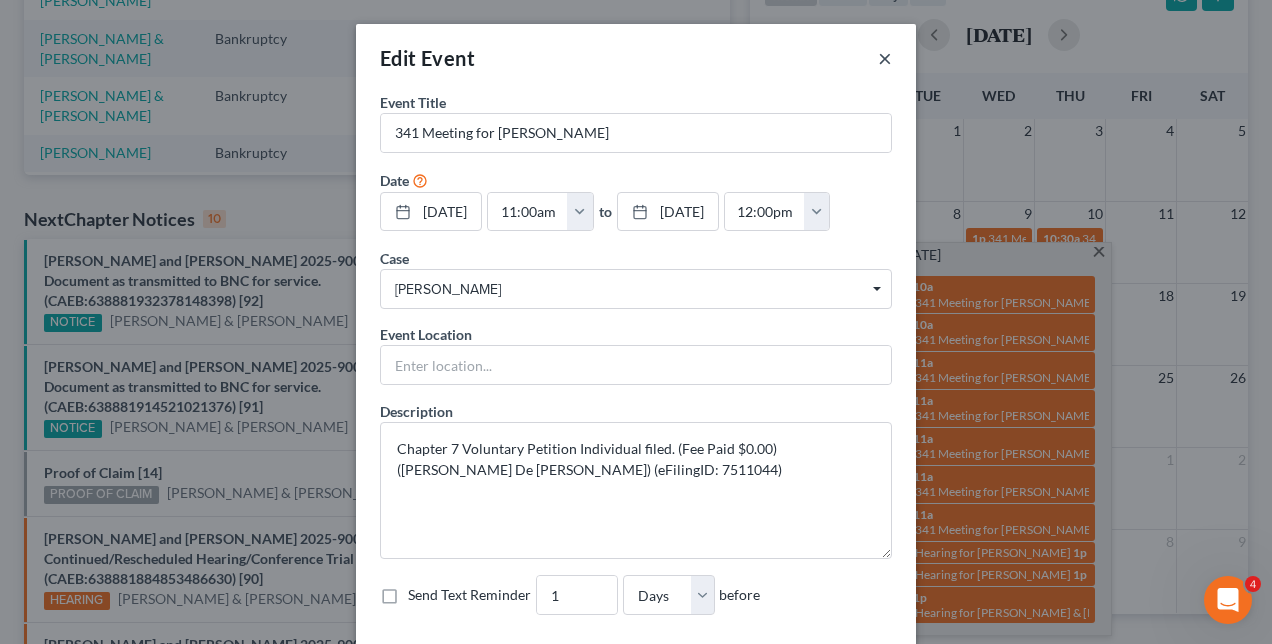 click on "×" at bounding box center [885, 58] 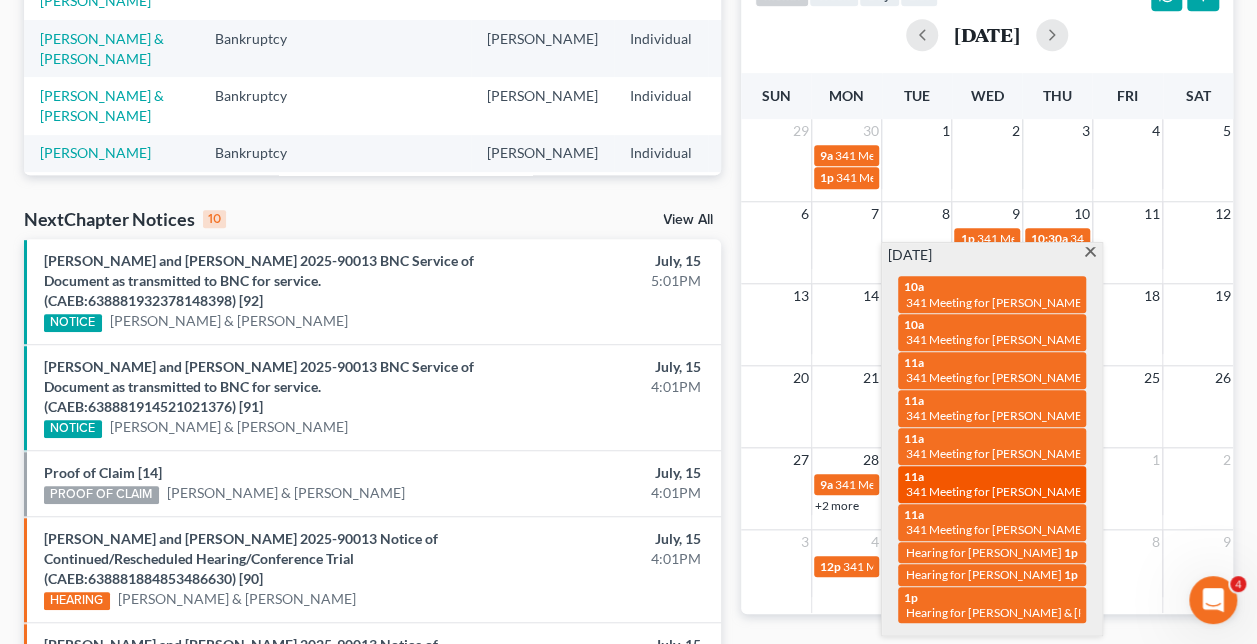 click on "341 Meeting for [PERSON_NAME]" at bounding box center (996, 491) 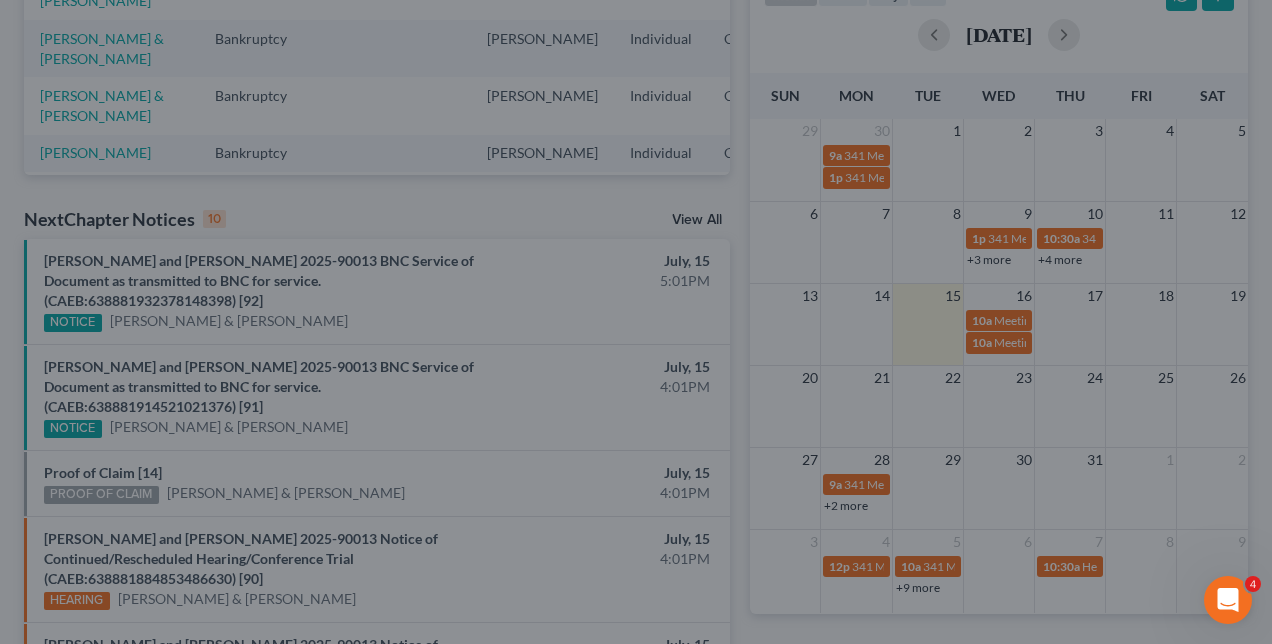 click on "Edit Event ×
Event Title
*
341 Meeting for [PERSON_NAME] Date
[DATE]
close
Date
[DATE]
Time
12:00 AM
chevron_left
[DATE]
chevron_right
Su M Tu W Th F Sa
27 28 29 30 31 1 2
3 4 5 6 7 8 9
10 11 12 13 14 15 16
17 18 19 20 21 22 23
24 25 26 27 28 29 30
31 1 2 3 4 5 6
Clear
11:00am
12:00am
12:30am
1:00am
1:30am
2:00am
2:30am
3:00am
3:30am
4:00am
4:30am
5:00am
5:30am
6:00am
6:30am
7:00am
to" at bounding box center (636, 322) 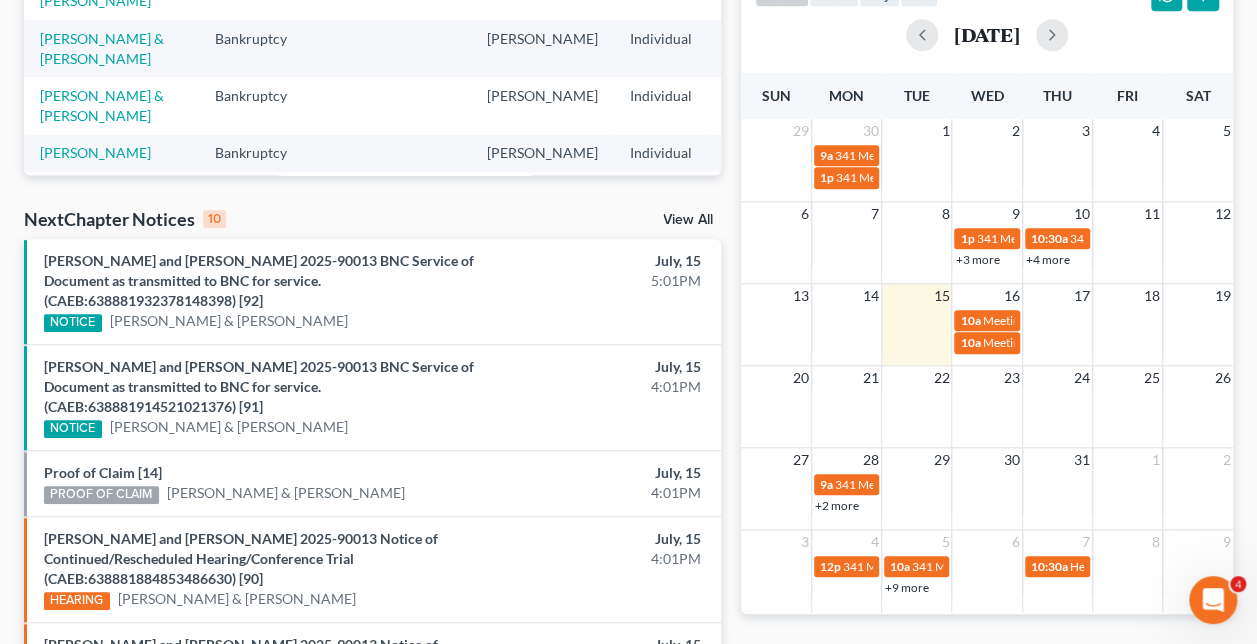 click on "+9 more" at bounding box center (907, 587) 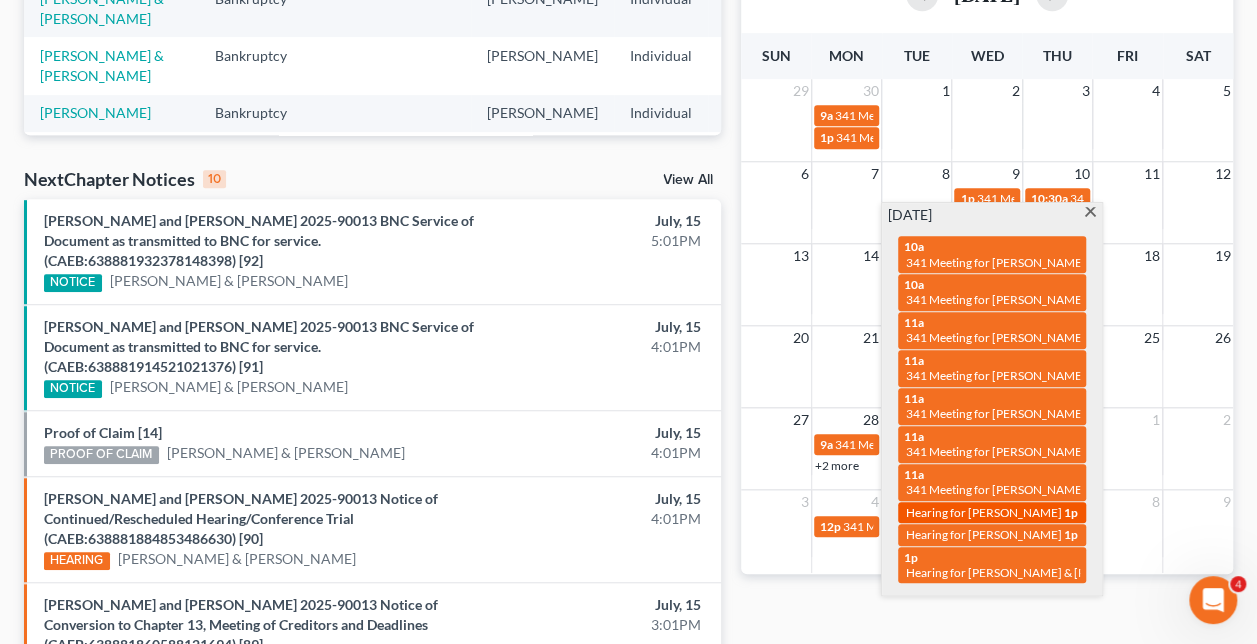 scroll, scrollTop: 528, scrollLeft: 0, axis: vertical 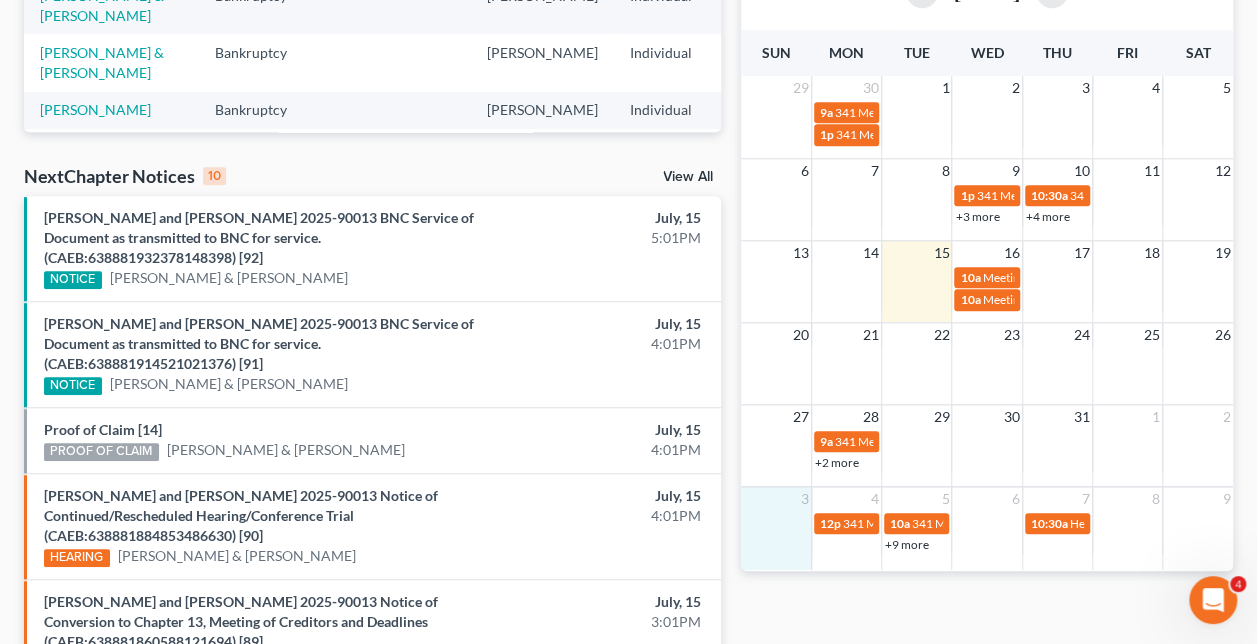 click at bounding box center [776, 532] 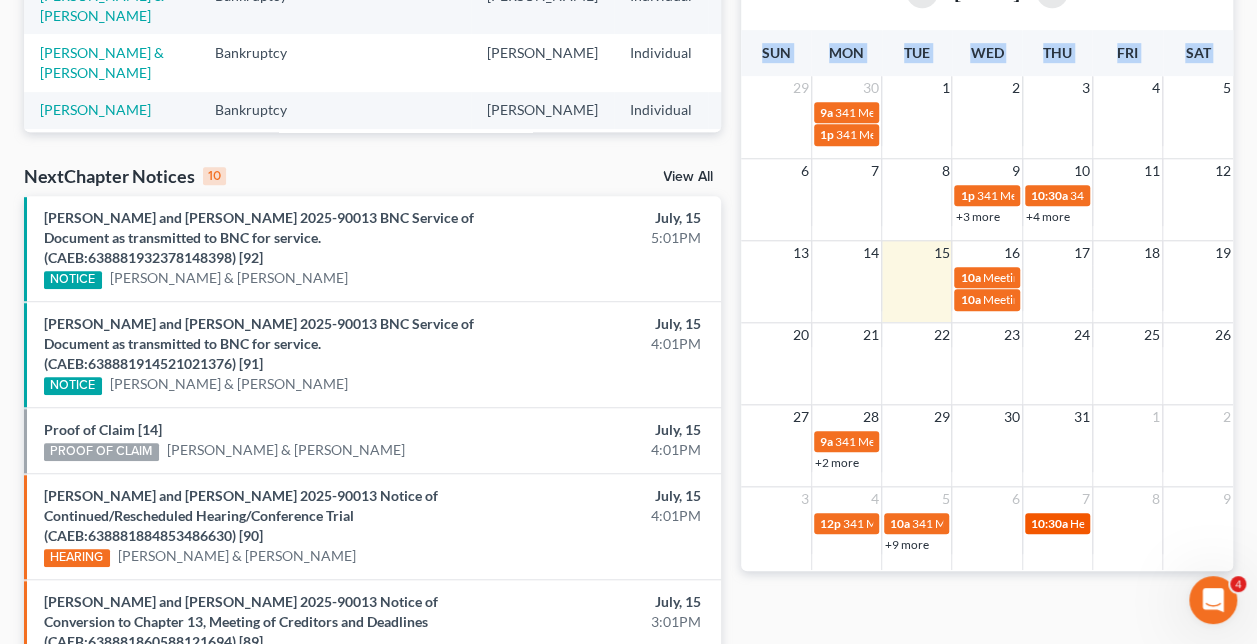 drag, startPoint x: 1053, startPoint y: 556, endPoint x: 1076, endPoint y: 513, distance: 48.76474 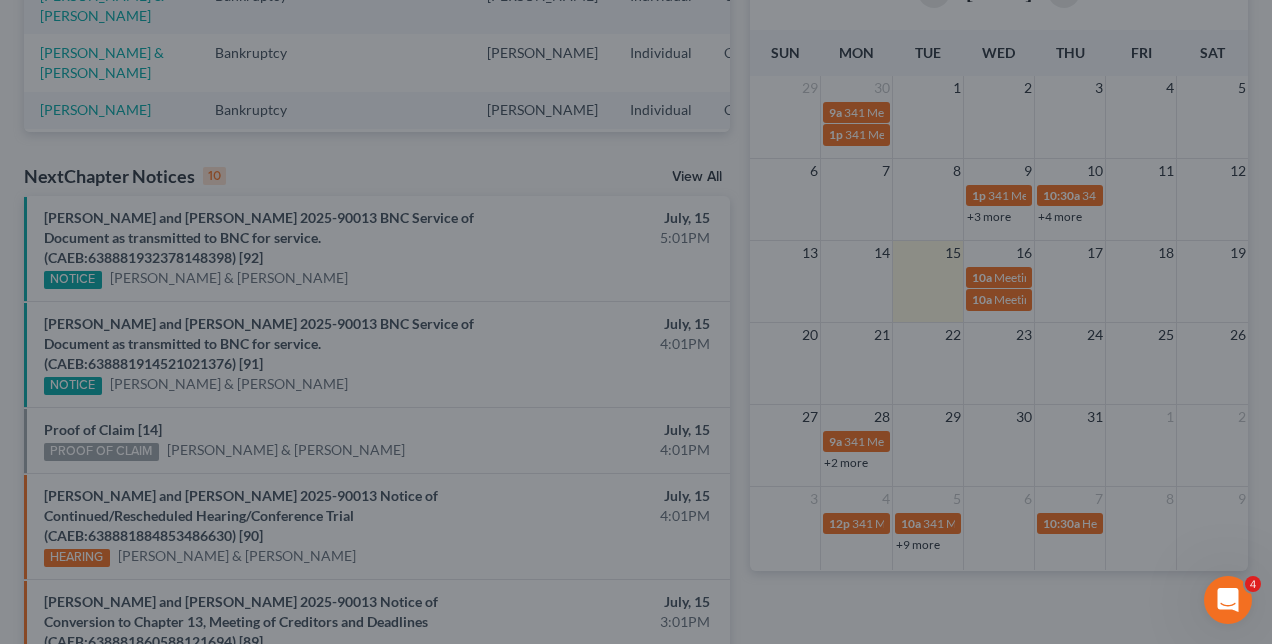 click on "Edit Event ×
Event Title
*
Hearing for [PERSON_NAME] Date
[DATE]
close
Date
[DATE]
Time
12:00 AM
chevron_left
[DATE]
chevron_right
Su M Tu W Th F Sa
27 28 29 30 31 1 2
3 4 5 6 7 8 9
10 11 12 13 14 15 16
17 18 19 20 21 22 23
24 25 26 27 28 29 30
31 1 2 3 4 5 6
Clear
10:30am
12:00am
12:30am
1:00am
1:30am
2:00am
2:30am
3:00am
3:30am
4:00am
4:30am
5:00am
5:30am
6:00am
6:30am
7:00am
7:30am" at bounding box center (636, 322) 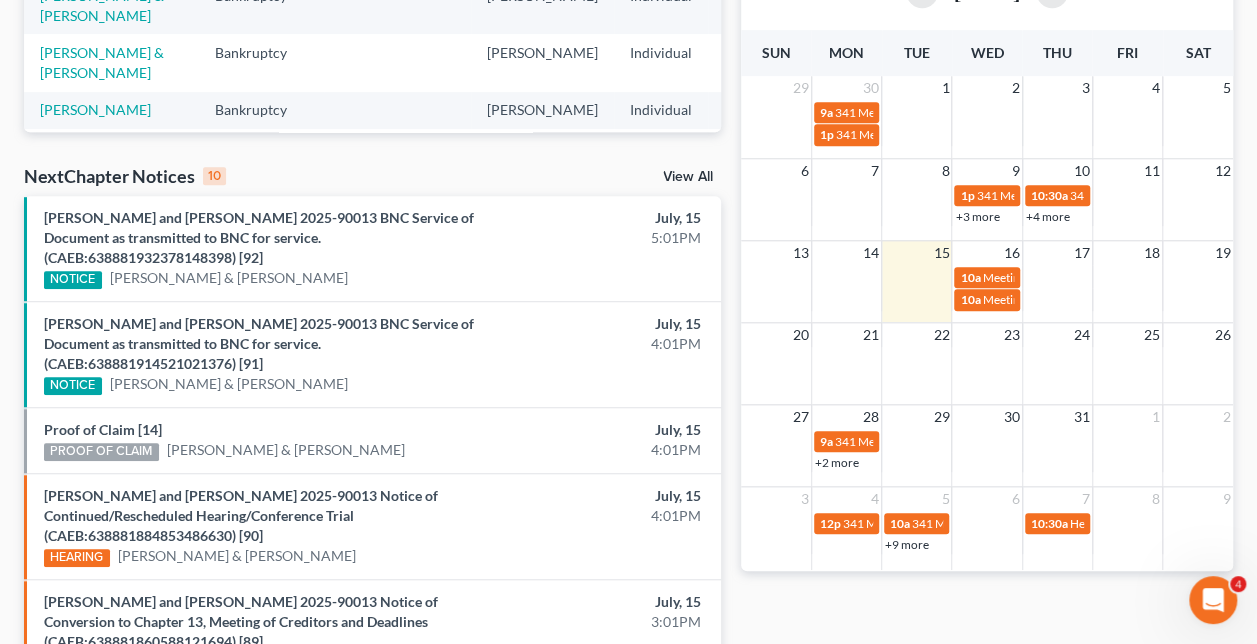 scroll, scrollTop: 0, scrollLeft: 0, axis: both 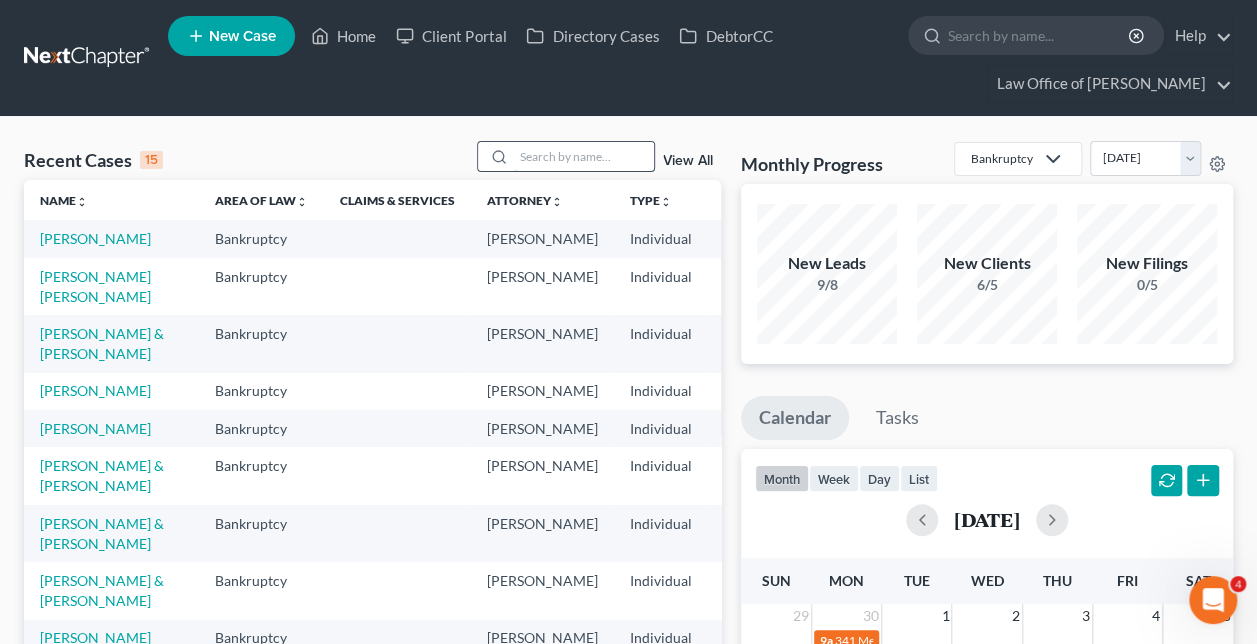 click at bounding box center [584, 156] 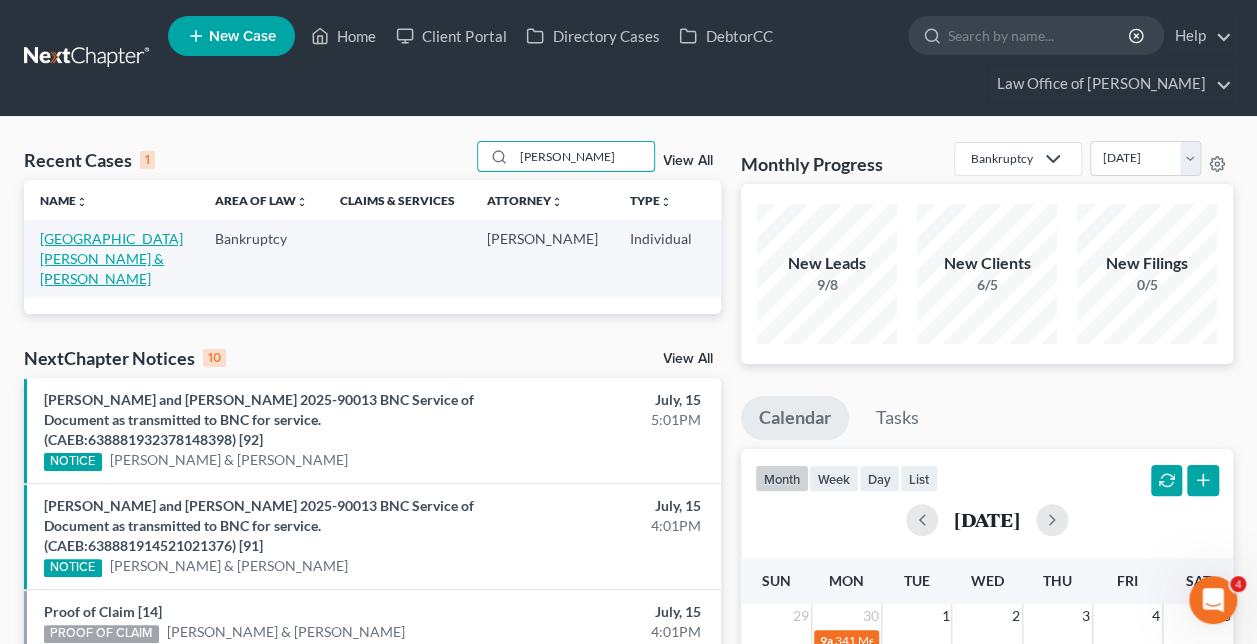 type on "[PERSON_NAME]" 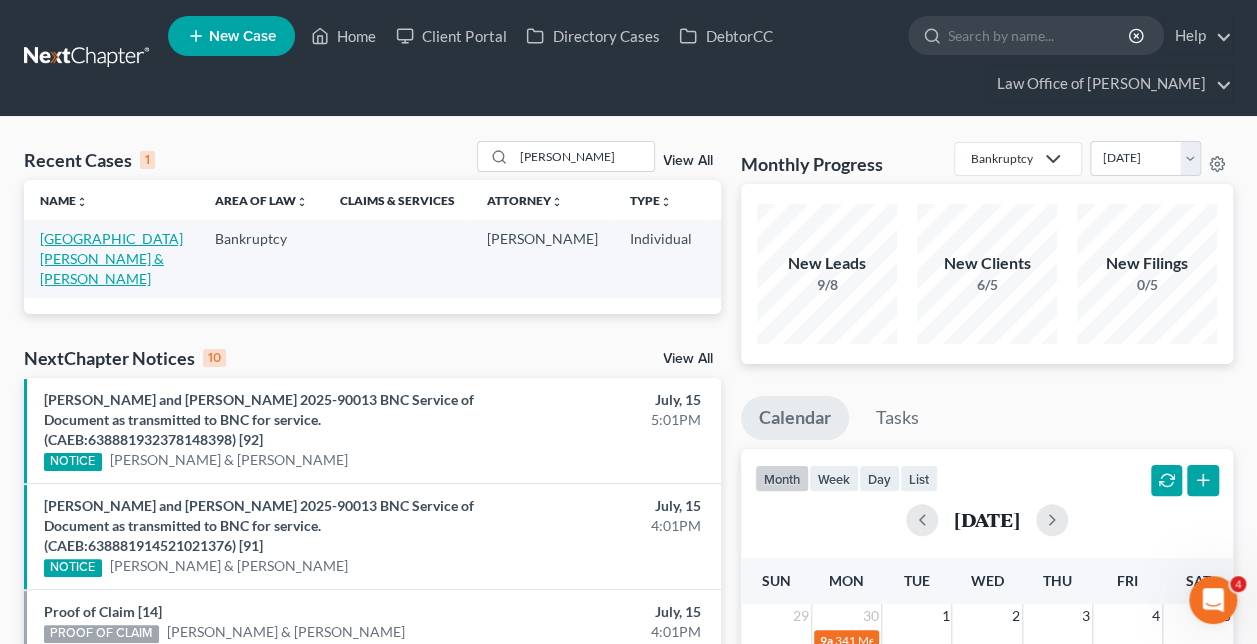 click on "[GEOGRAPHIC_DATA][PERSON_NAME] & [PERSON_NAME]" at bounding box center (111, 258) 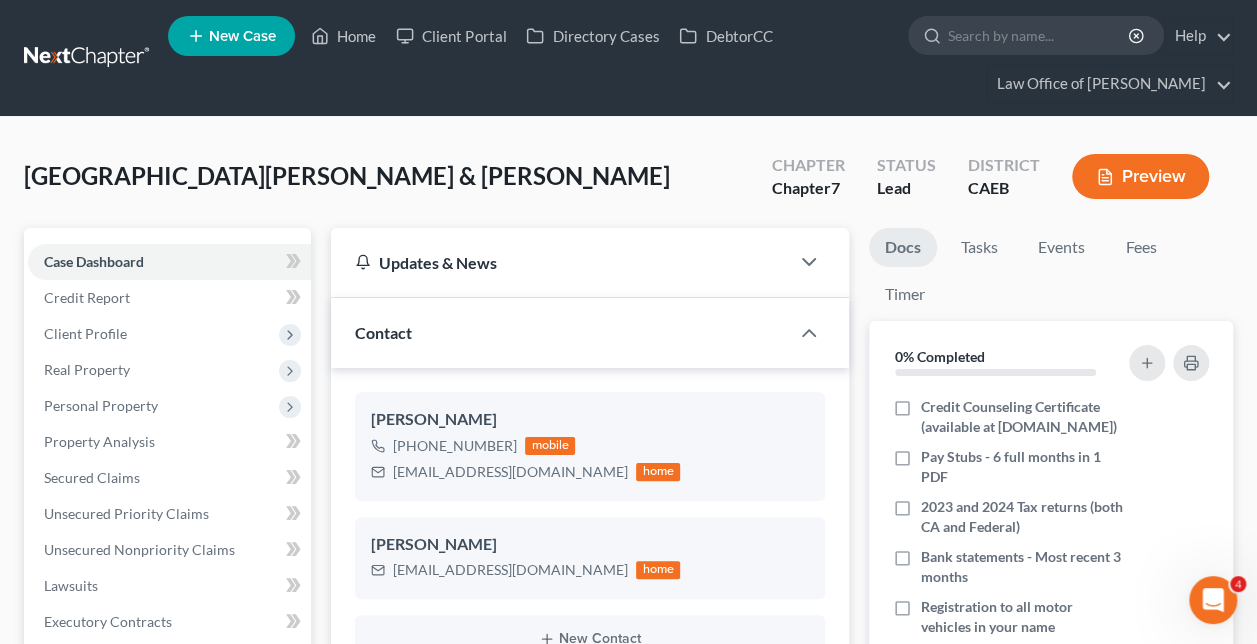 scroll, scrollTop: 367, scrollLeft: 0, axis: vertical 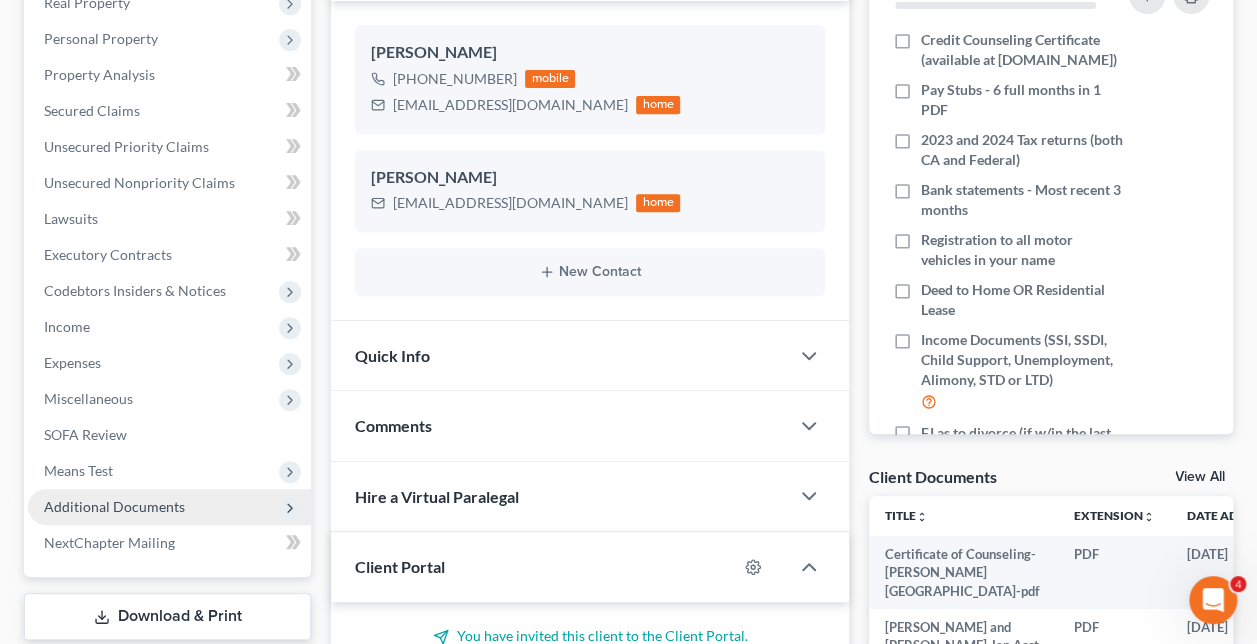 click on "Additional Documents" at bounding box center (114, 506) 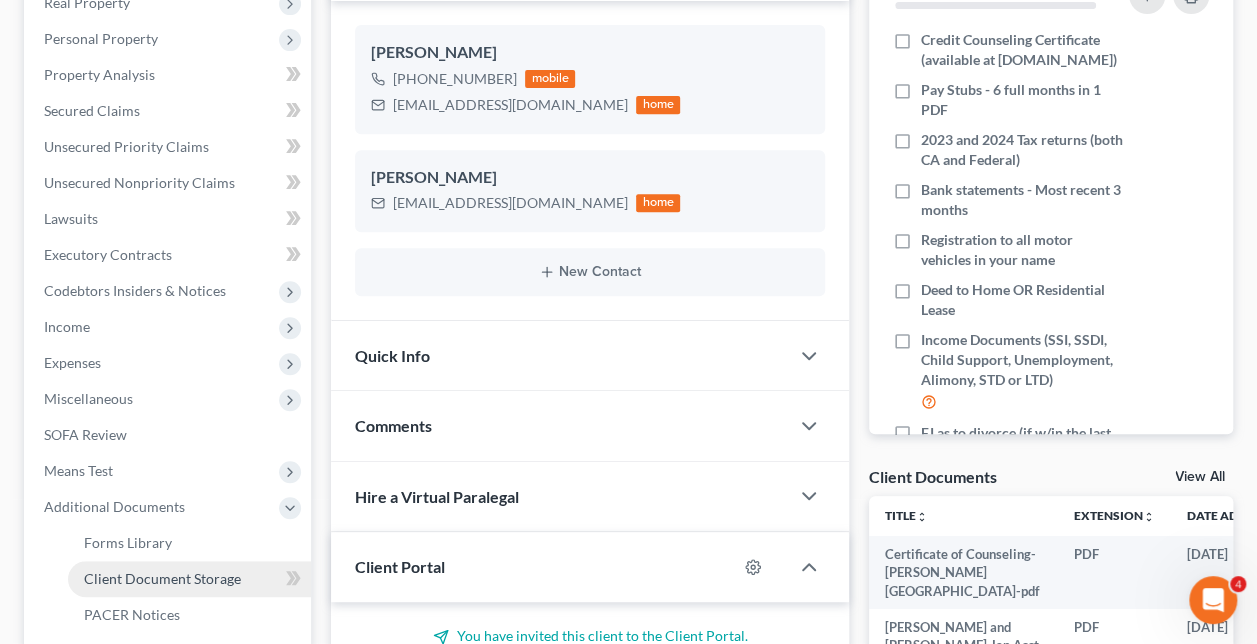 click on "Client Document Storage" at bounding box center [162, 578] 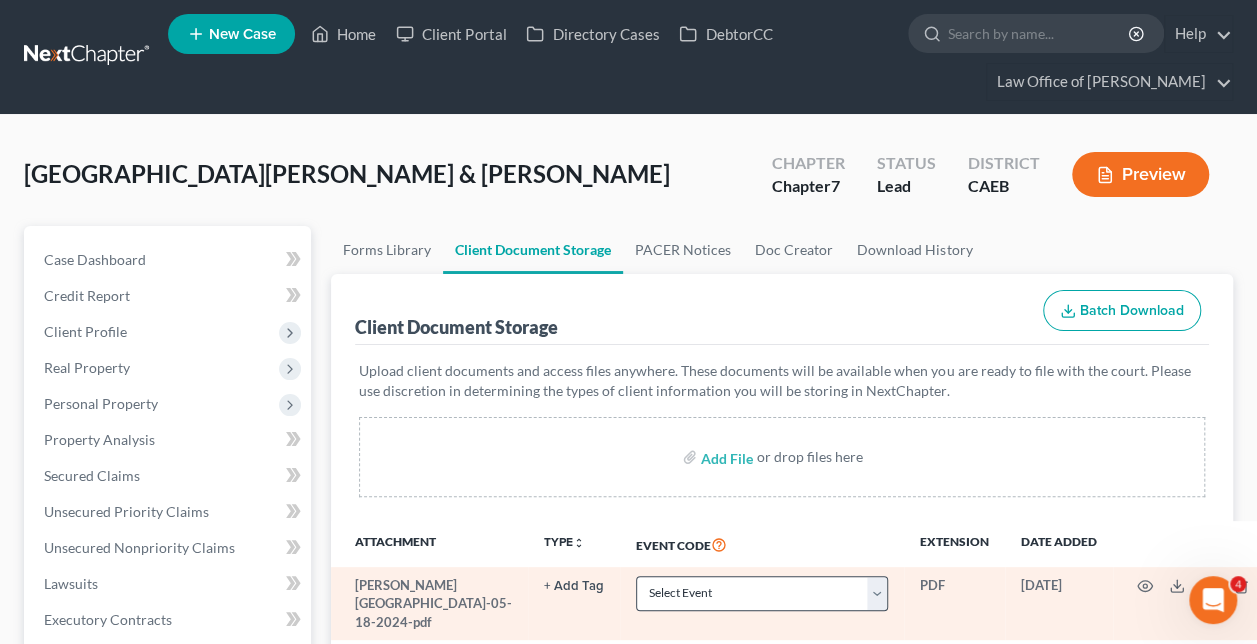 scroll, scrollTop: 0, scrollLeft: 0, axis: both 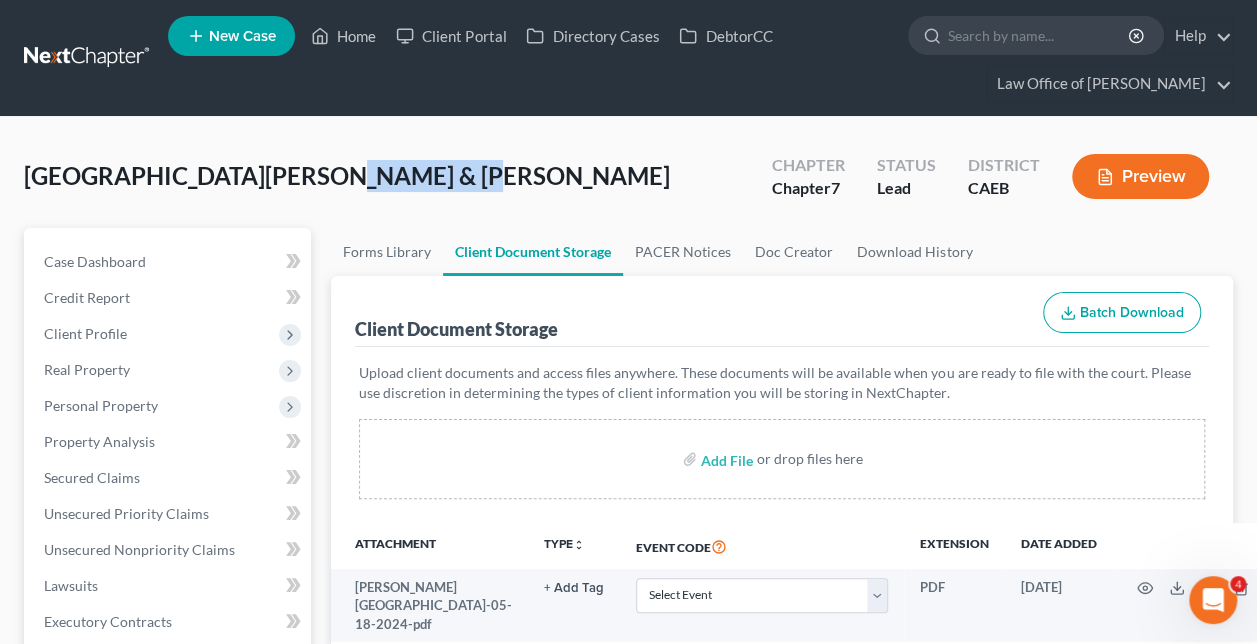 drag, startPoint x: 278, startPoint y: 176, endPoint x: 425, endPoint y: 169, distance: 147.16656 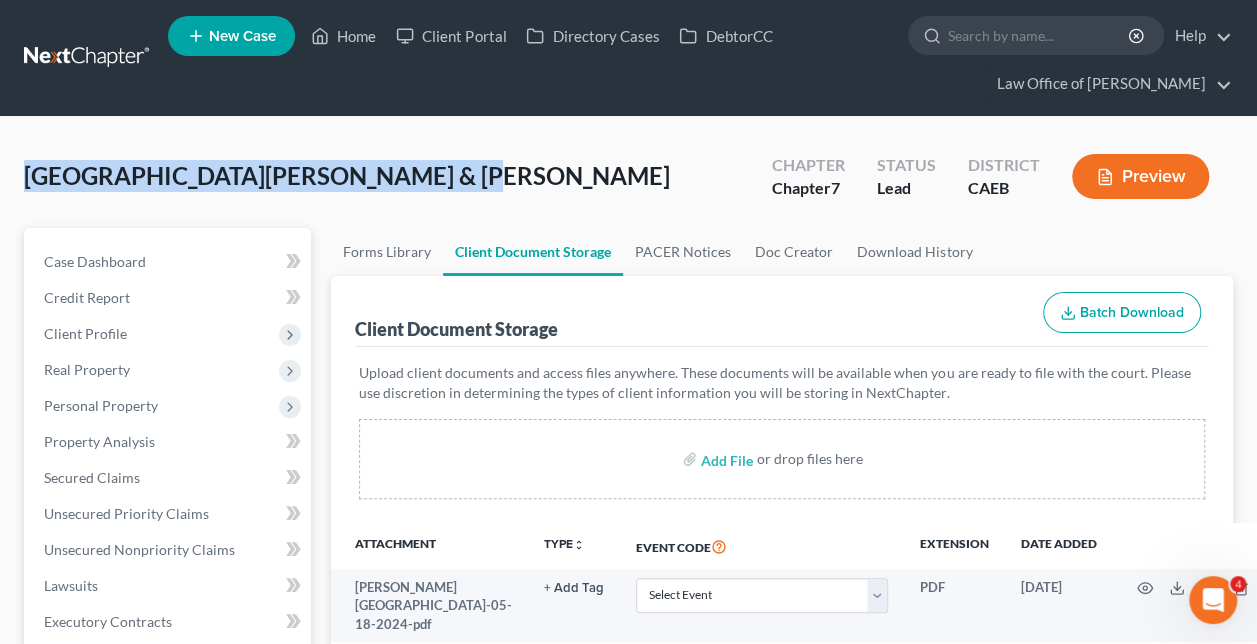 drag, startPoint x: 406, startPoint y: 179, endPoint x: 0, endPoint y: 162, distance: 406.35574 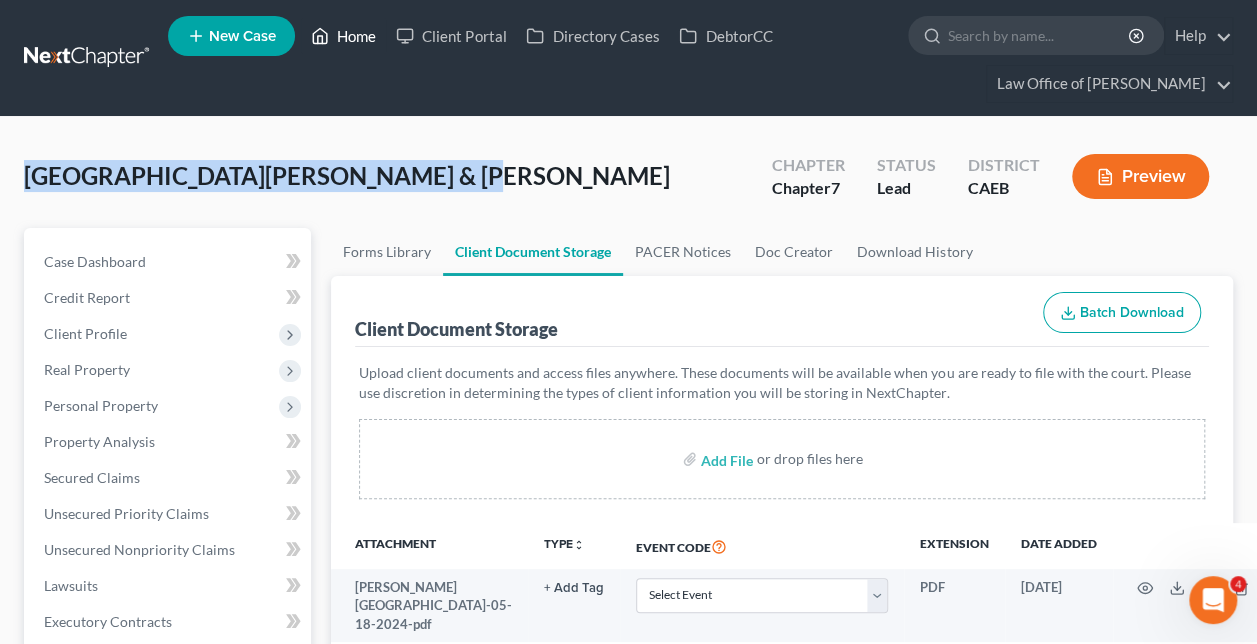 click on "Home" at bounding box center (343, 36) 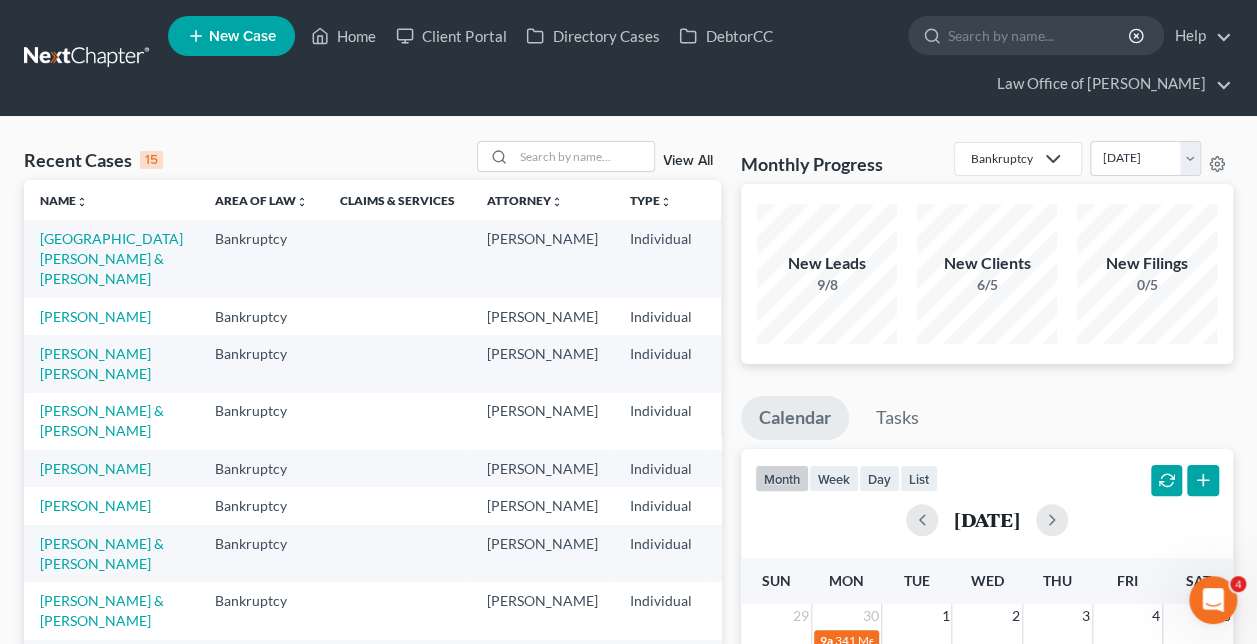 click on "[GEOGRAPHIC_DATA][PERSON_NAME] & [PERSON_NAME]" at bounding box center [111, 258] 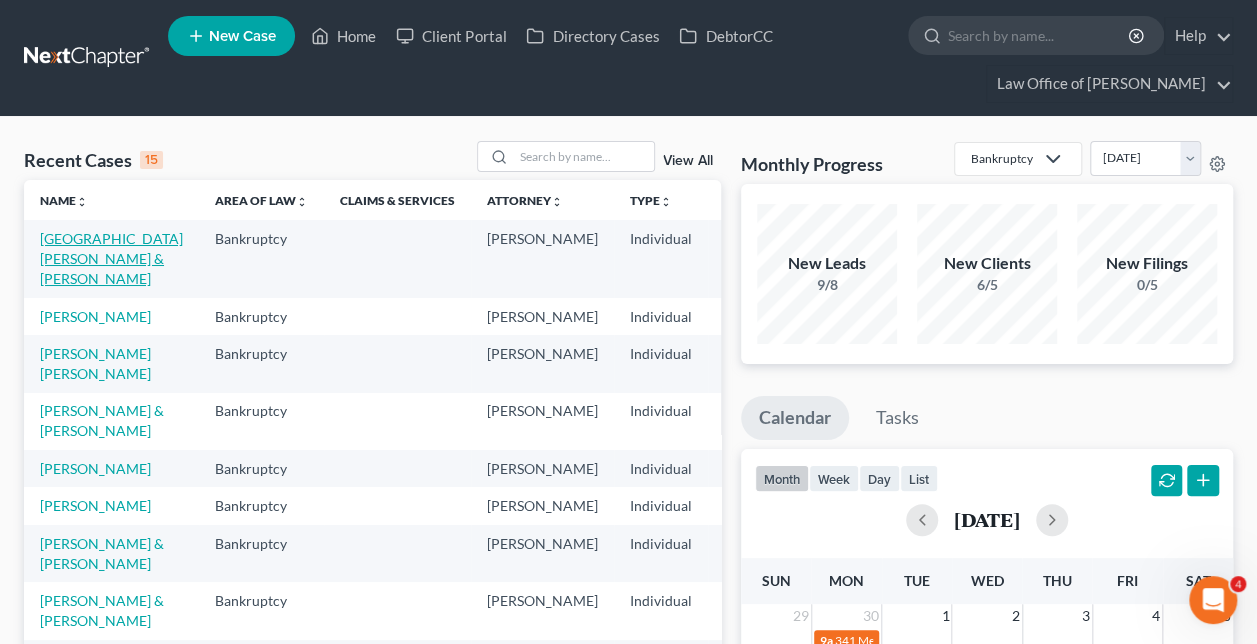 click on "[GEOGRAPHIC_DATA][PERSON_NAME] & [PERSON_NAME]" at bounding box center [111, 258] 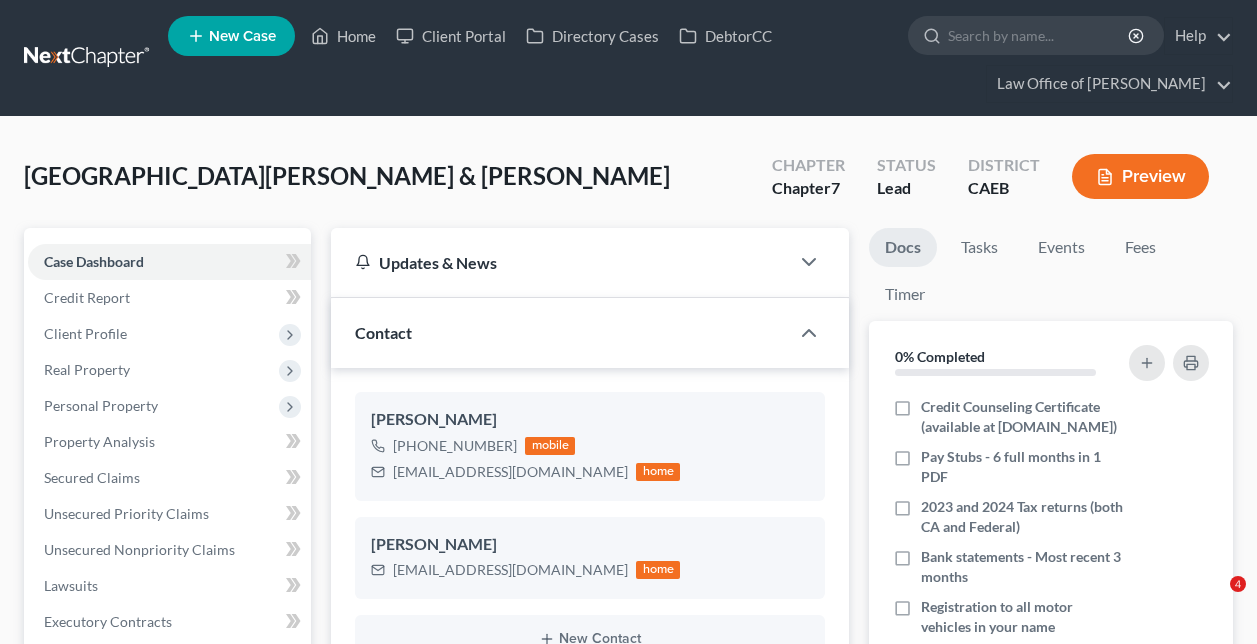 scroll, scrollTop: 0, scrollLeft: 0, axis: both 